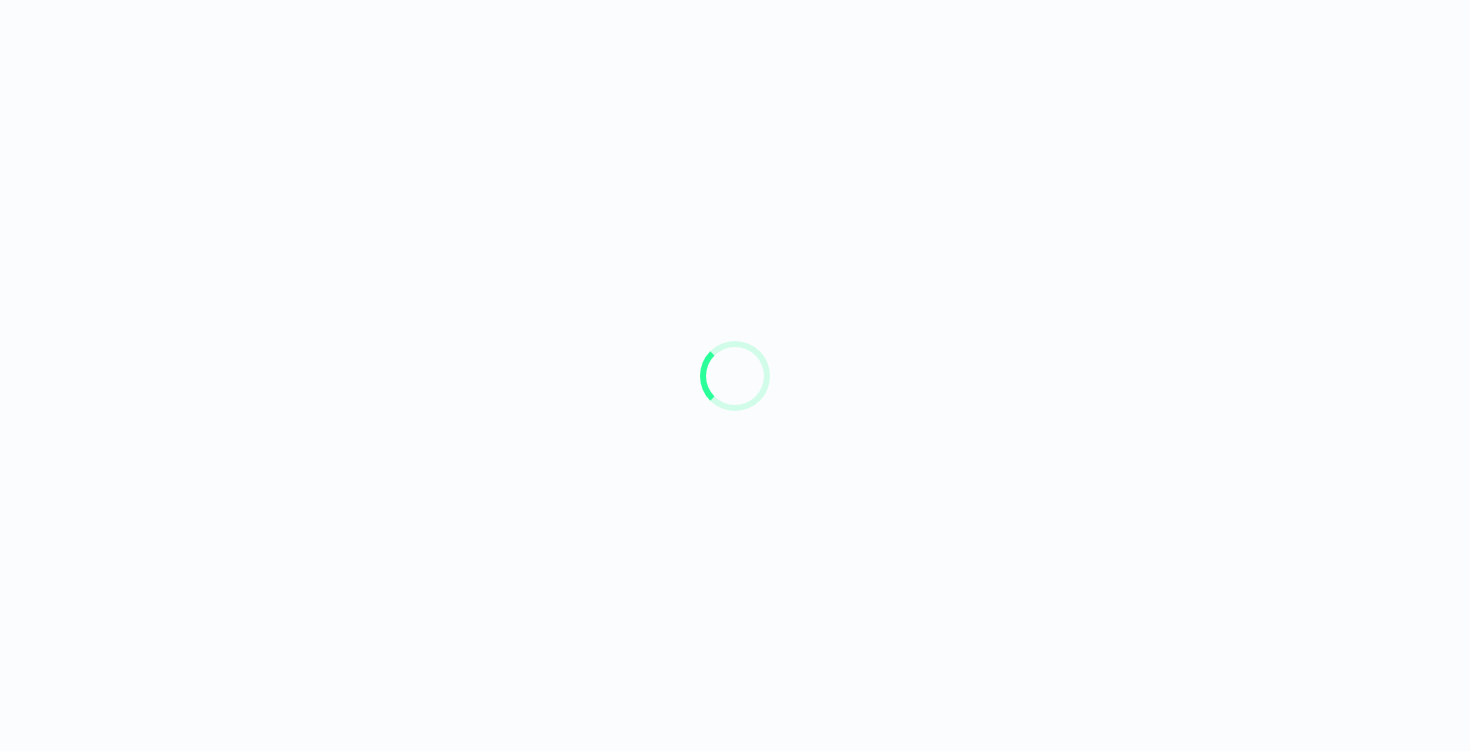 scroll, scrollTop: 0, scrollLeft: 0, axis: both 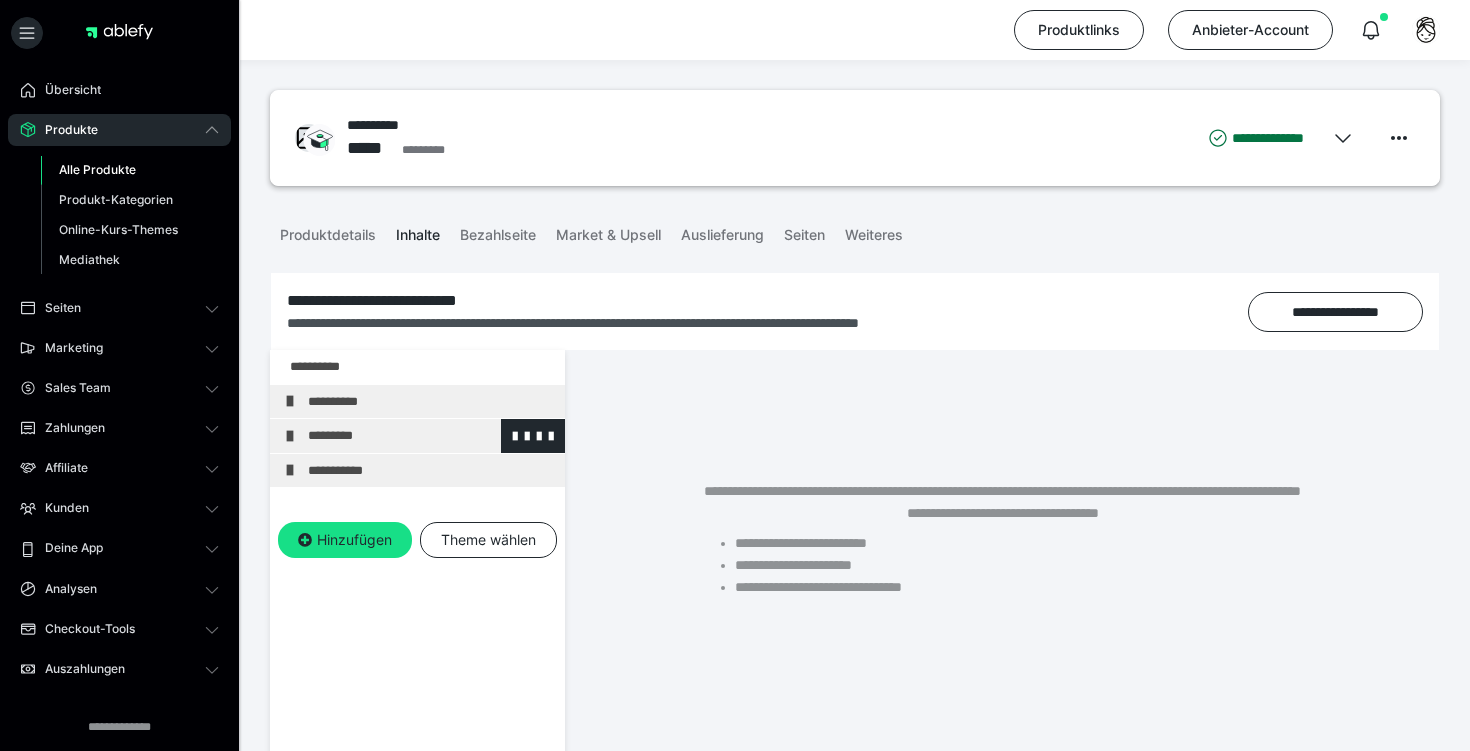click at bounding box center [290, 436] 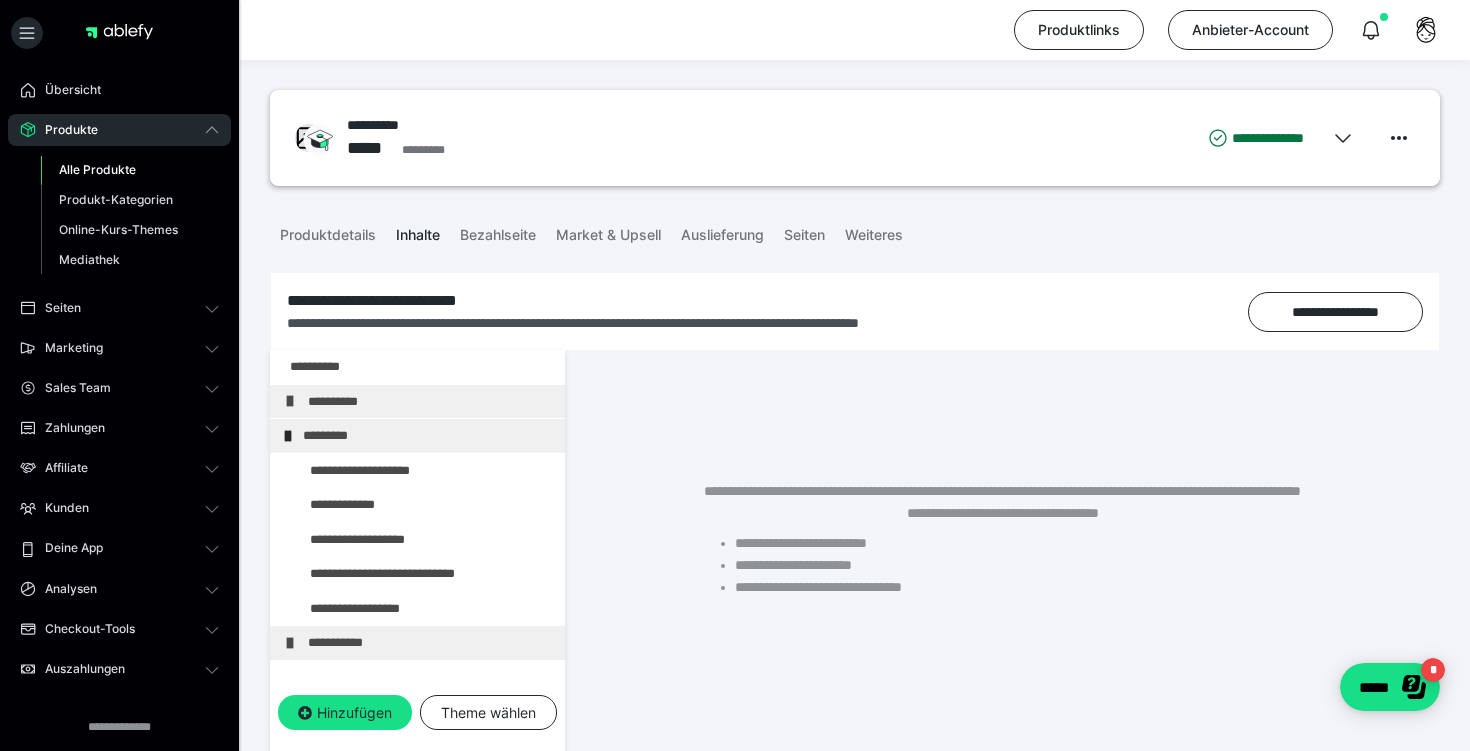 scroll, scrollTop: 0, scrollLeft: 0, axis: both 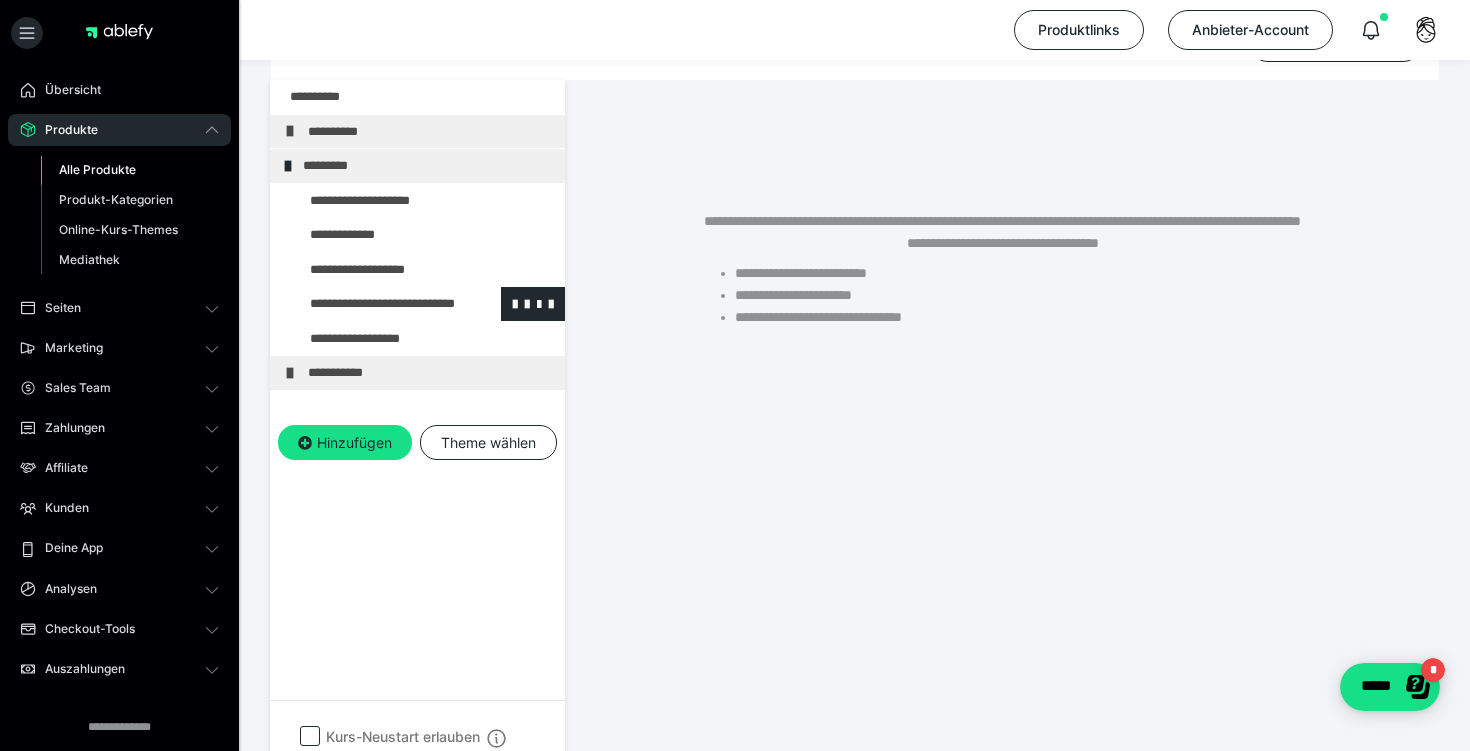 click at bounding box center [375, 304] 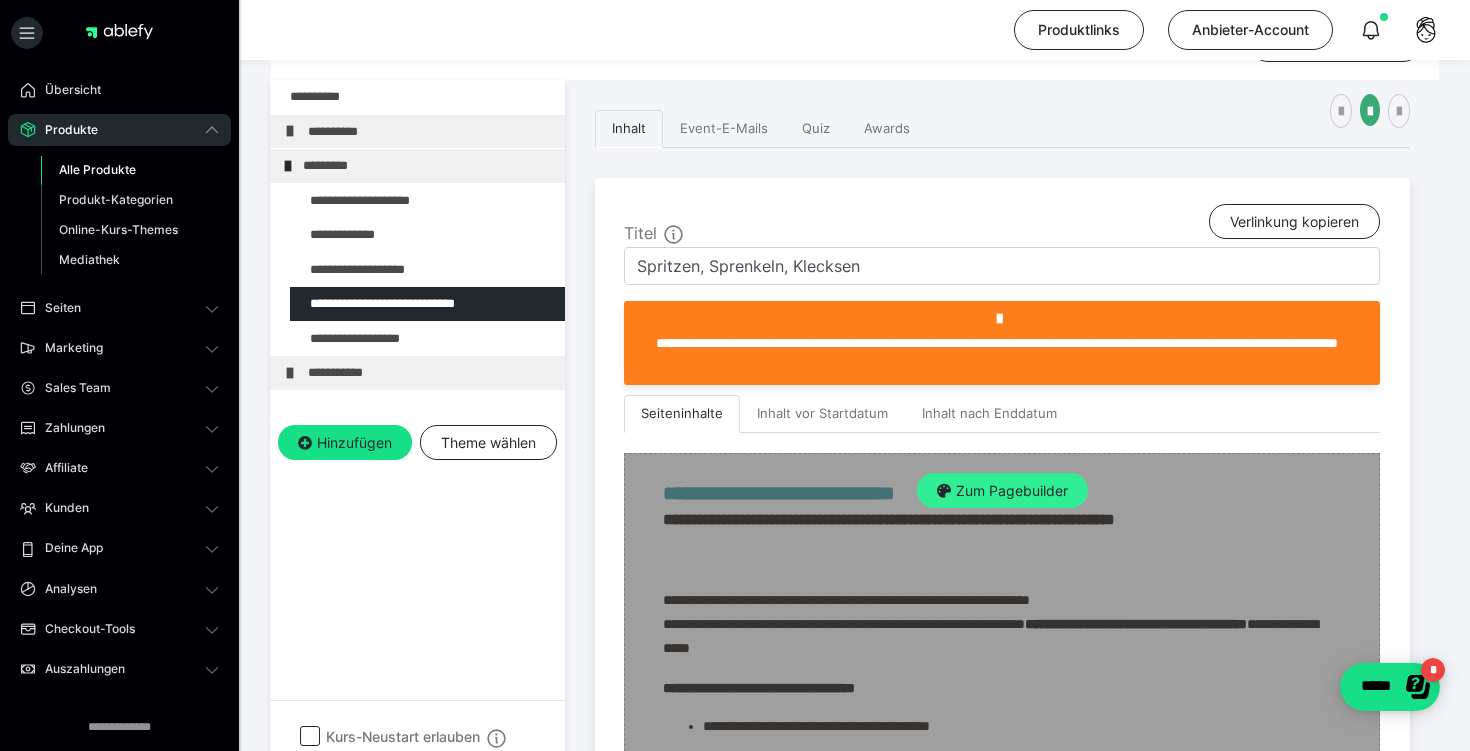 click on "Zum Pagebuilder" at bounding box center [1002, 491] 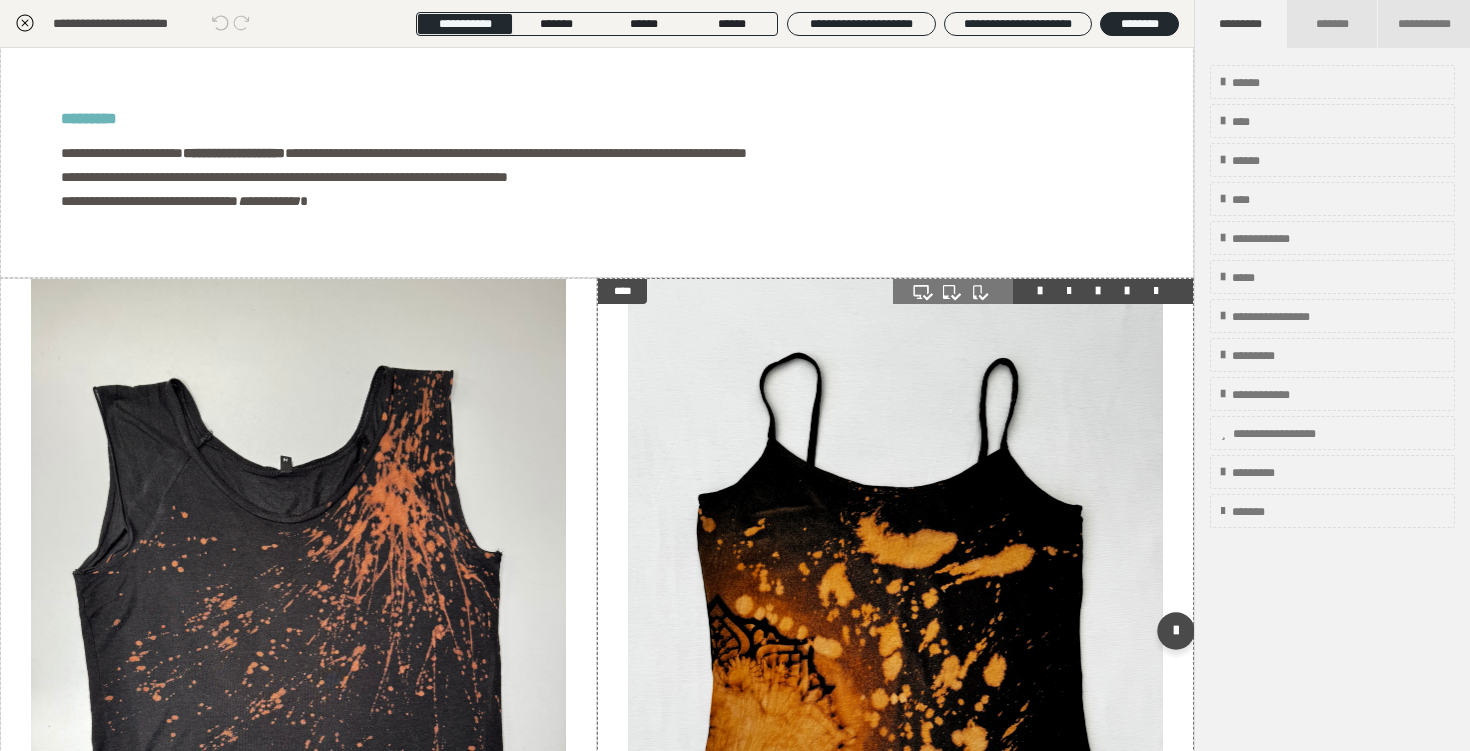 scroll, scrollTop: 1987, scrollLeft: 0, axis: vertical 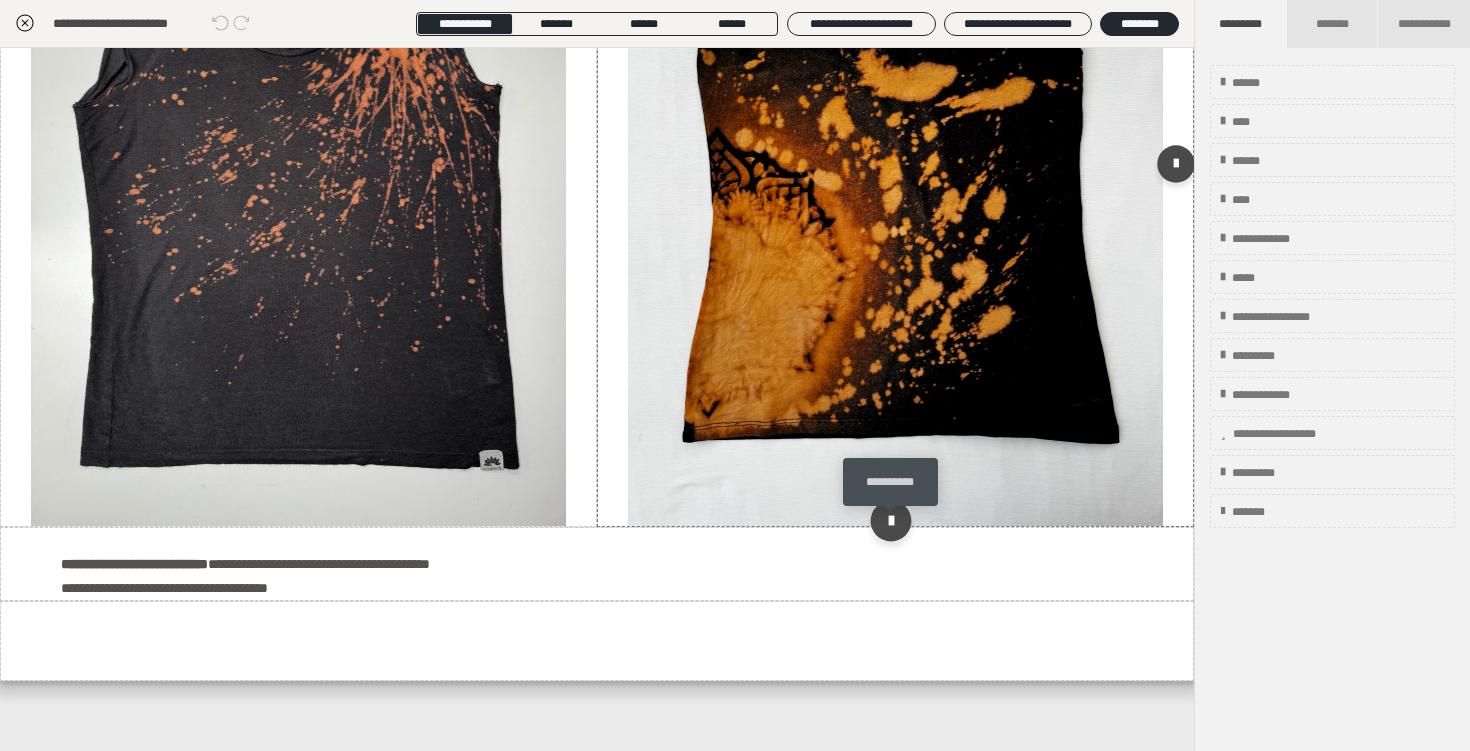 click at bounding box center (891, 521) 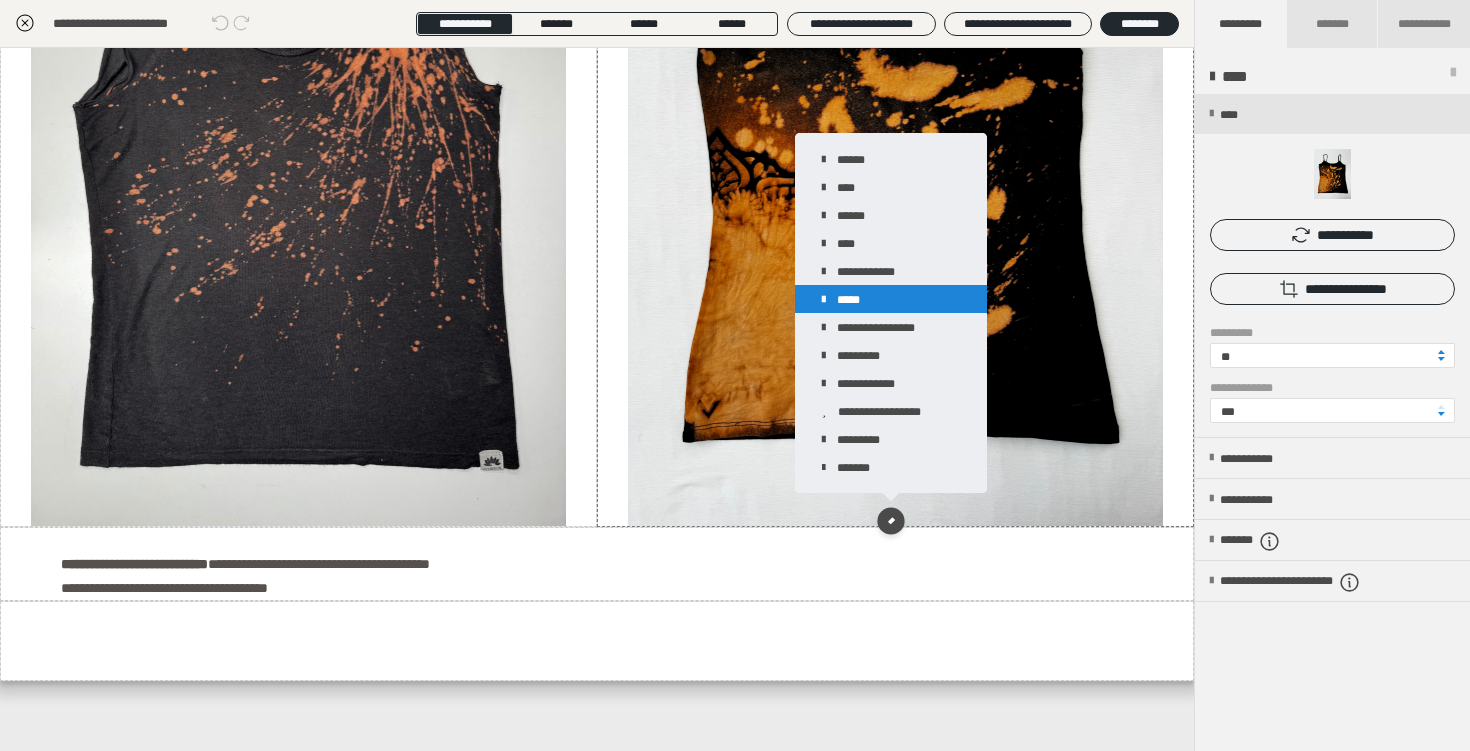 click on "*****" at bounding box center (891, 299) 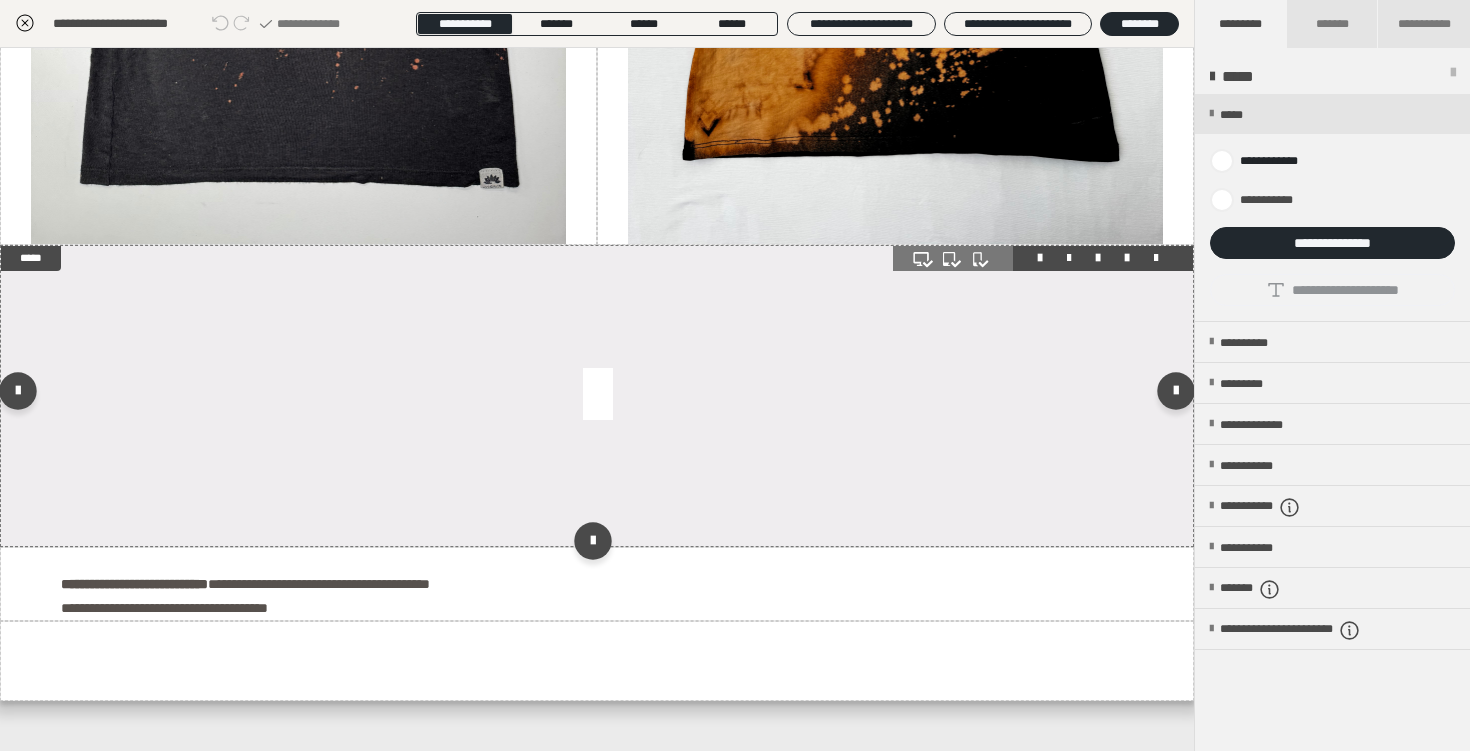 scroll, scrollTop: 2286, scrollLeft: 0, axis: vertical 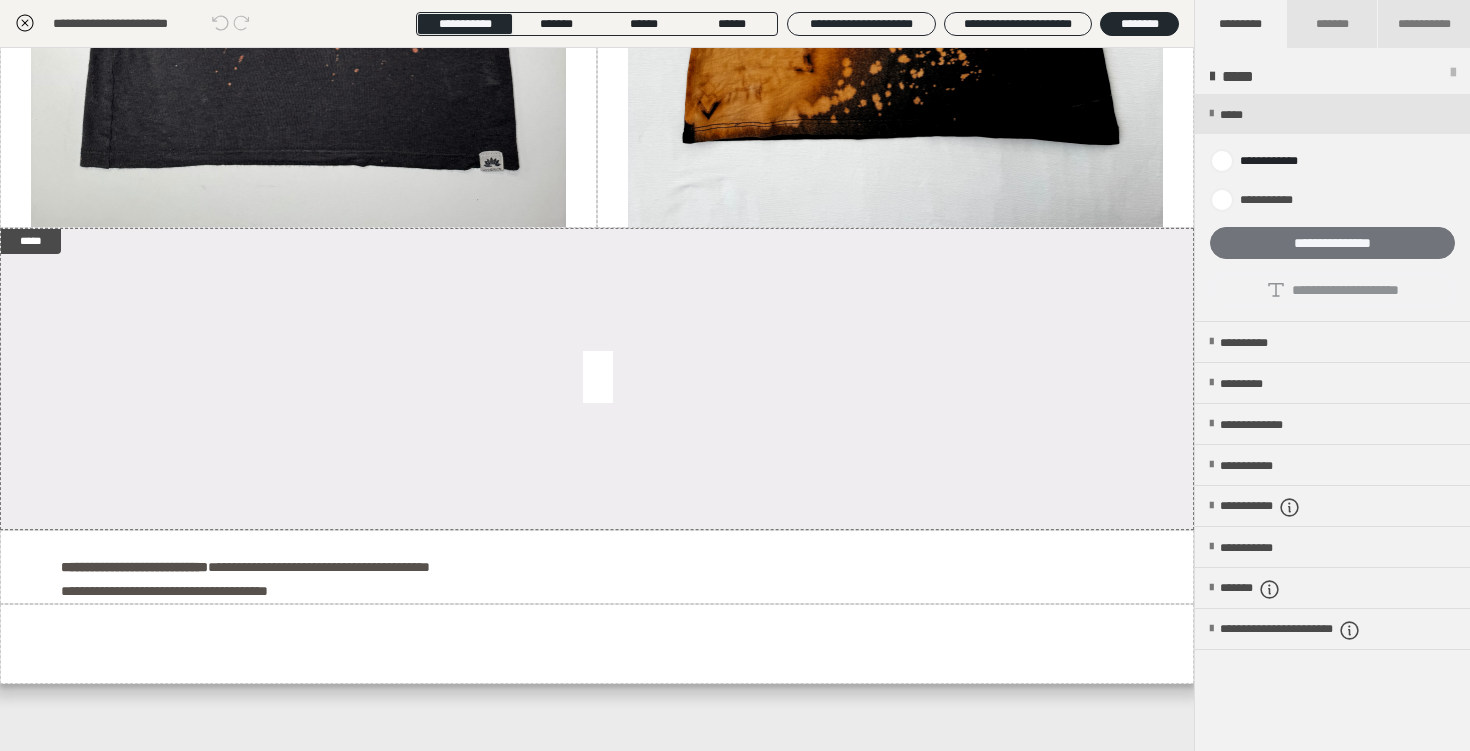 click on "**********" at bounding box center [1332, 243] 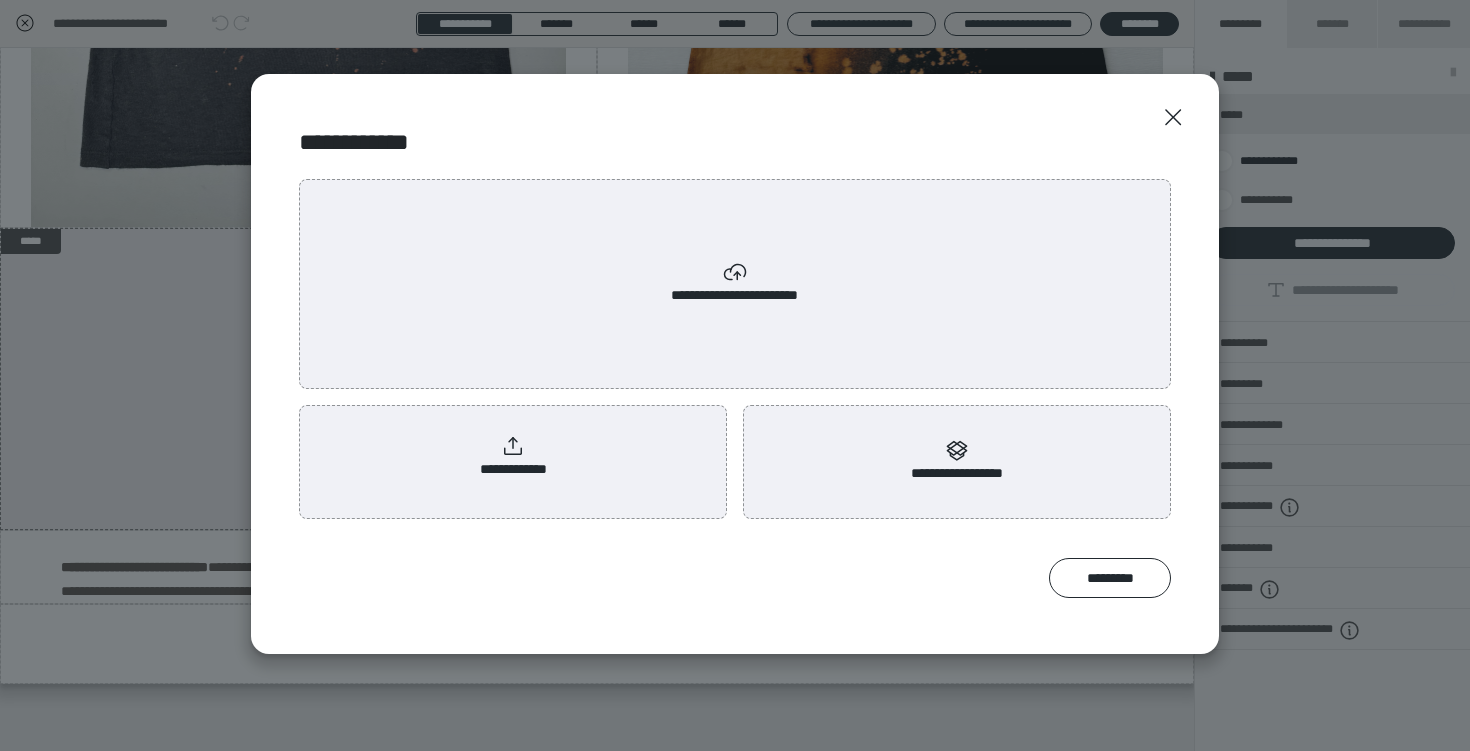 click on "**********" at bounding box center [513, 458] 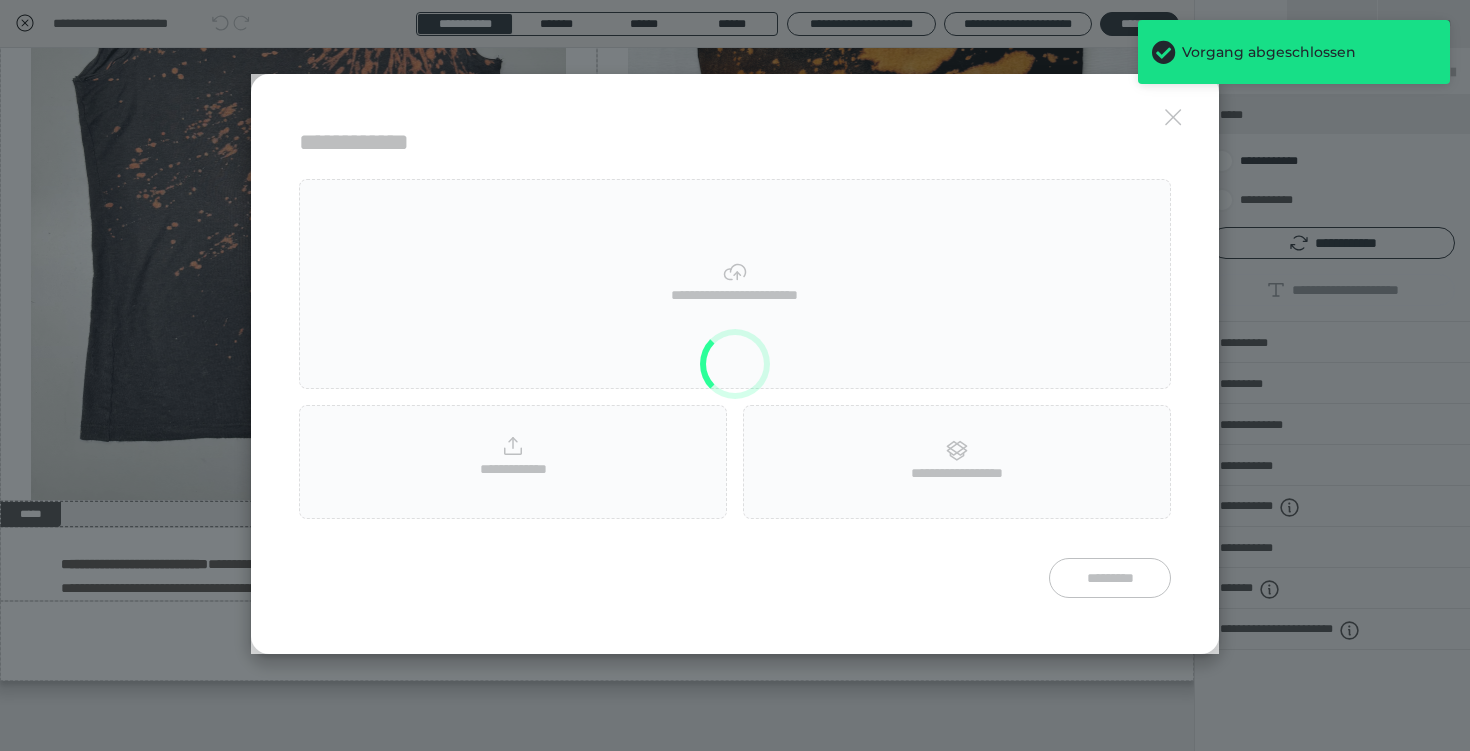 scroll, scrollTop: 2013, scrollLeft: 0, axis: vertical 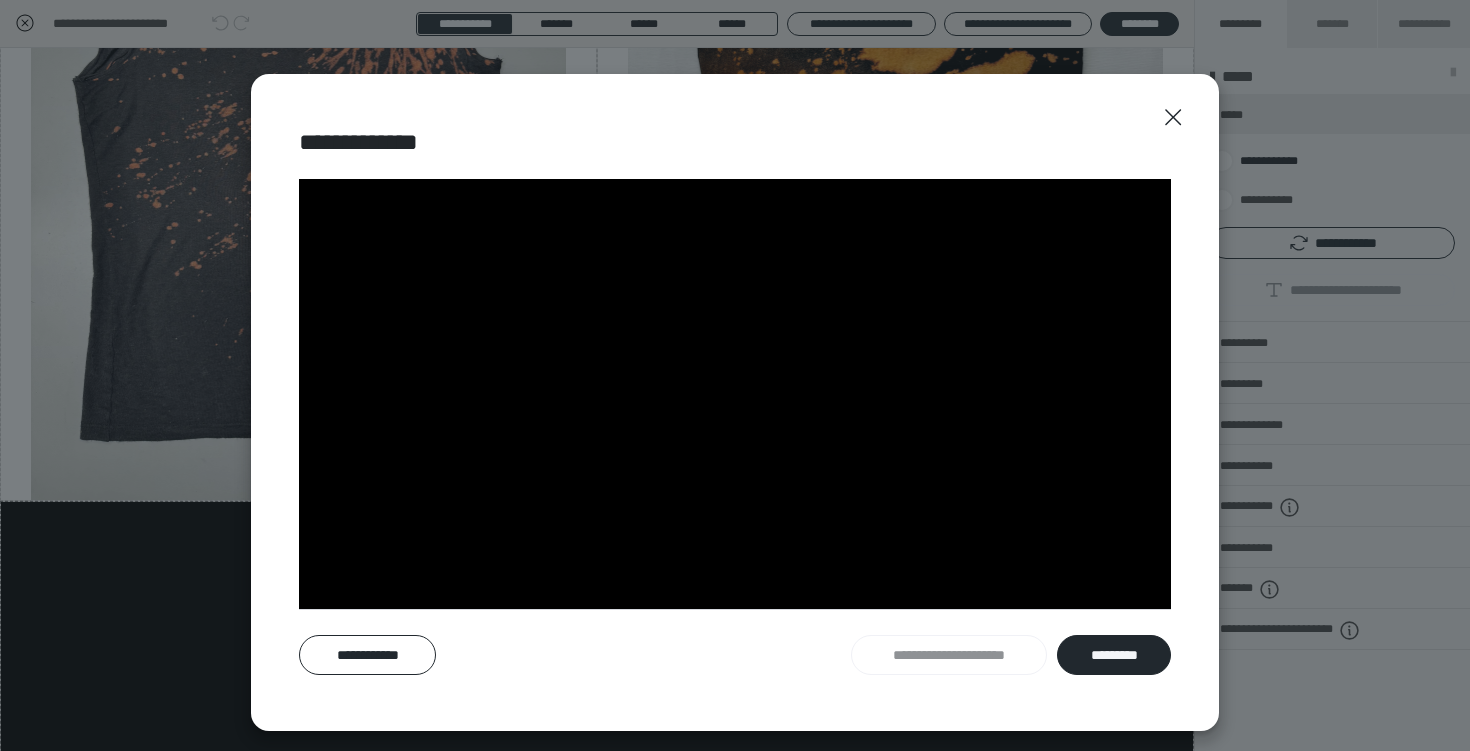 type 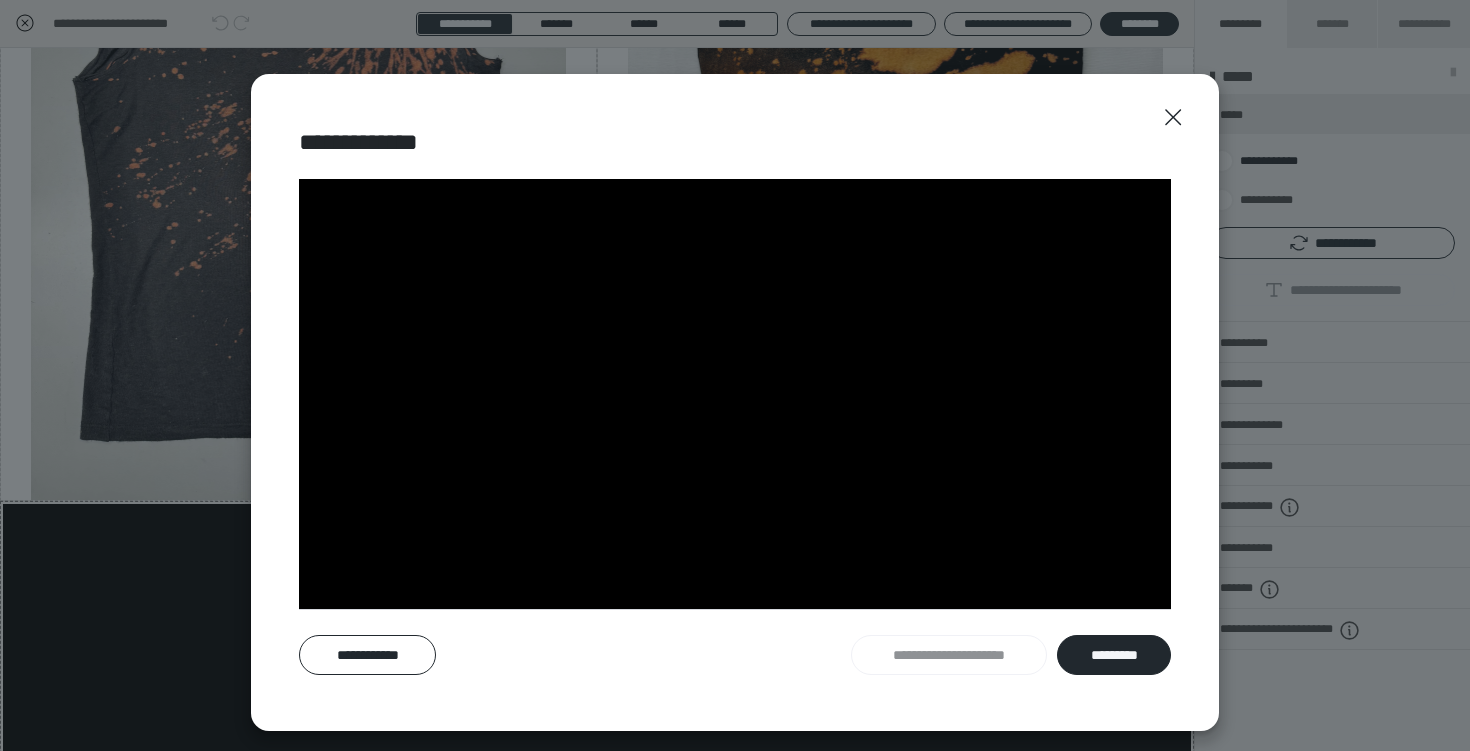 click on "*********" at bounding box center (1114, 655) 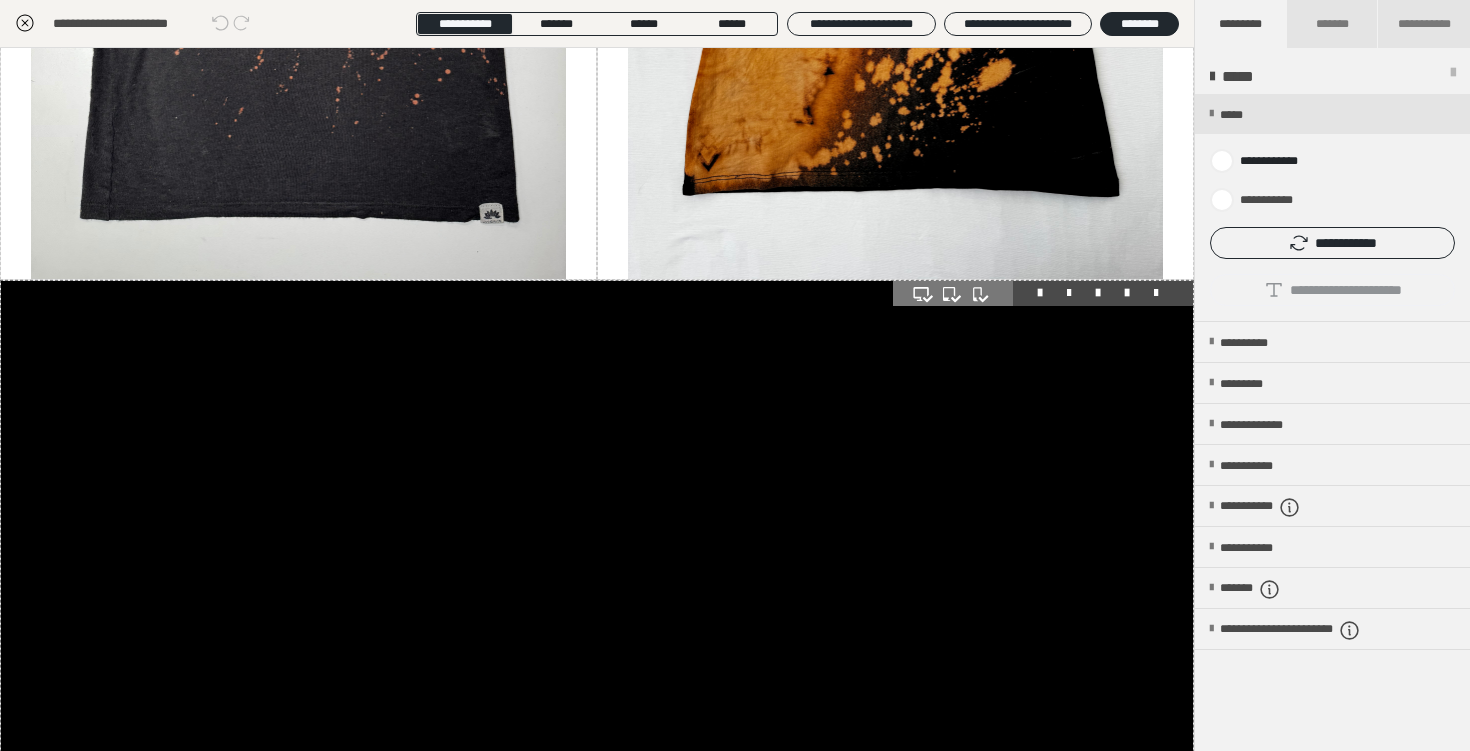 scroll, scrollTop: 2234, scrollLeft: 0, axis: vertical 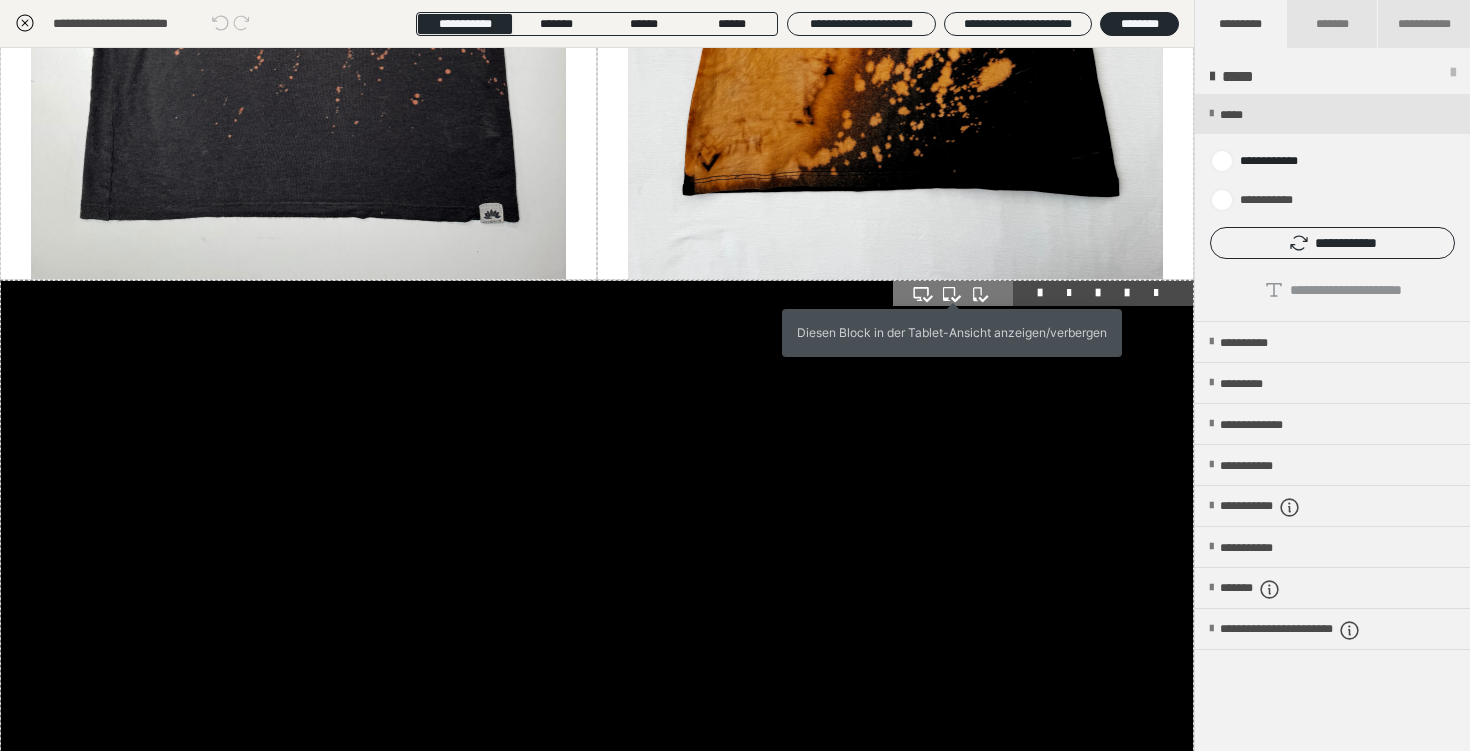 click 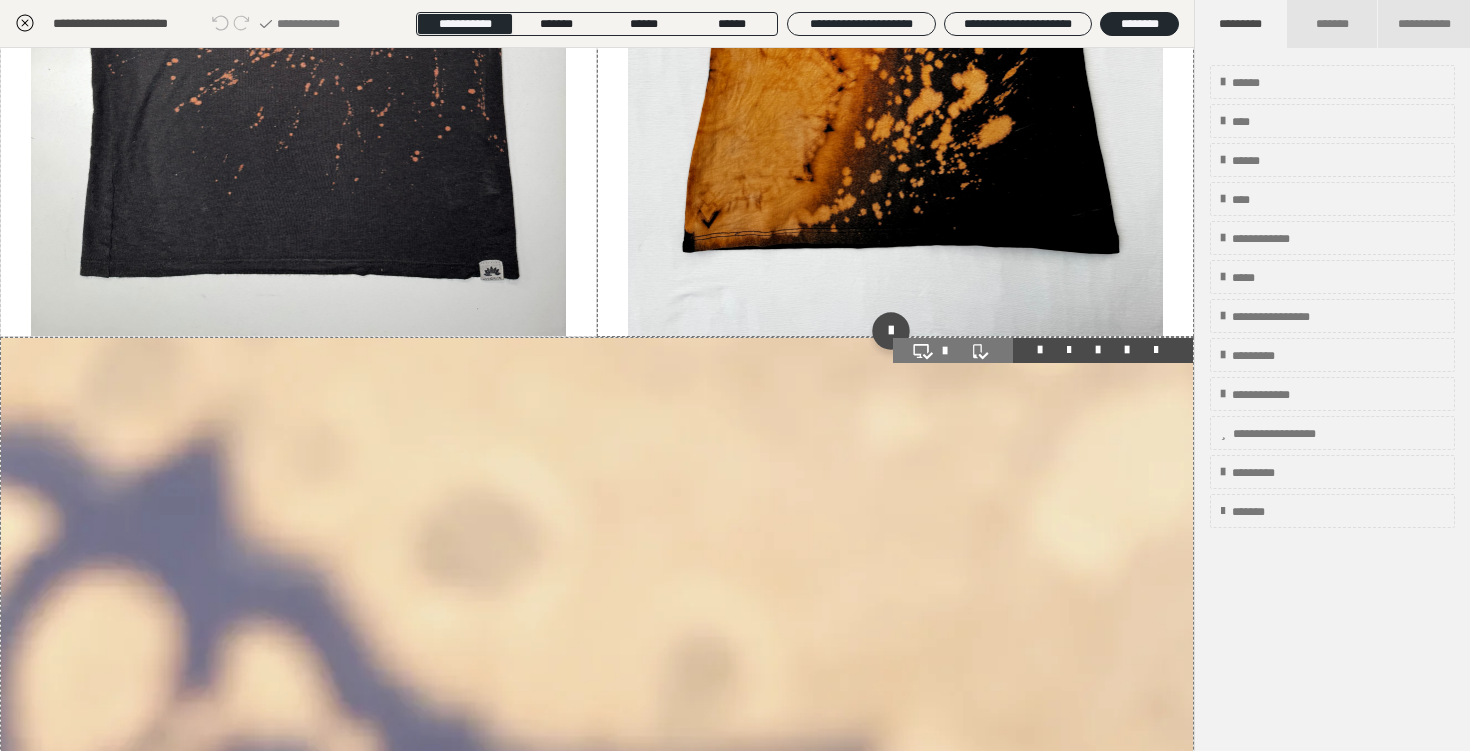 scroll, scrollTop: 2260, scrollLeft: 0, axis: vertical 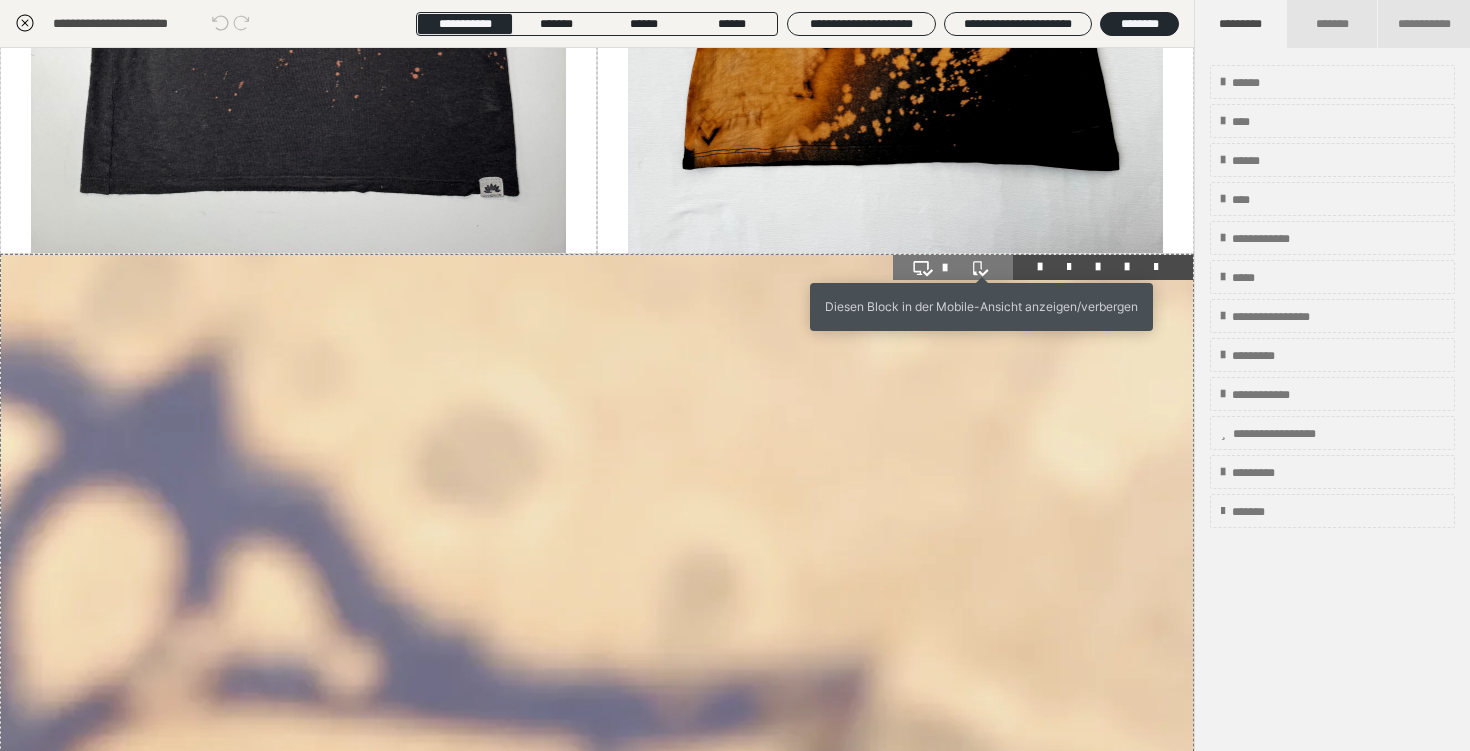 click 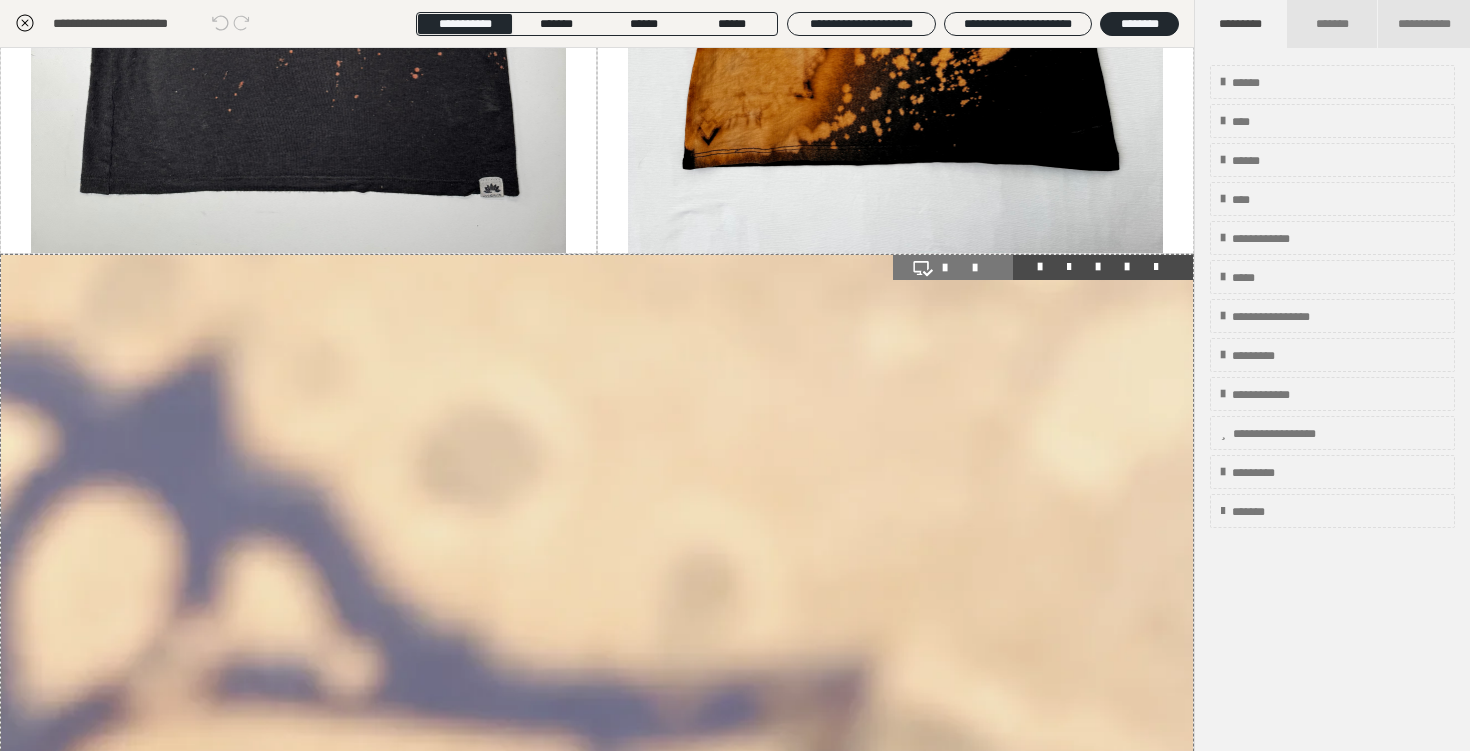 click at bounding box center [597, 1314] 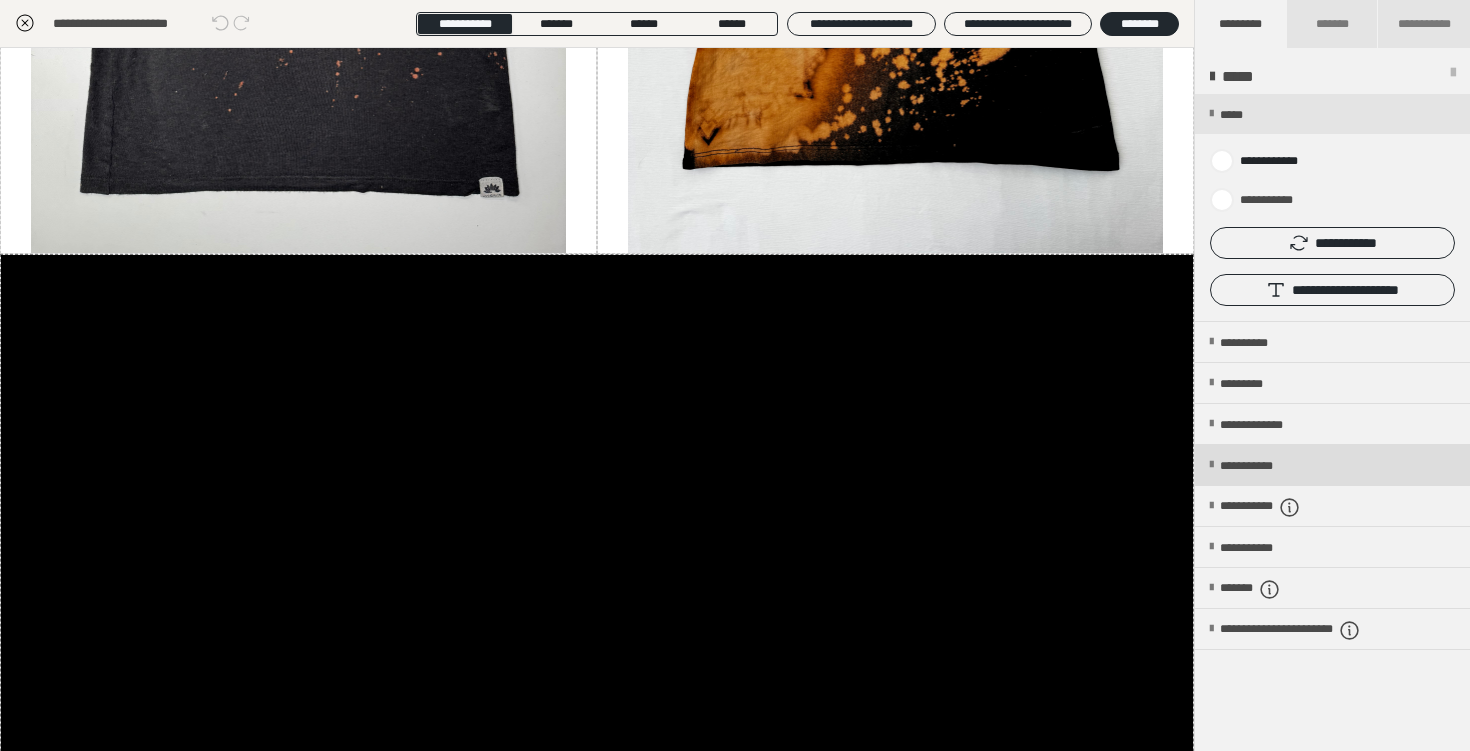scroll, scrollTop: 5, scrollLeft: 0, axis: vertical 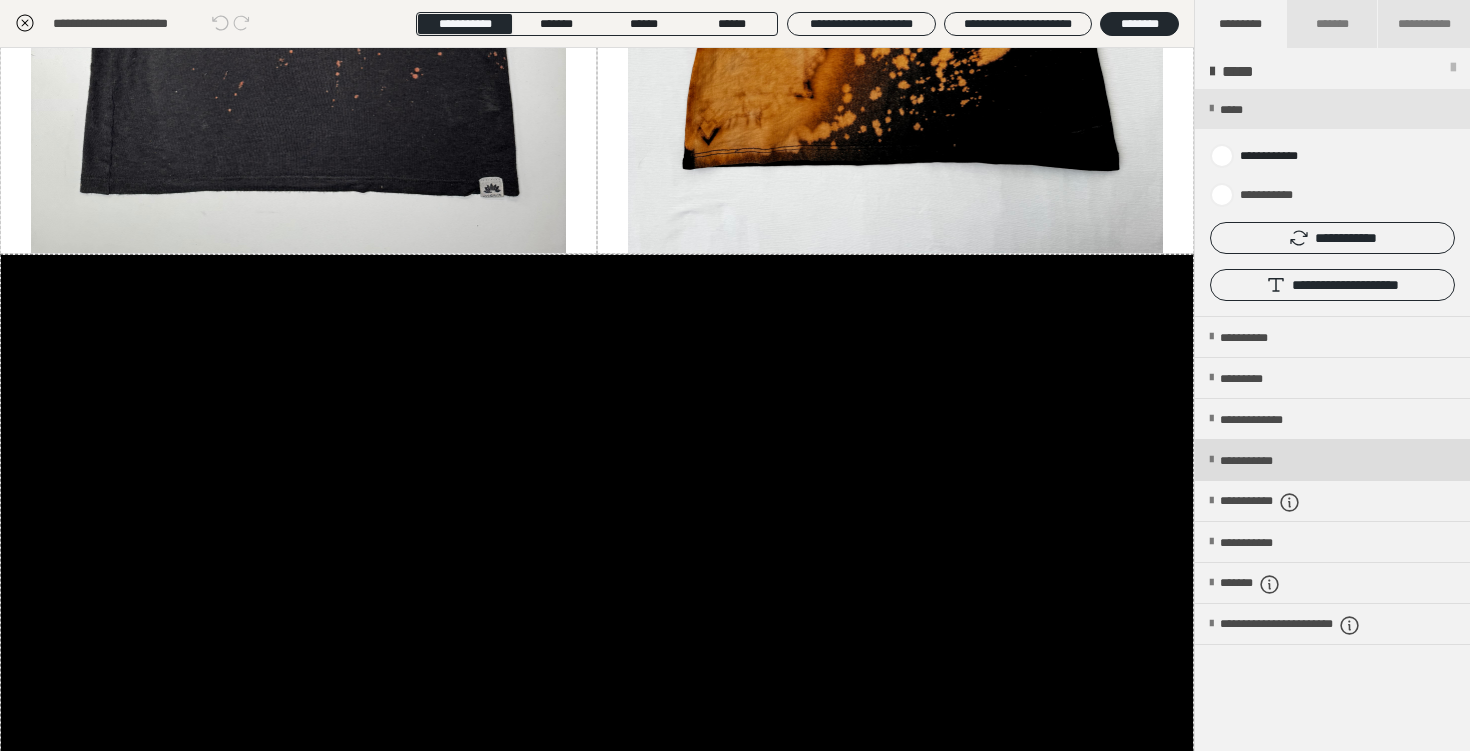 click on "**********" at bounding box center [1332, 460] 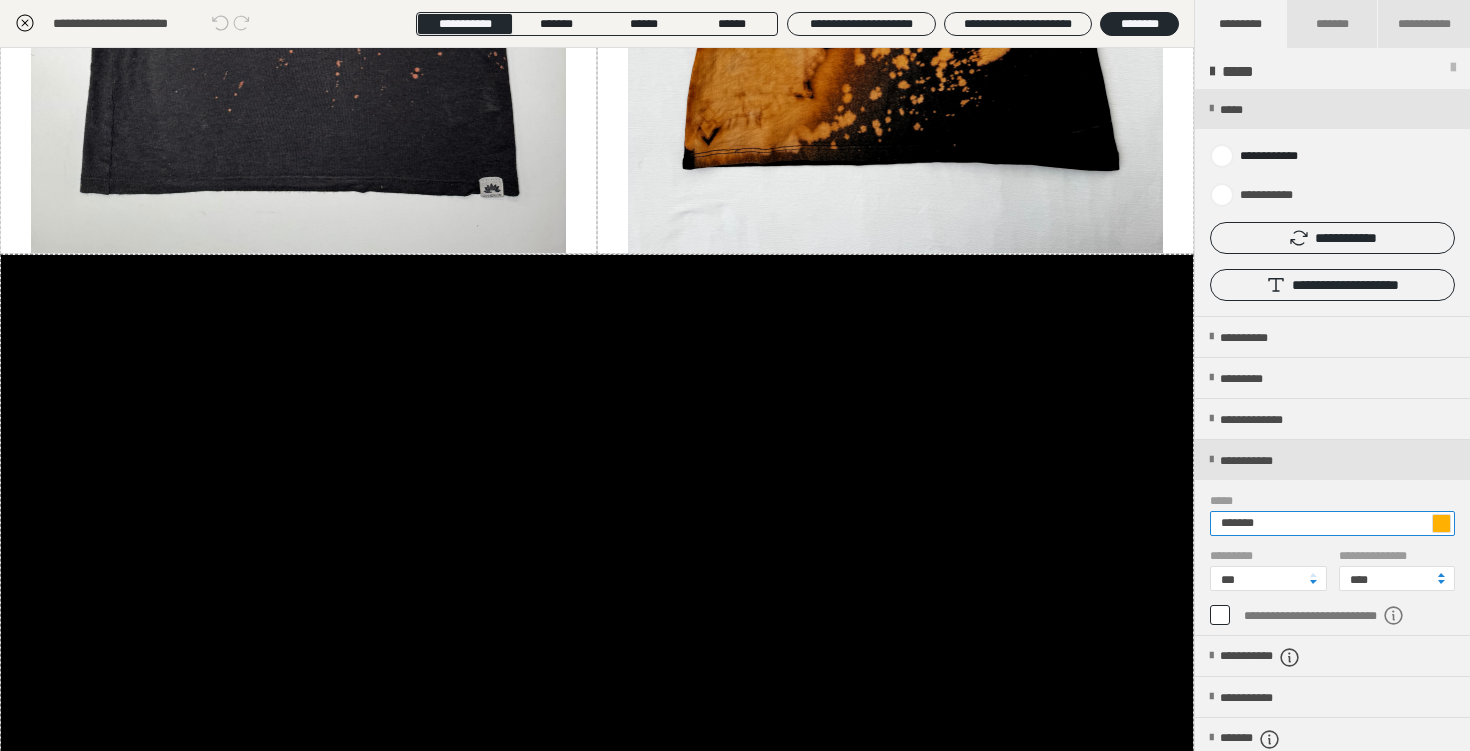 click on "*******" at bounding box center (1332, 523) 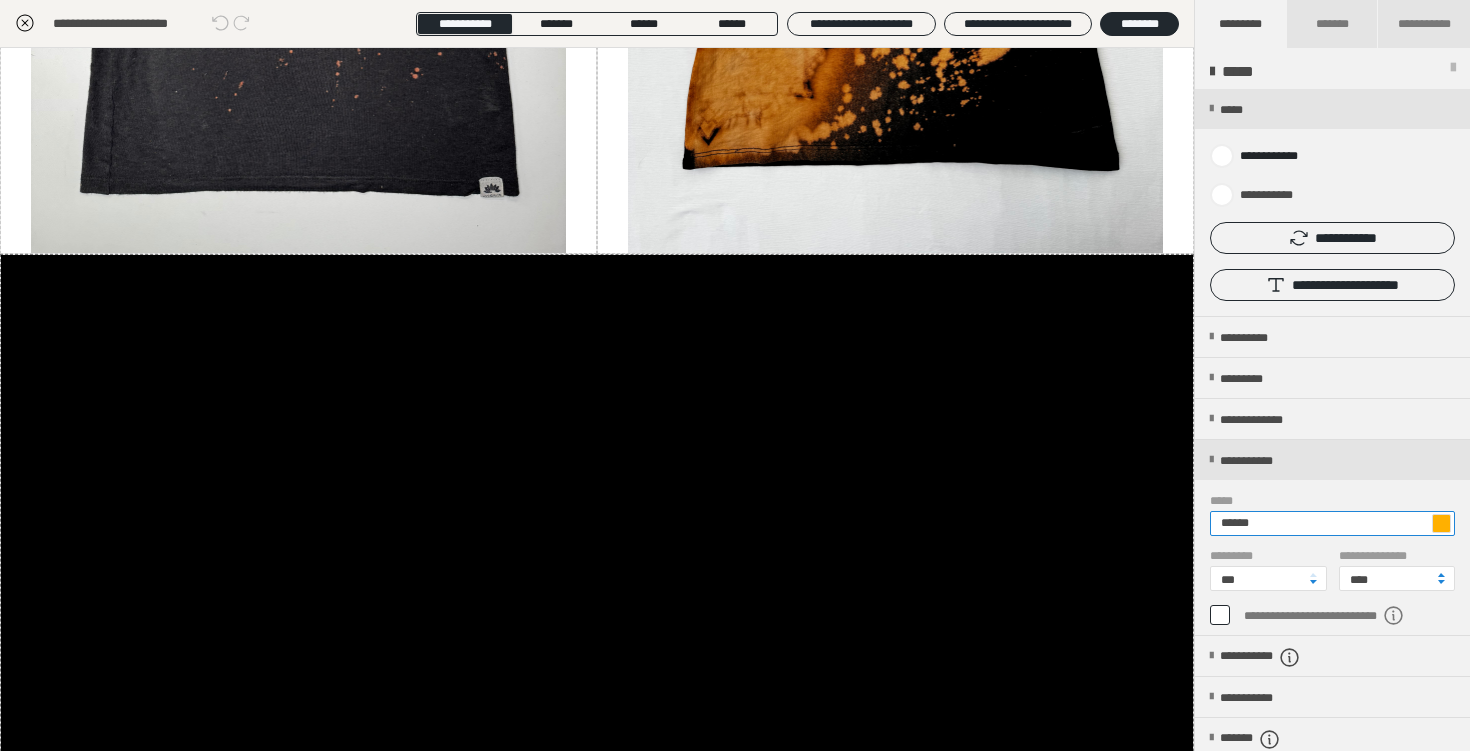 scroll, scrollTop: 2013, scrollLeft: 0, axis: vertical 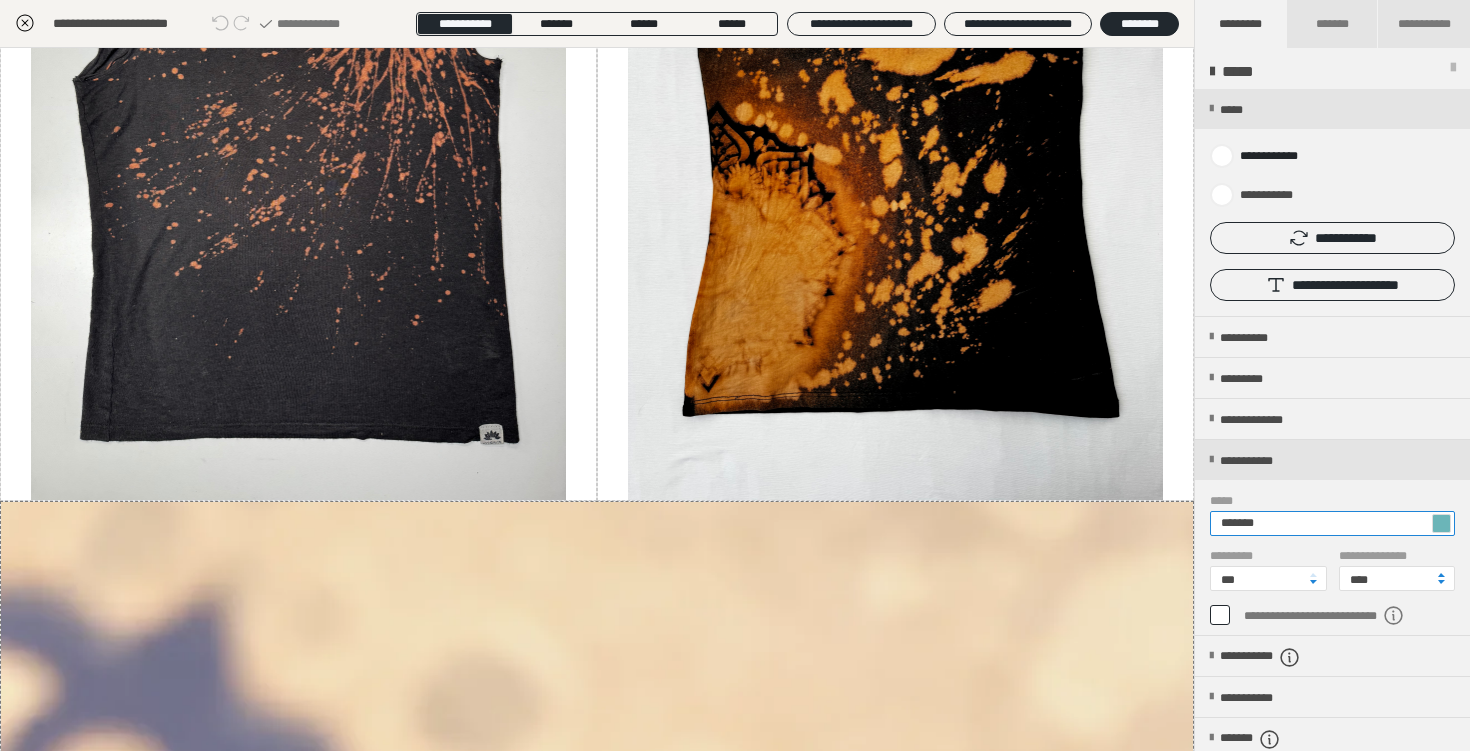type on "*******" 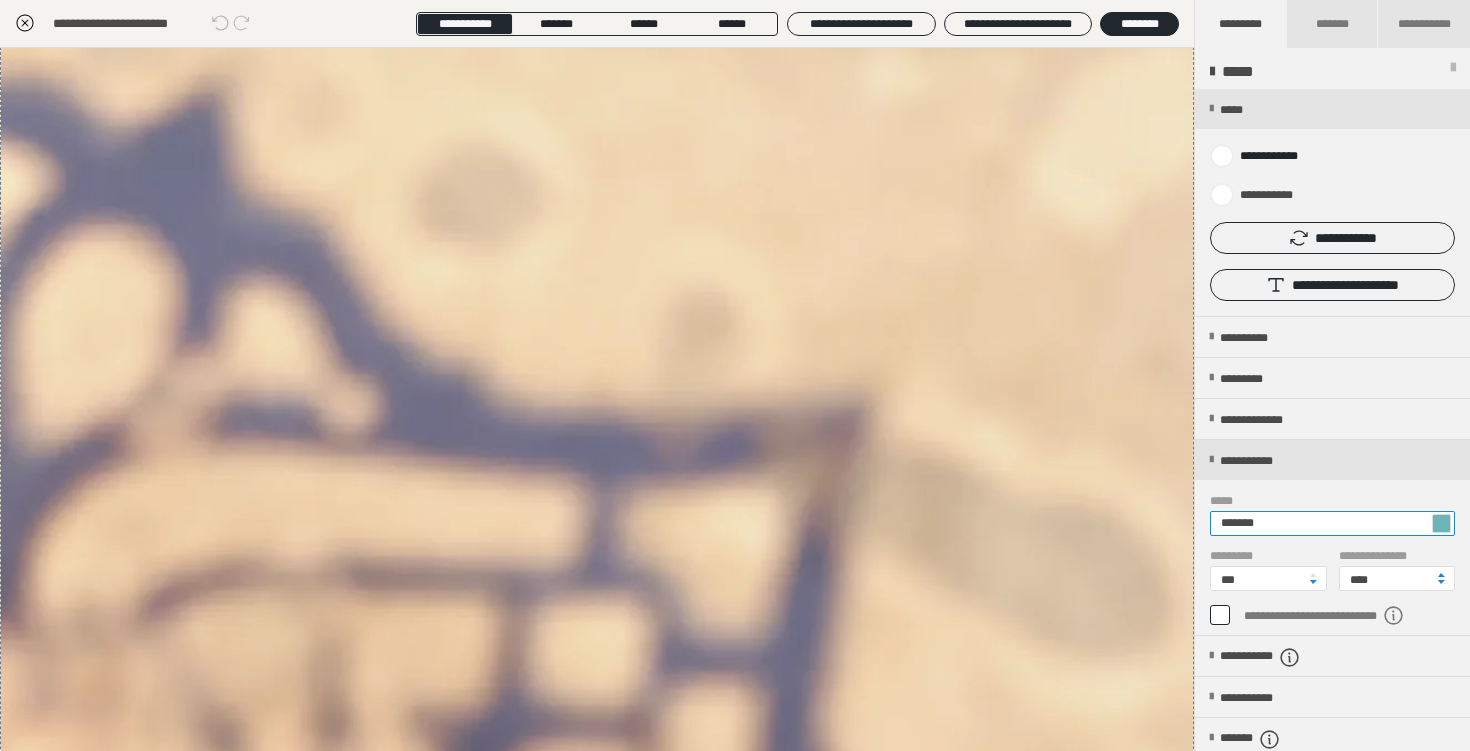 scroll, scrollTop: 2271, scrollLeft: 0, axis: vertical 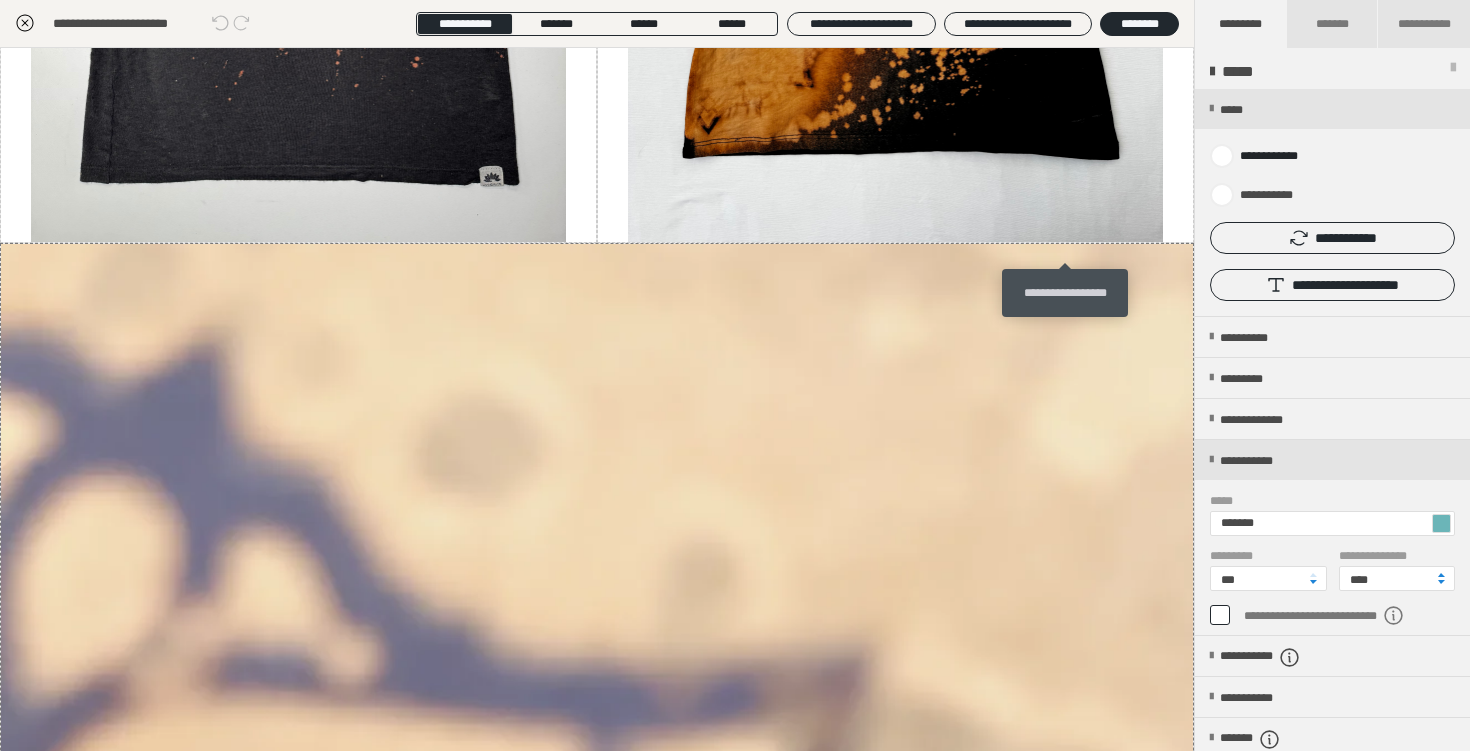click at bounding box center (1069, 256) 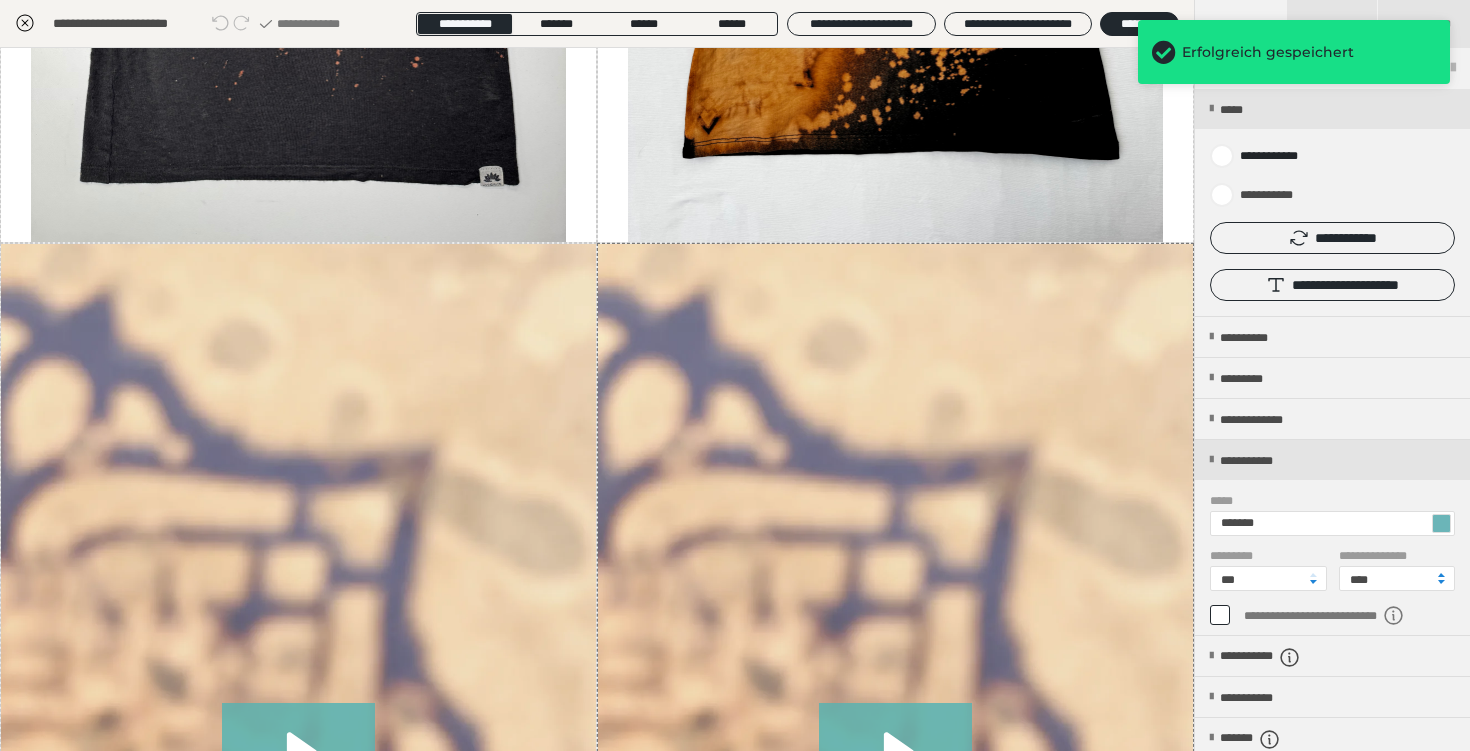 click at bounding box center [895, 773] 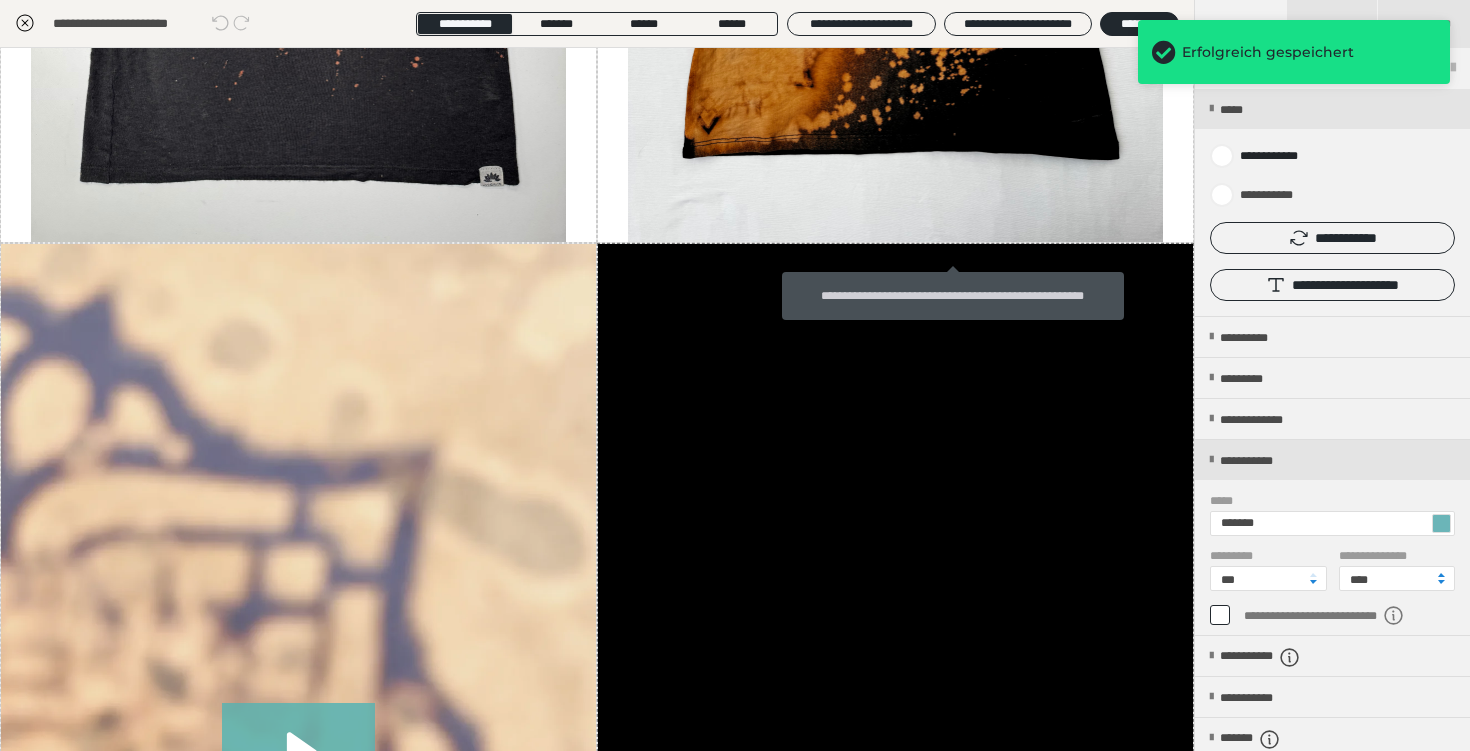 click at bounding box center [953, 257] 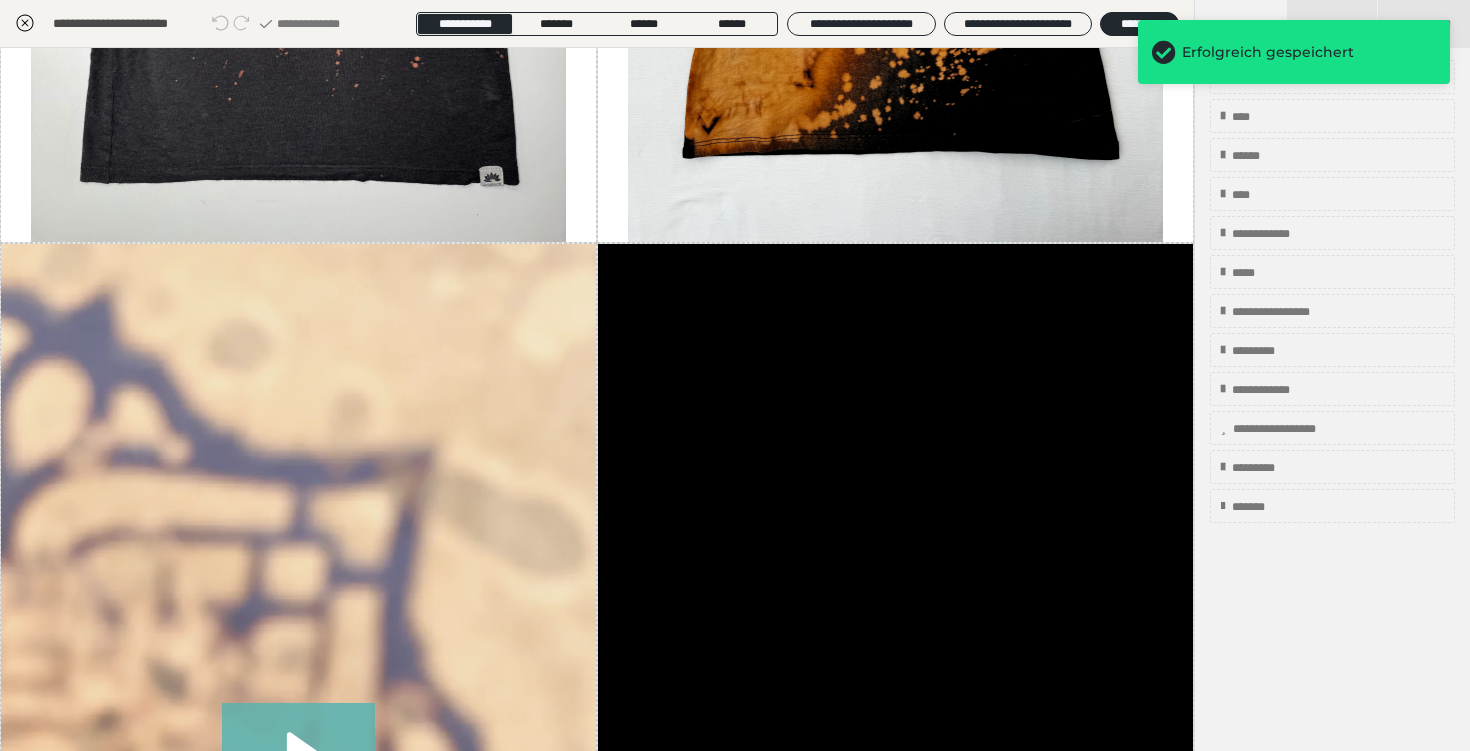 click at bounding box center (983, 257) 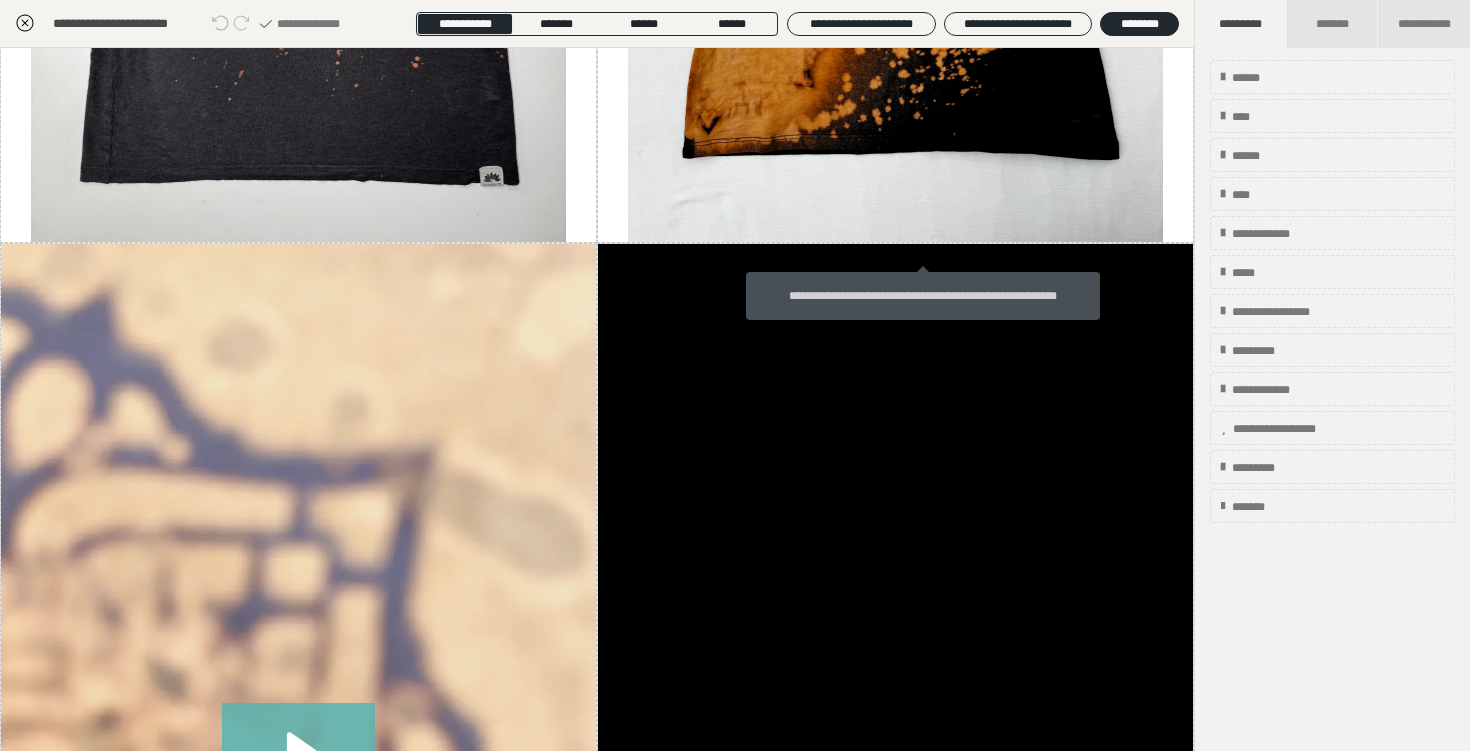 click 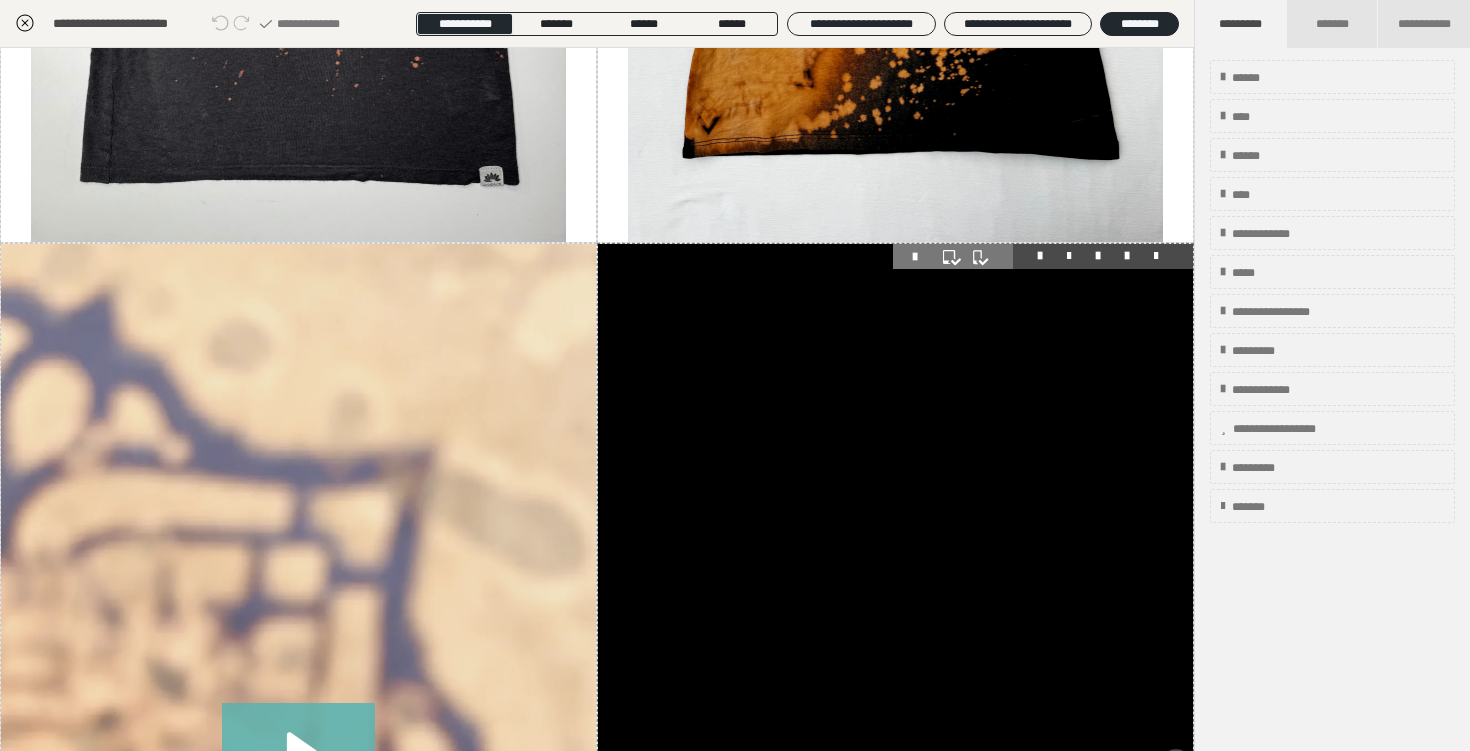 click at bounding box center [895, 773] 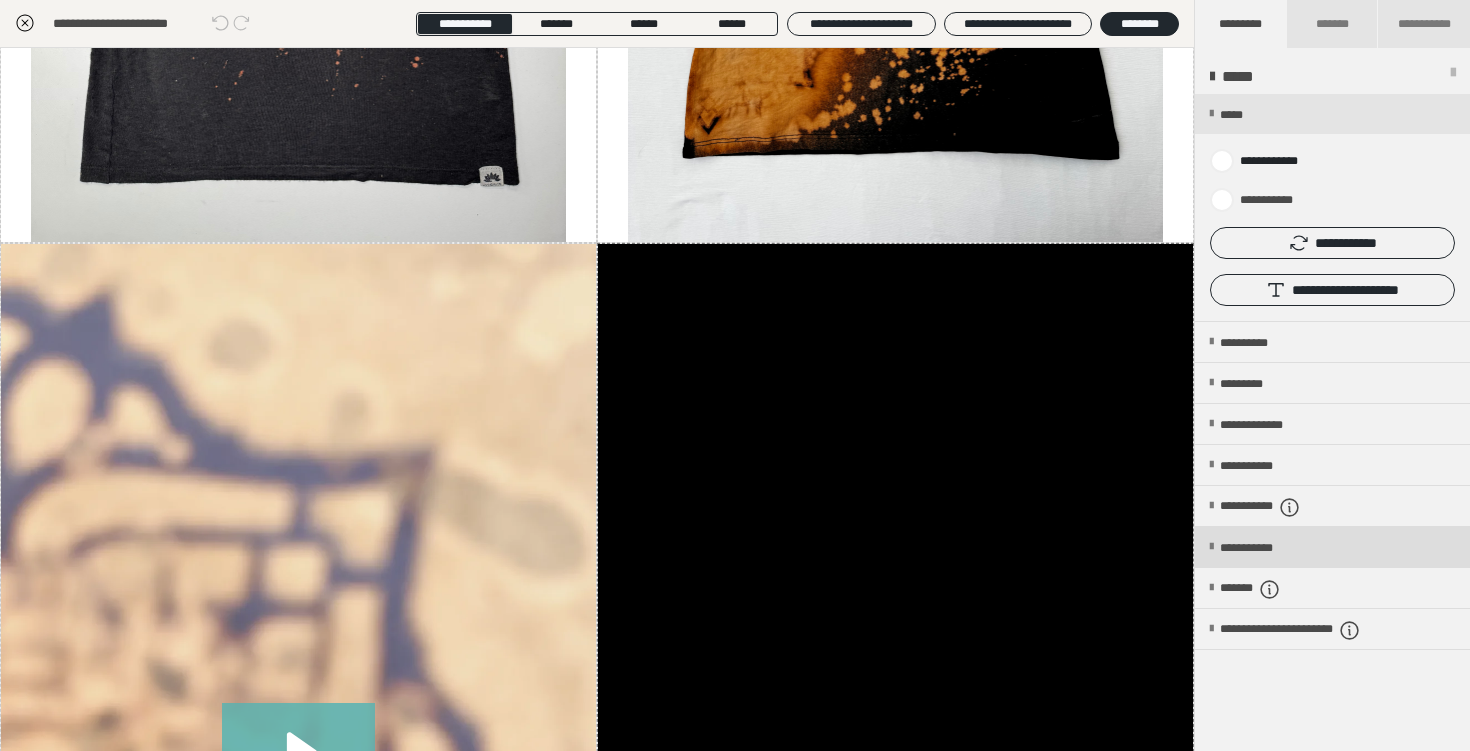 click on "**********" at bounding box center (1266, 548) 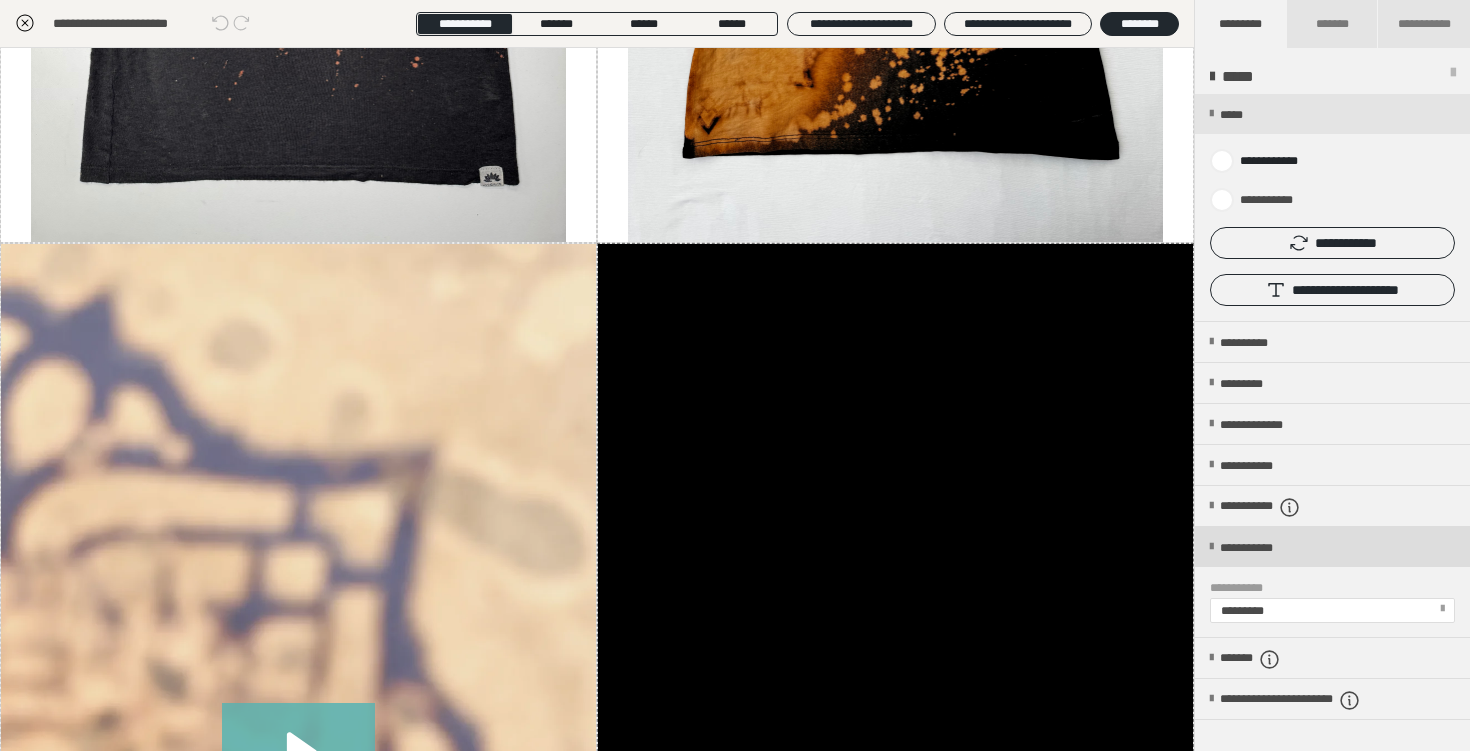 click on "**********" at bounding box center (1266, 548) 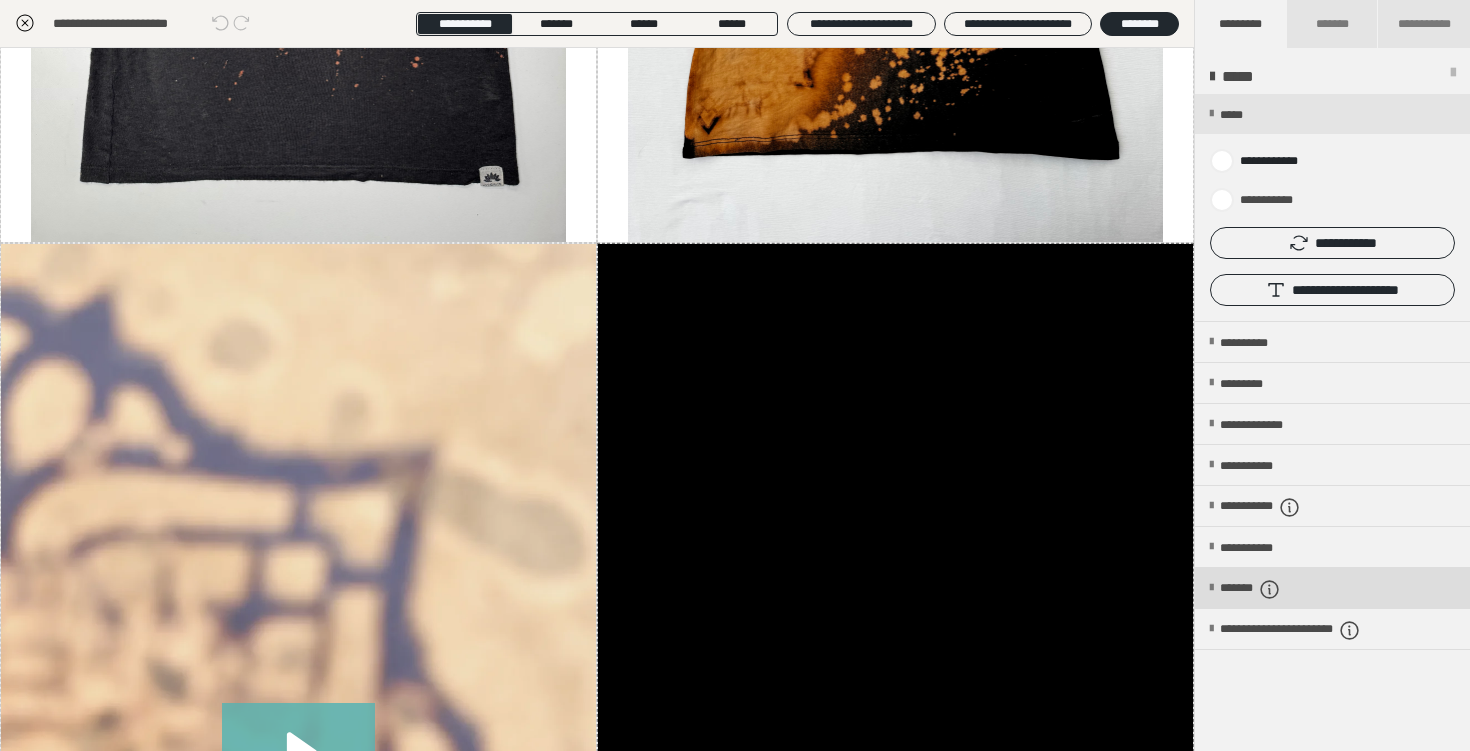 click on "*******" at bounding box center [1267, 589] 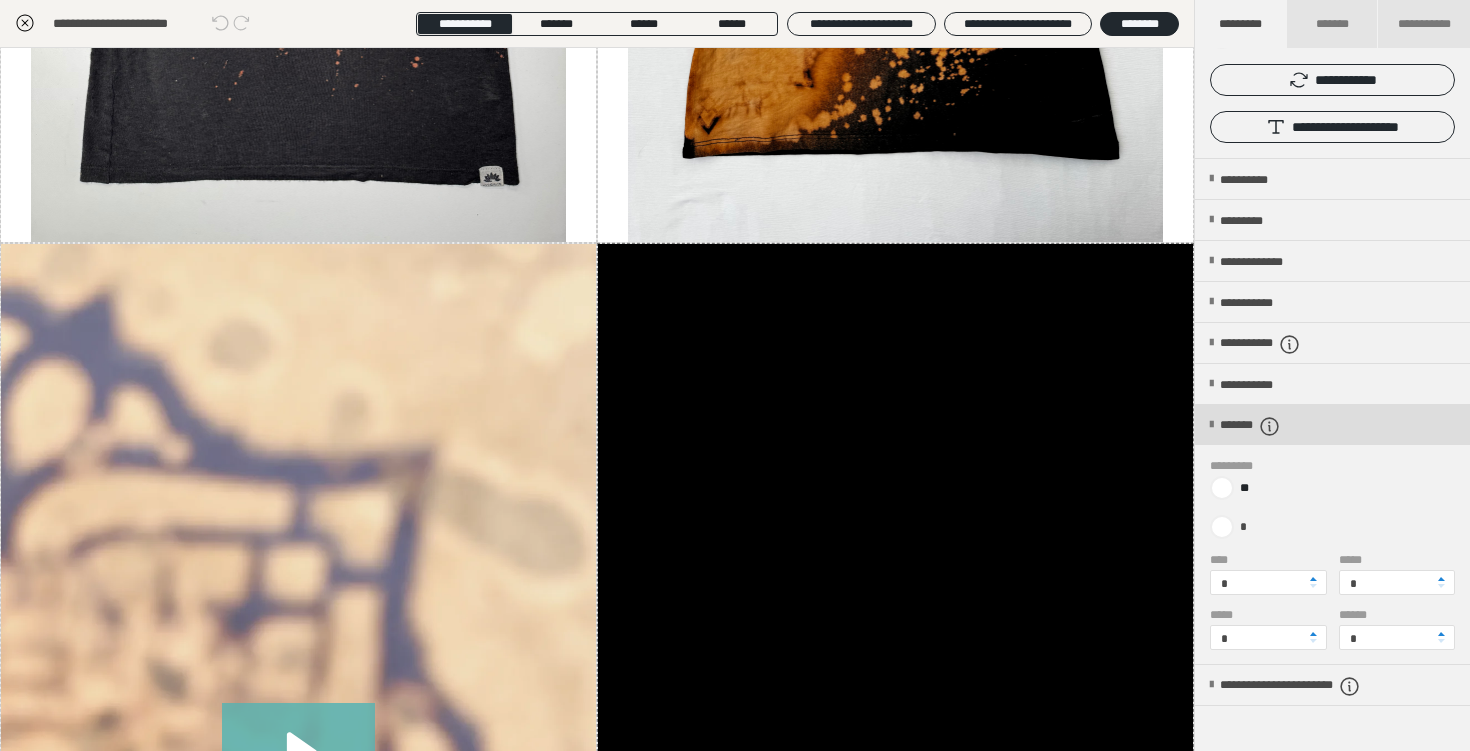 scroll, scrollTop: 162, scrollLeft: 0, axis: vertical 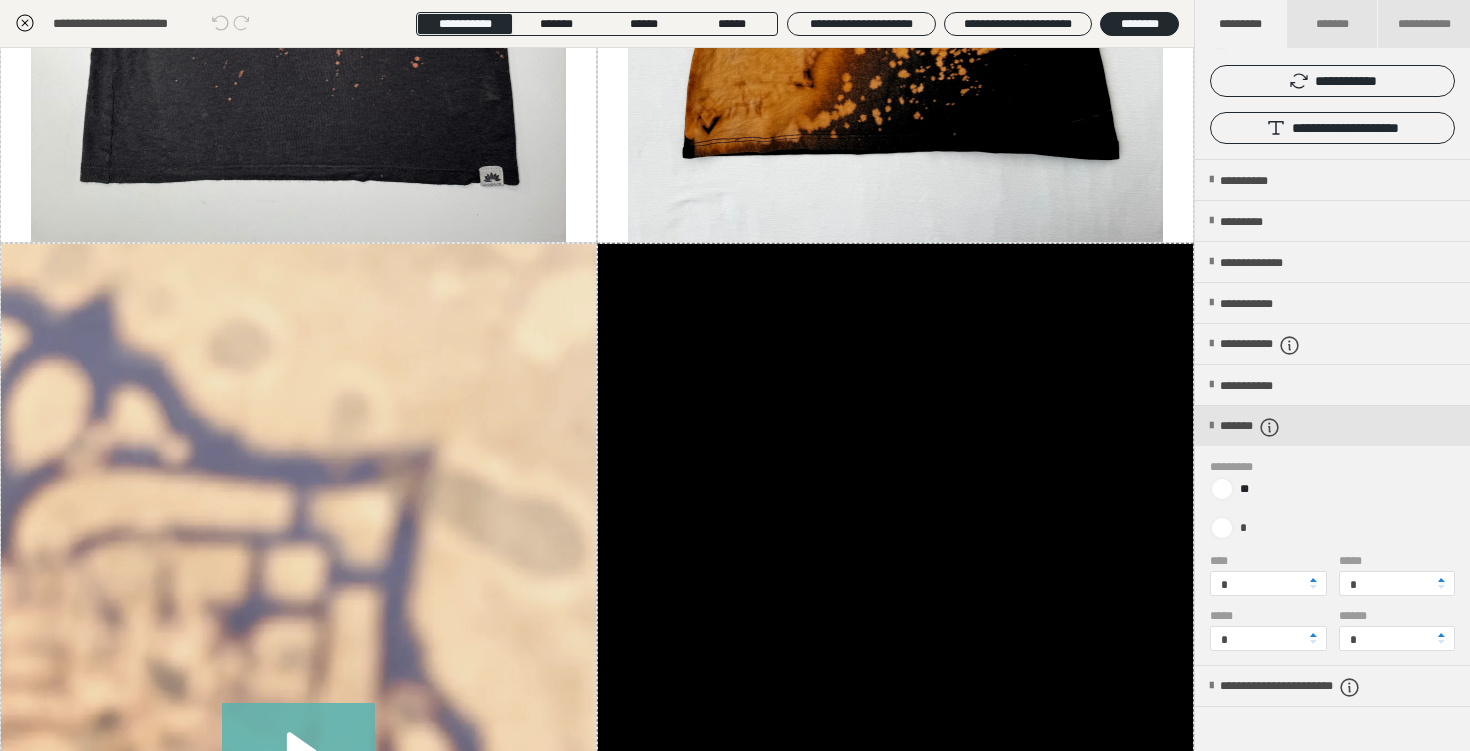 click on "******* ********* ** * **** * ***** * ***** * ****** *" at bounding box center [1332, 536] 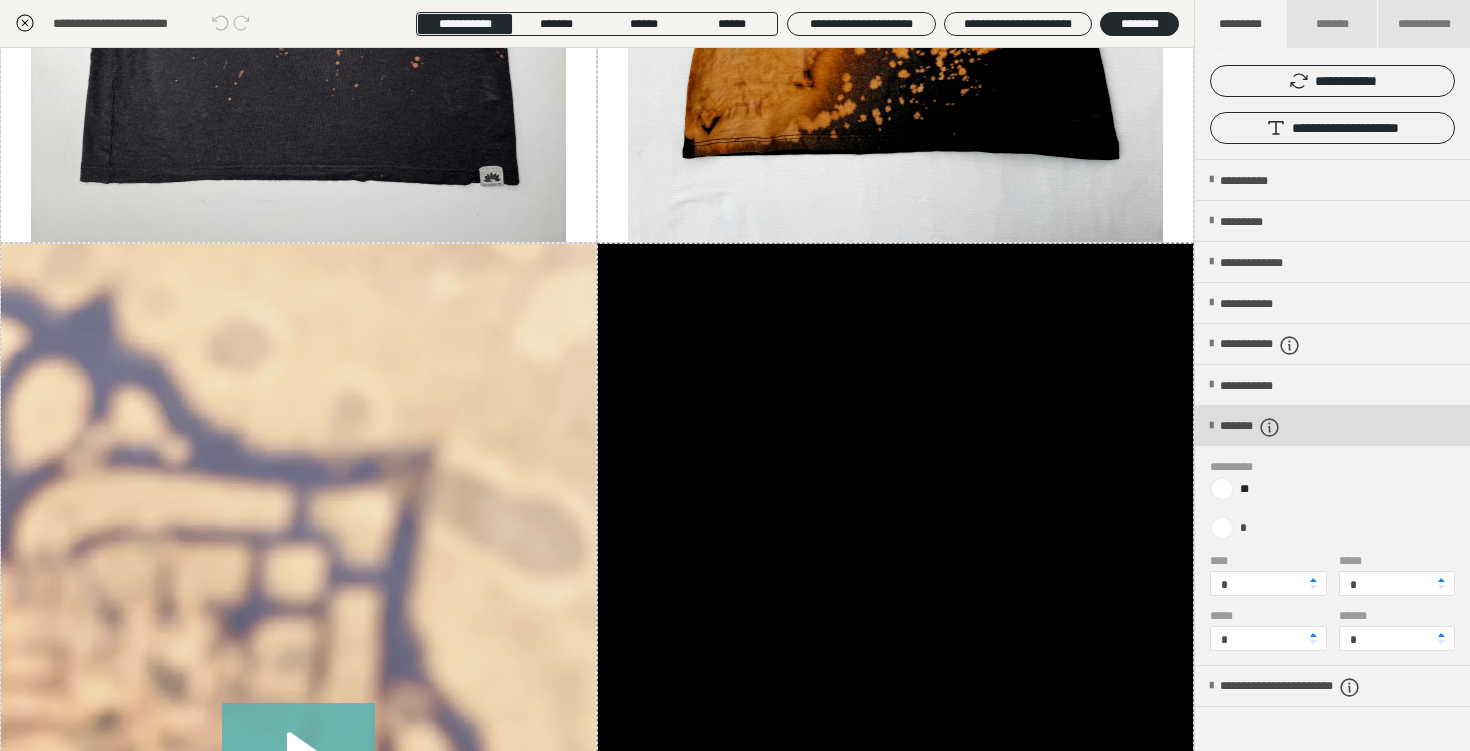 click on "*******" at bounding box center [1267, 427] 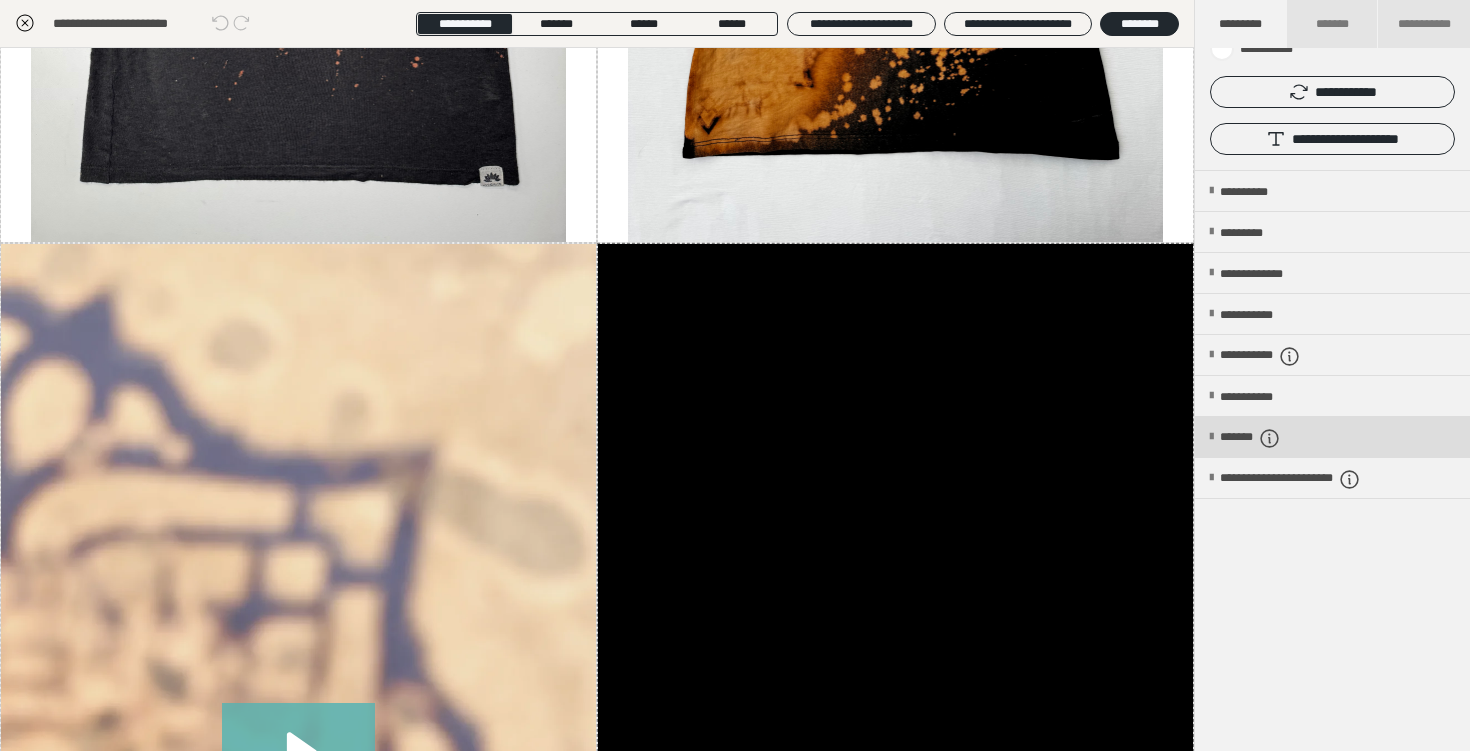 scroll, scrollTop: 151, scrollLeft: 0, axis: vertical 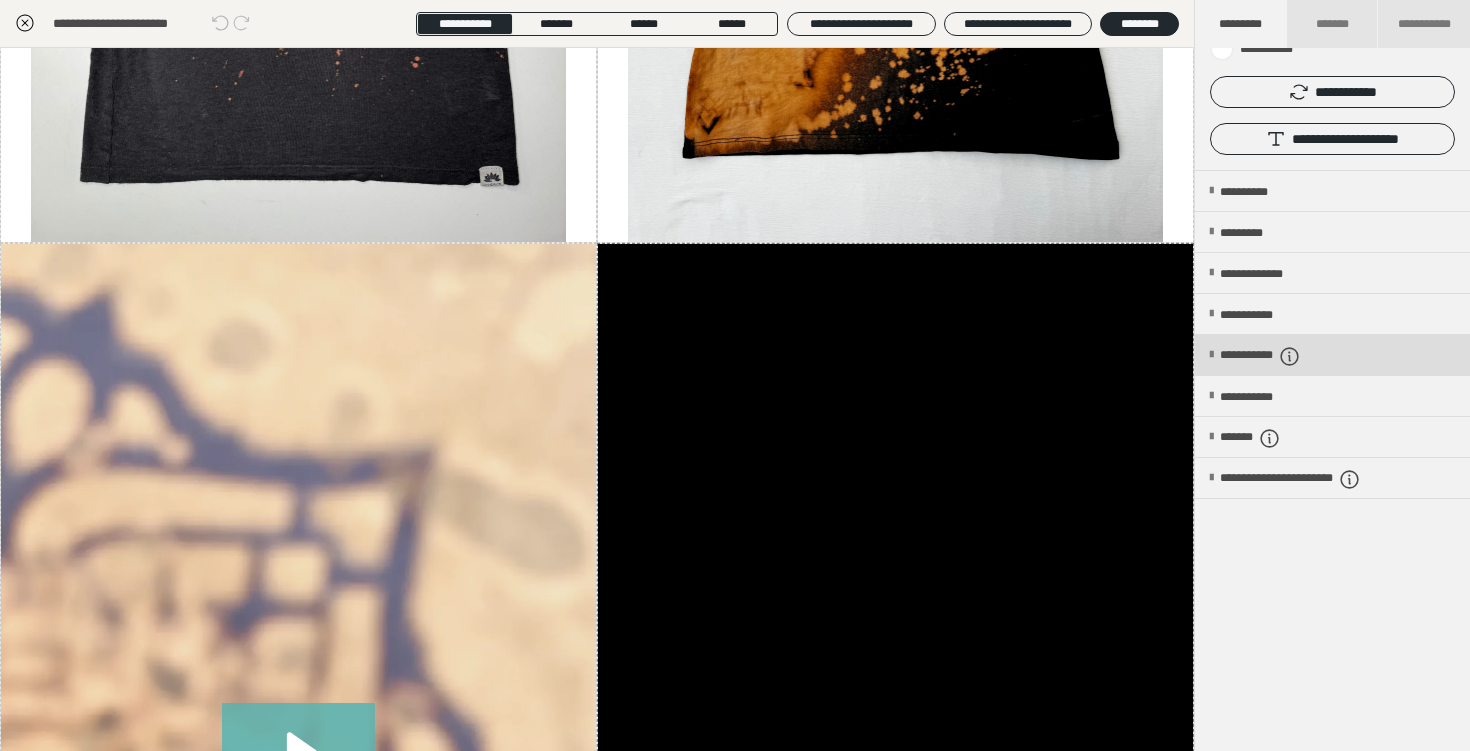 click on "**********" at bounding box center (1284, 356) 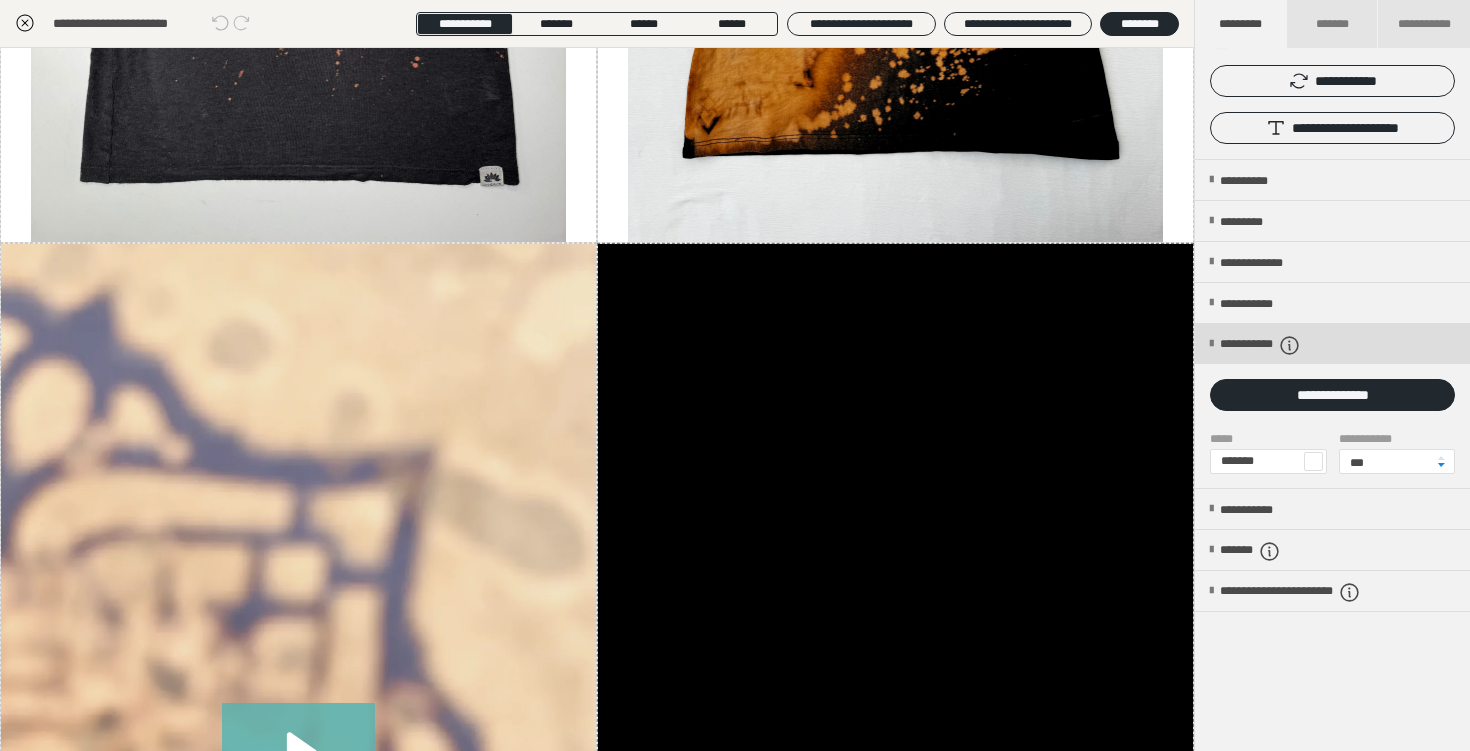 click on "**********" at bounding box center [1284, 345] 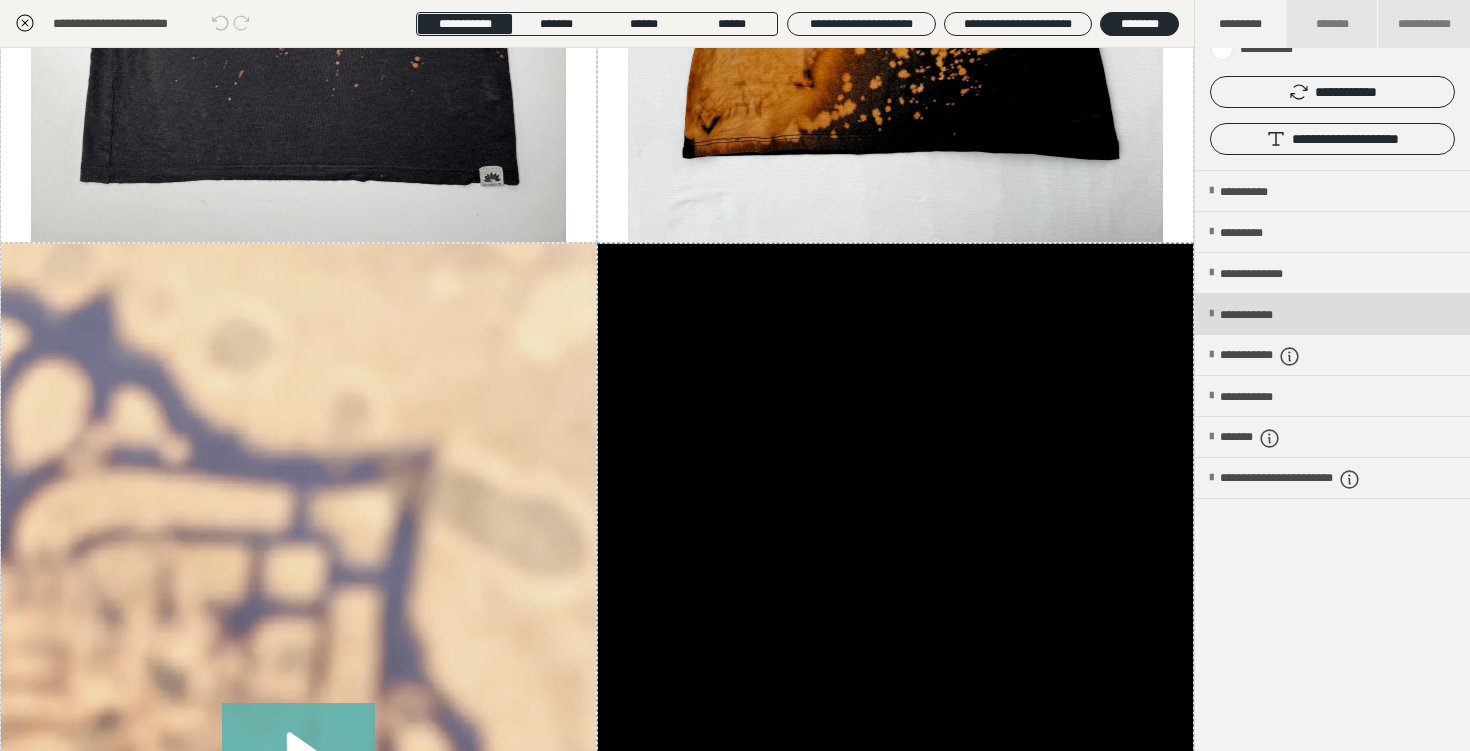 click on "**********" at bounding box center [1332, 314] 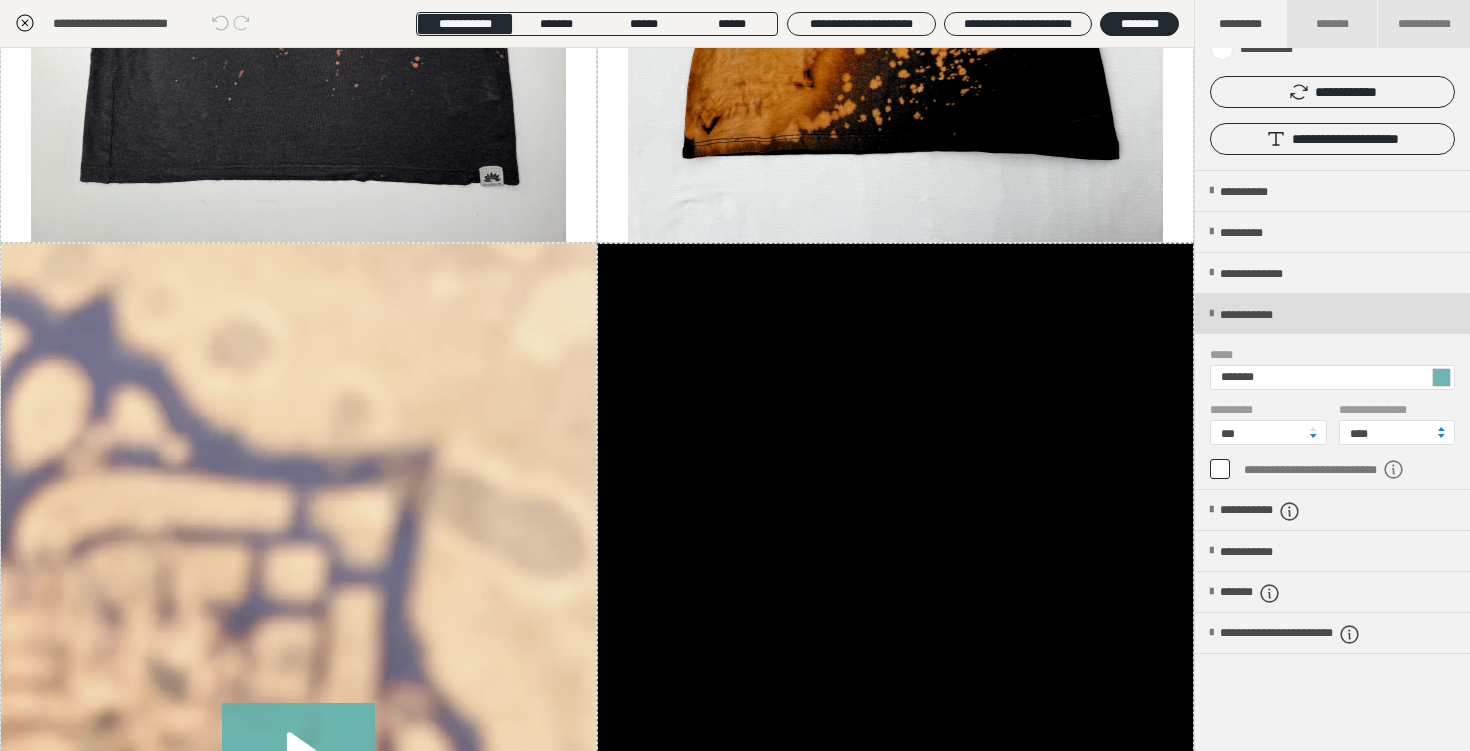 scroll, scrollTop: 162, scrollLeft: 0, axis: vertical 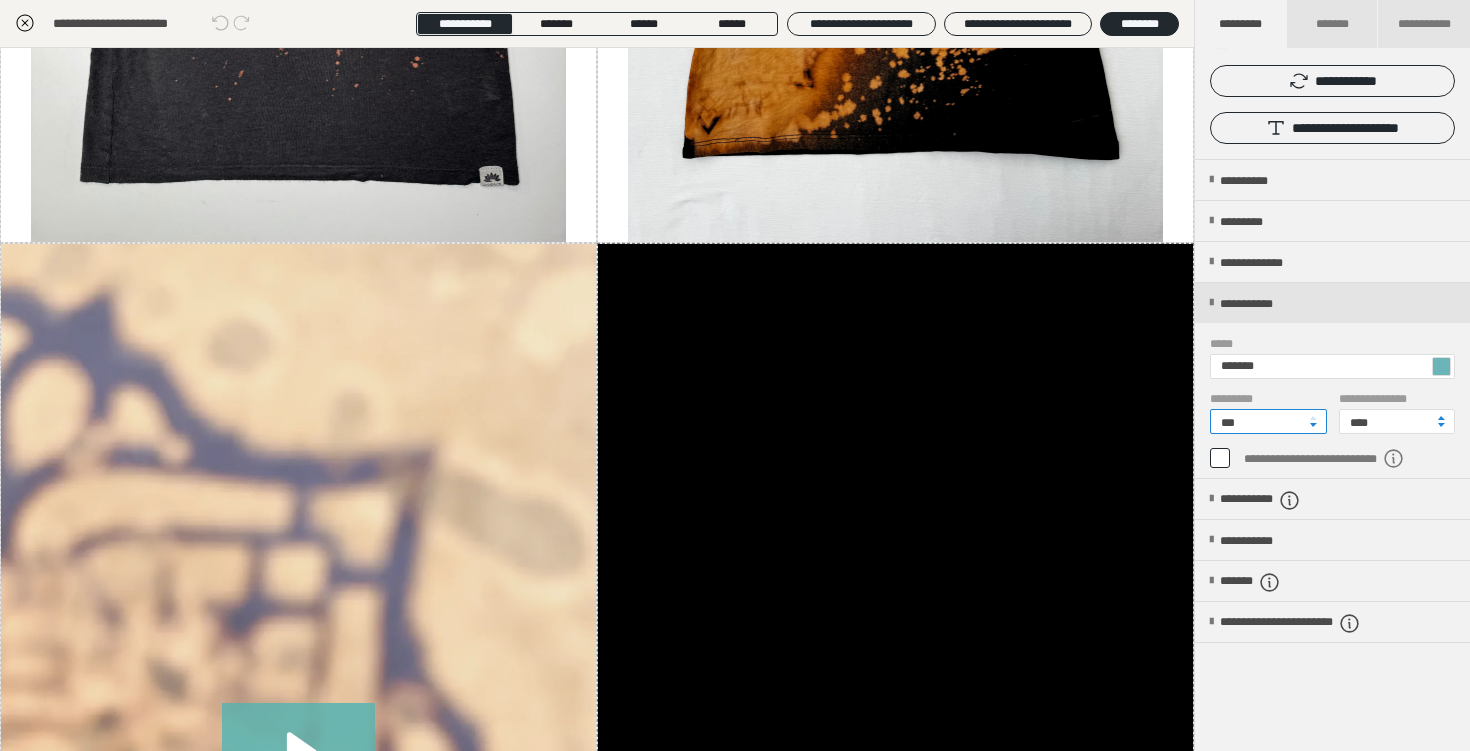 drag, startPoint x: 1236, startPoint y: 422, endPoint x: 1196, endPoint y: 422, distance: 40 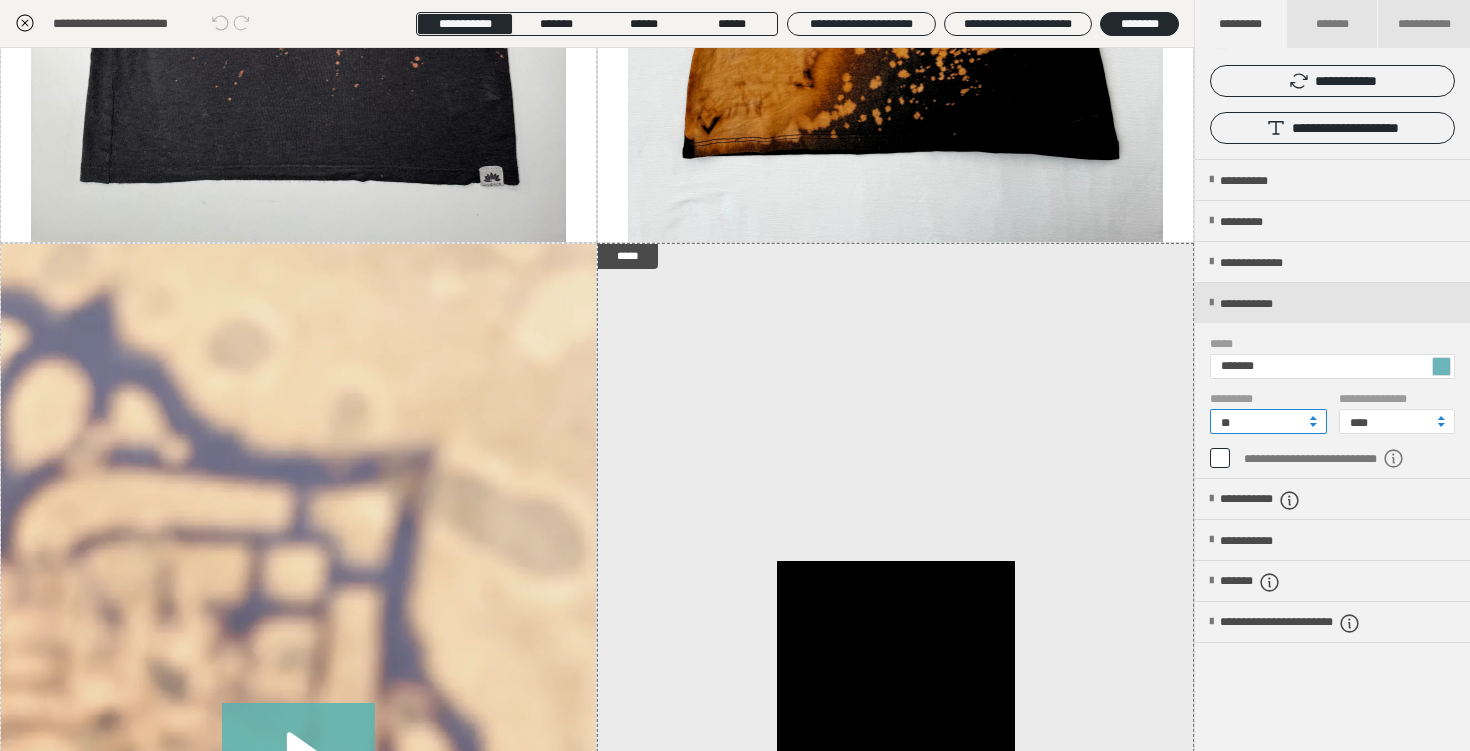 type on "**" 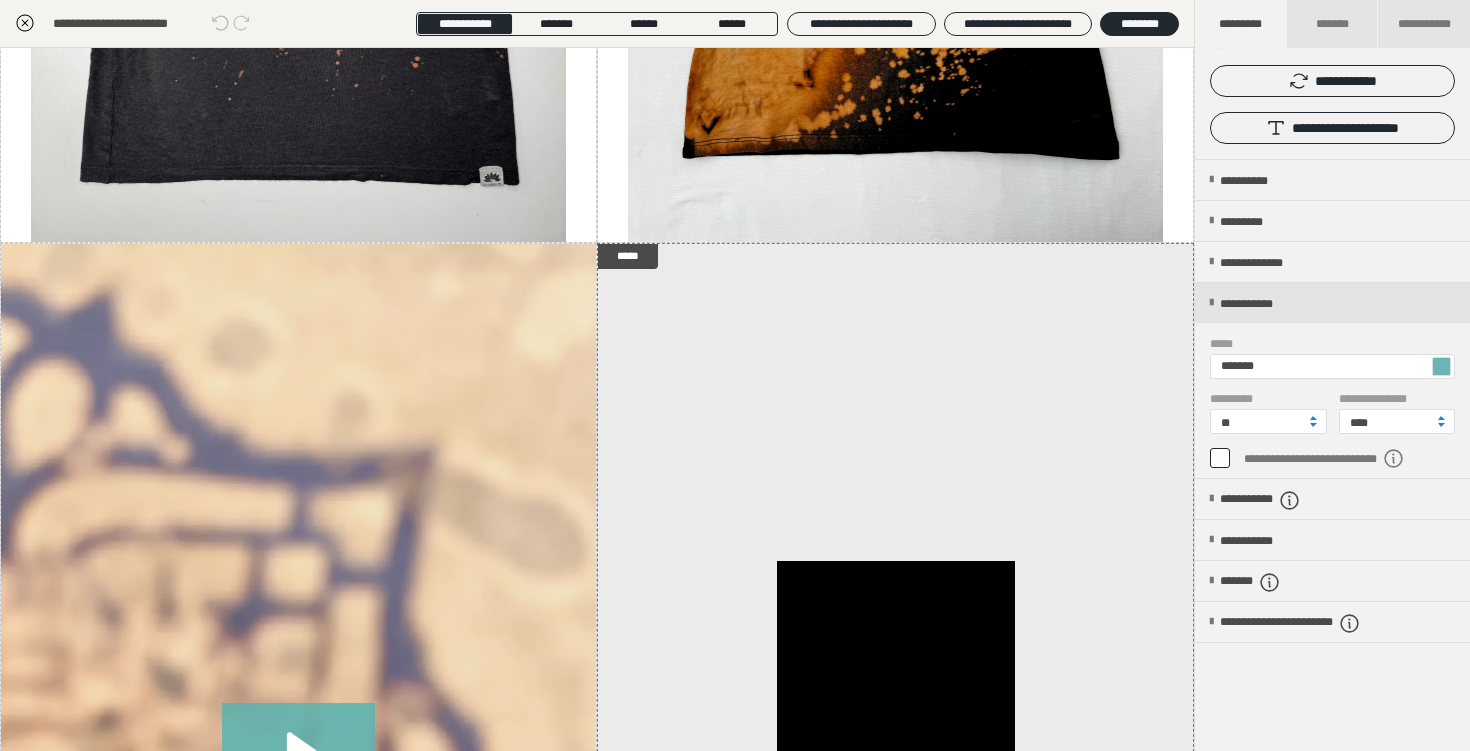 click on "**********" at bounding box center (1332, 423) 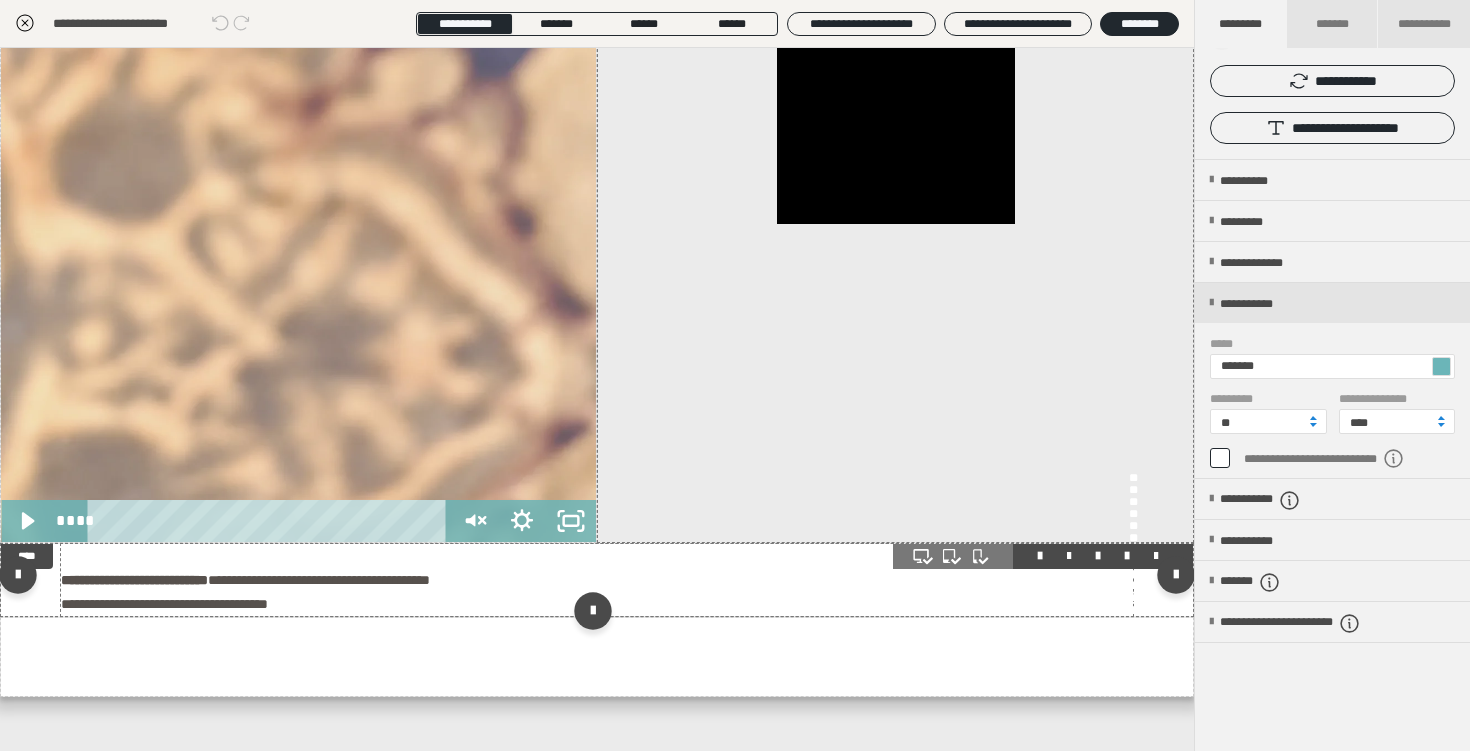 scroll, scrollTop: 3042, scrollLeft: 0, axis: vertical 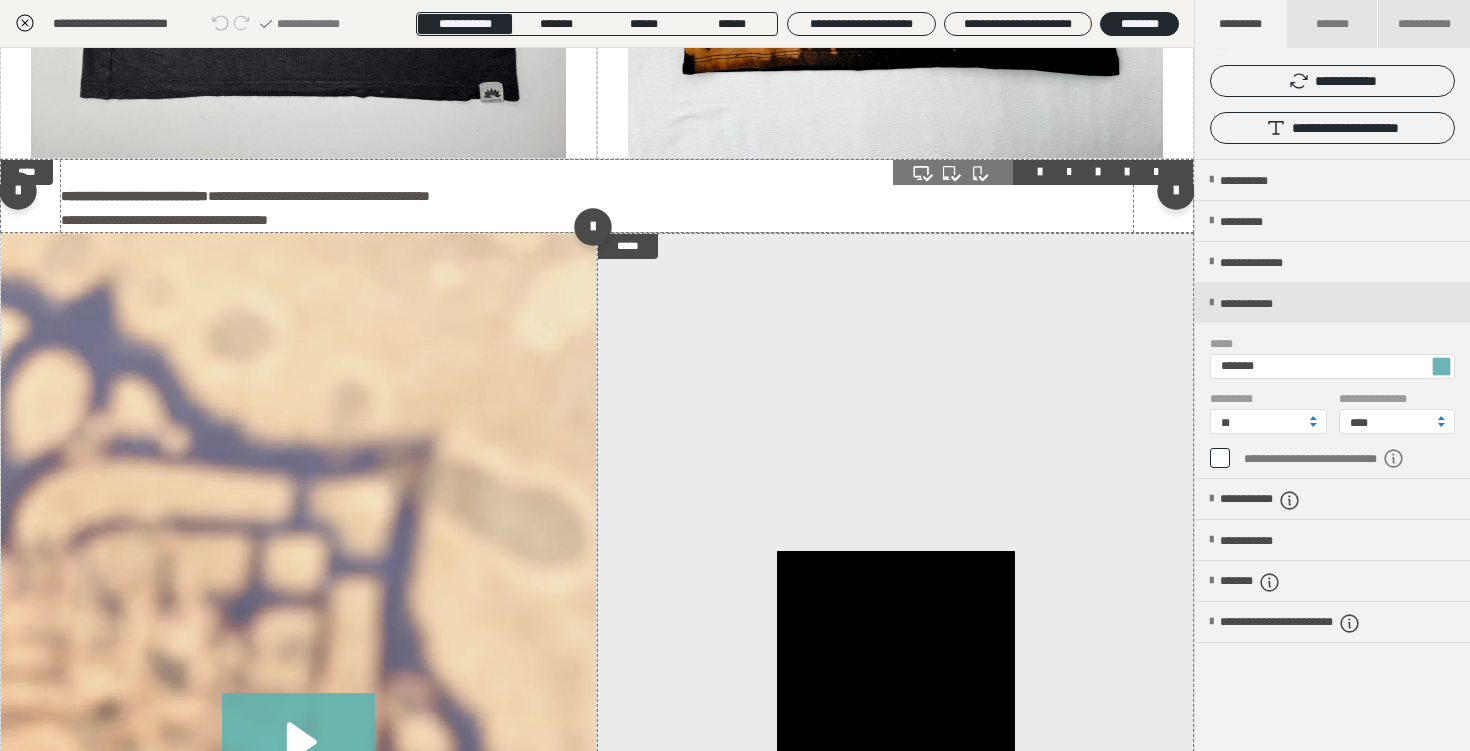 click on "**********" at bounding box center [597, 196] 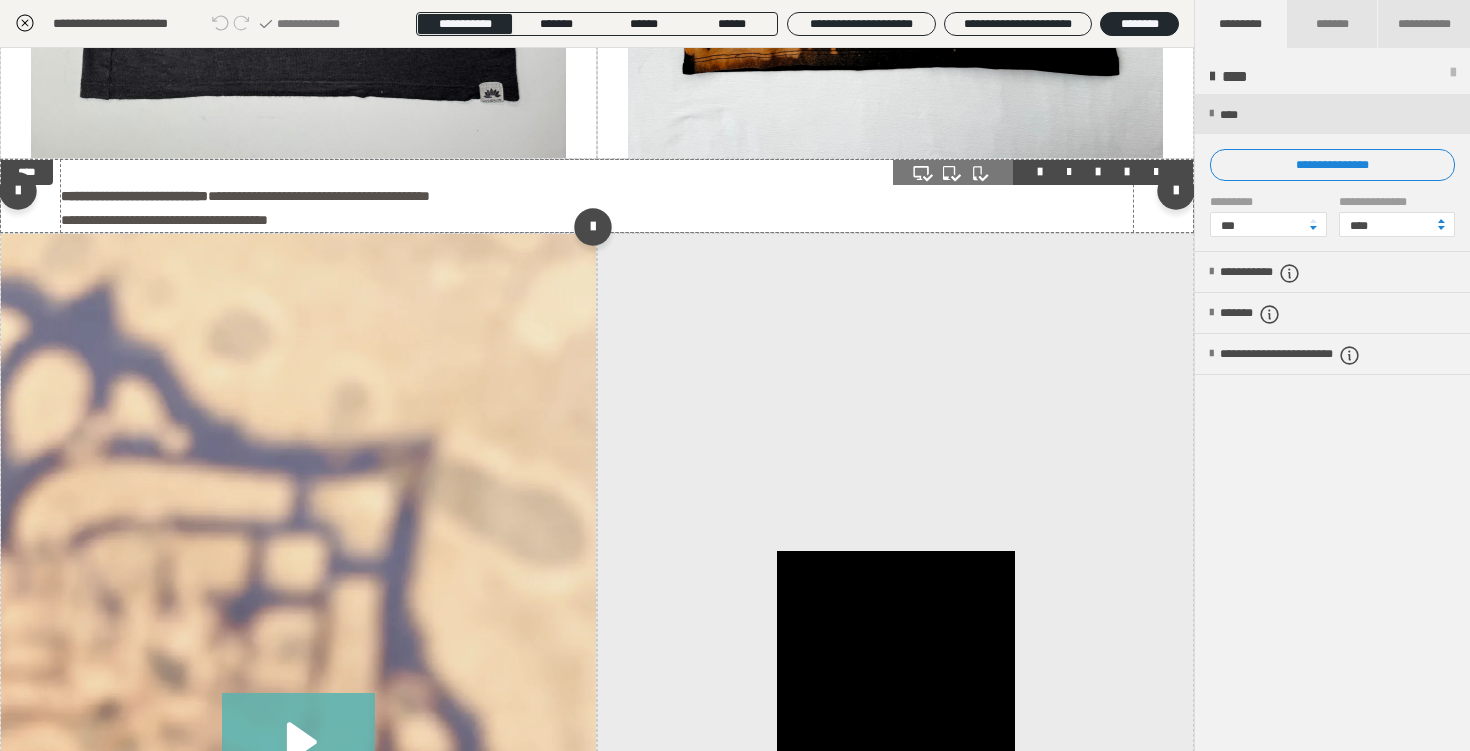 click on "**********" at bounding box center [597, 196] 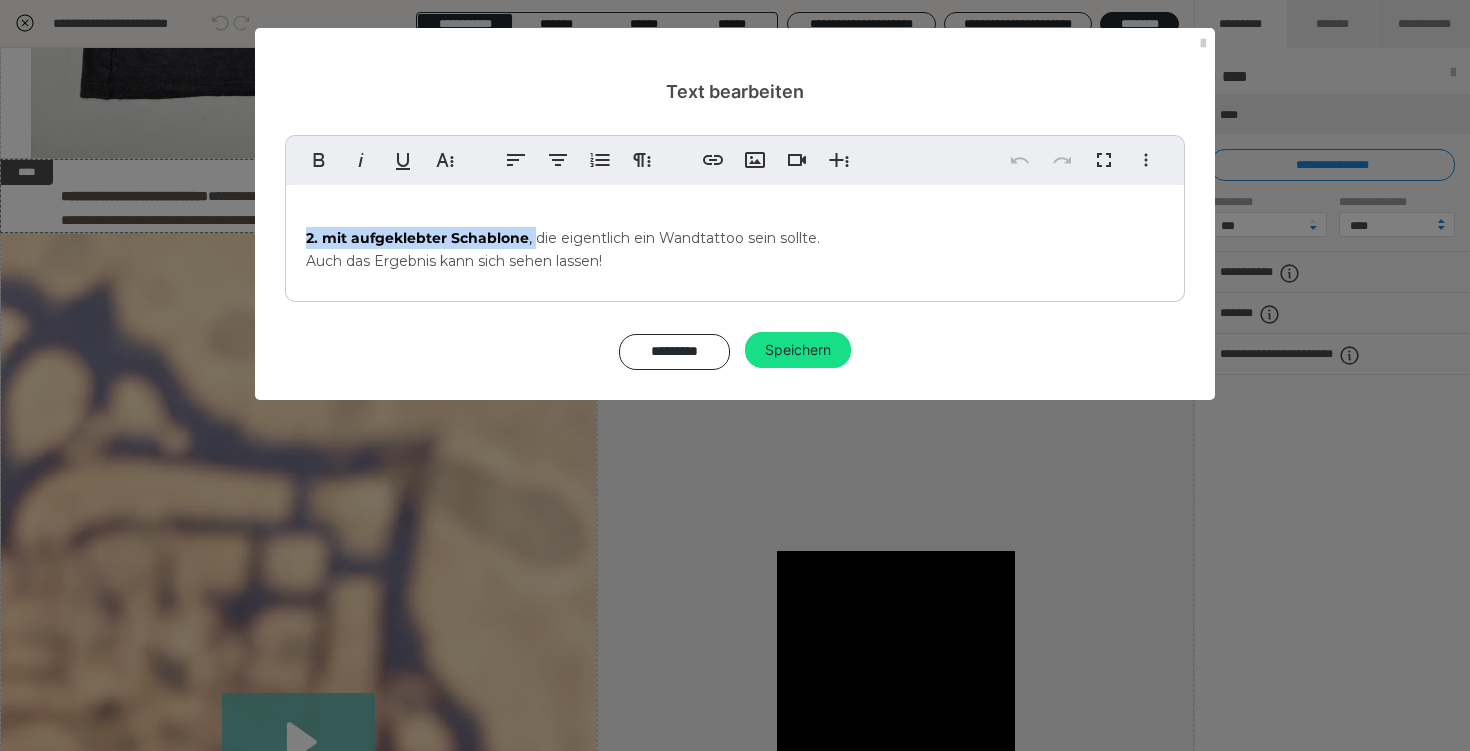 drag, startPoint x: 530, startPoint y: 240, endPoint x: 234, endPoint y: 244, distance: 296.02704 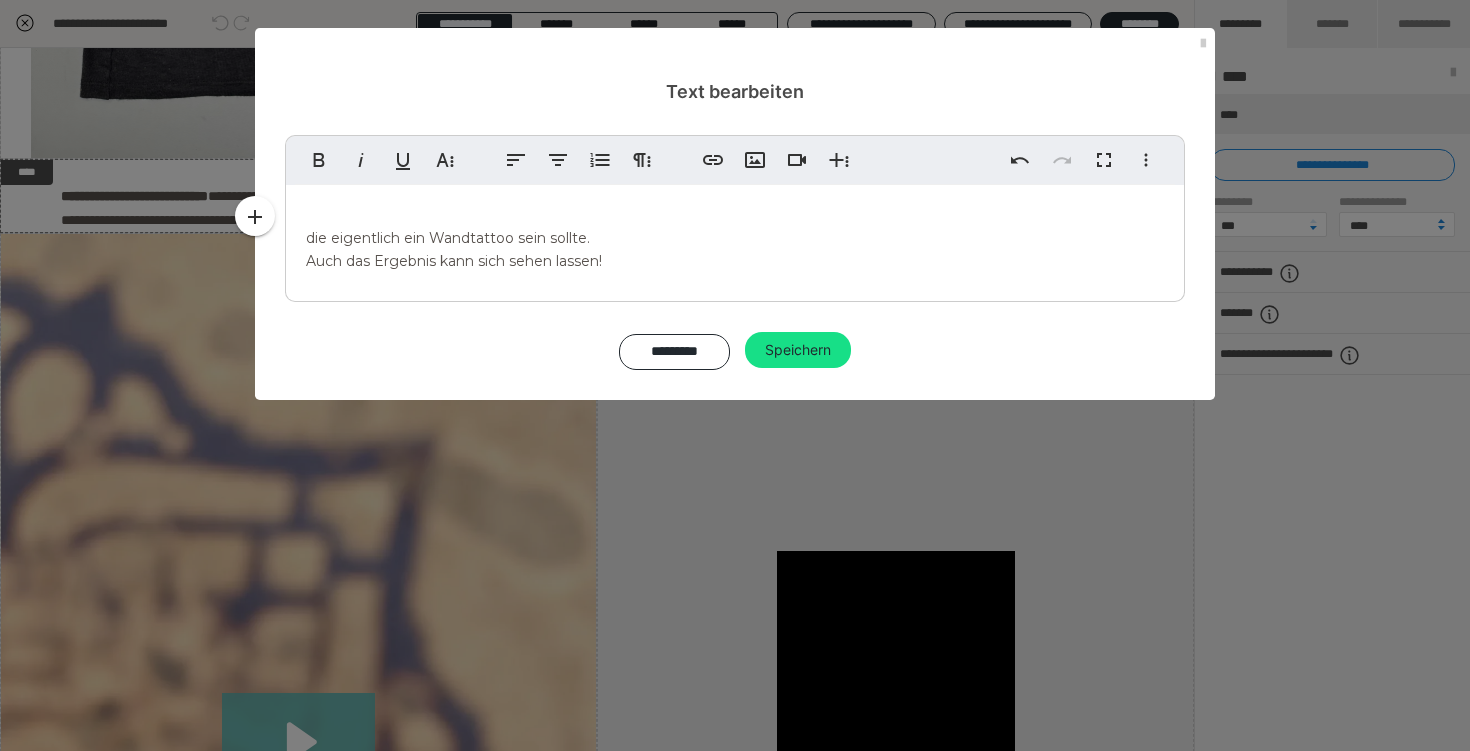 type 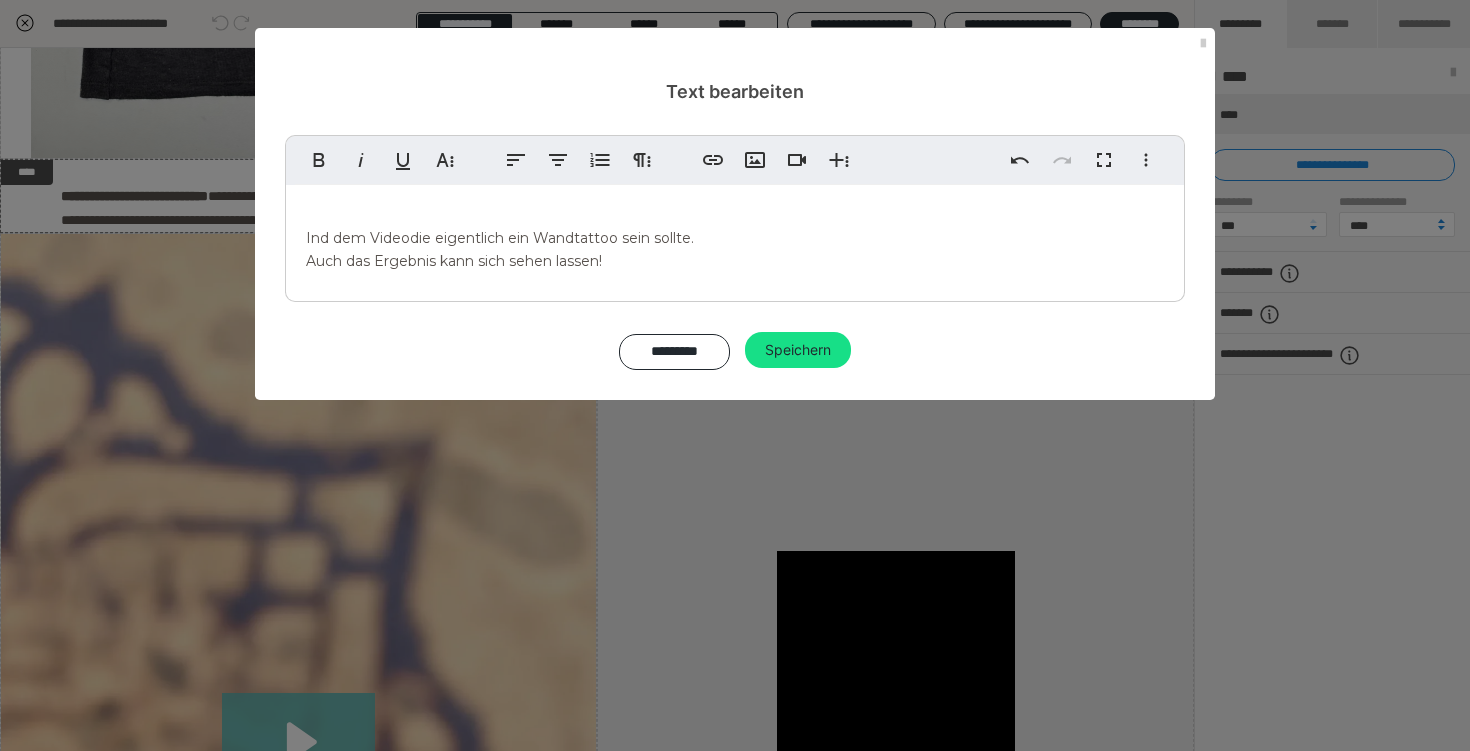 click on "Ind dem Video  die eigentlich ein Wandtattoo sein sollte." at bounding box center (500, 238) 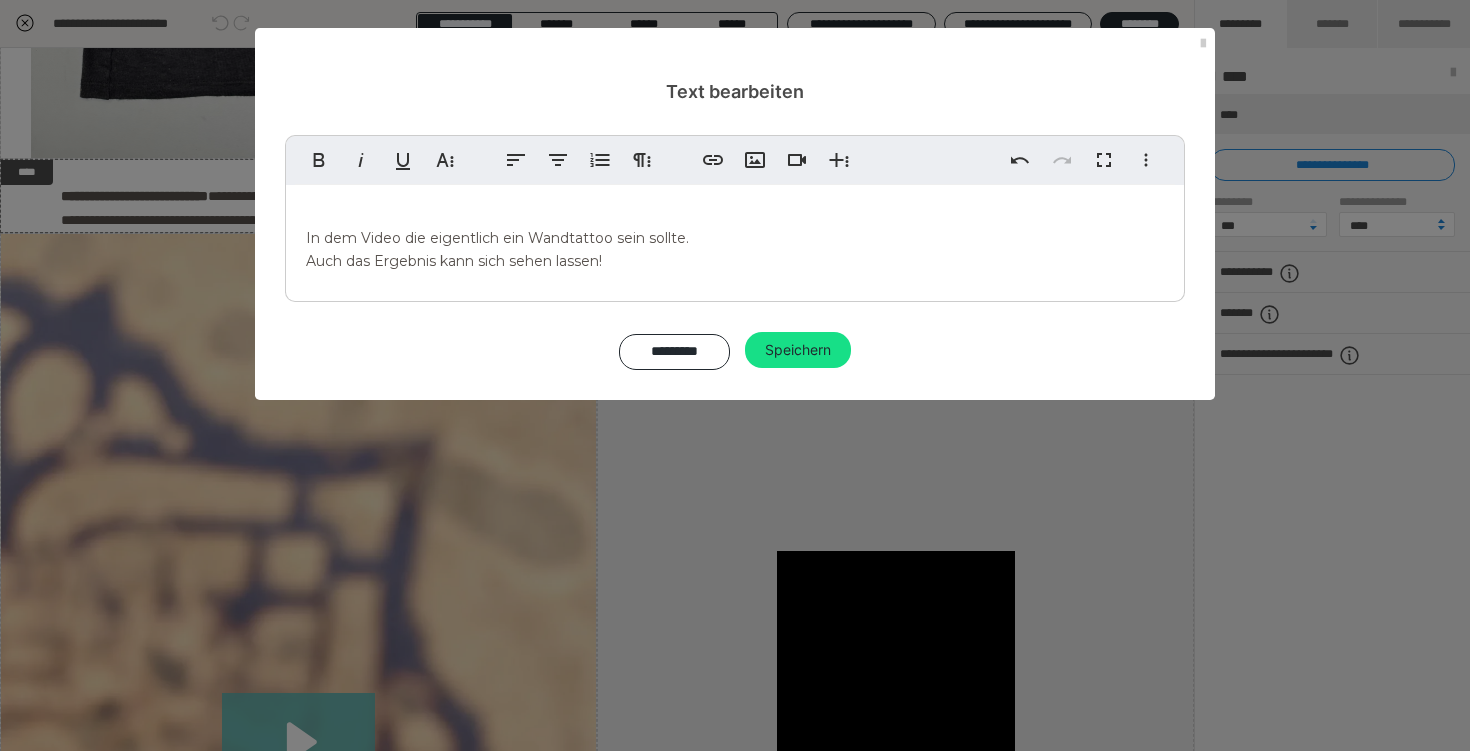 click on "In dem Video die eigentlich ein Wandtattoo sein sollte." at bounding box center [497, 238] 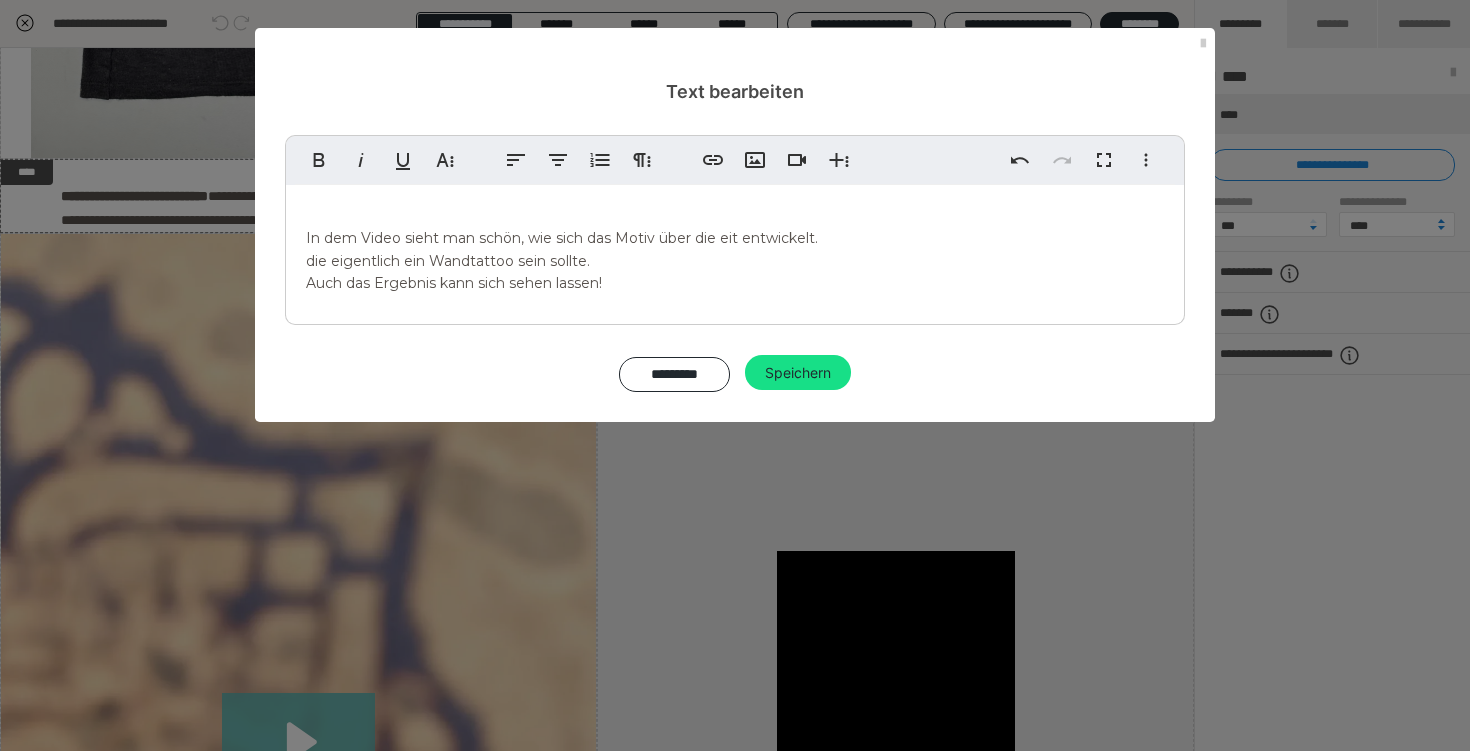 click on "In dem Video sieht man schön, wie sich das Motiv über die eit entwickelt." at bounding box center (562, 238) 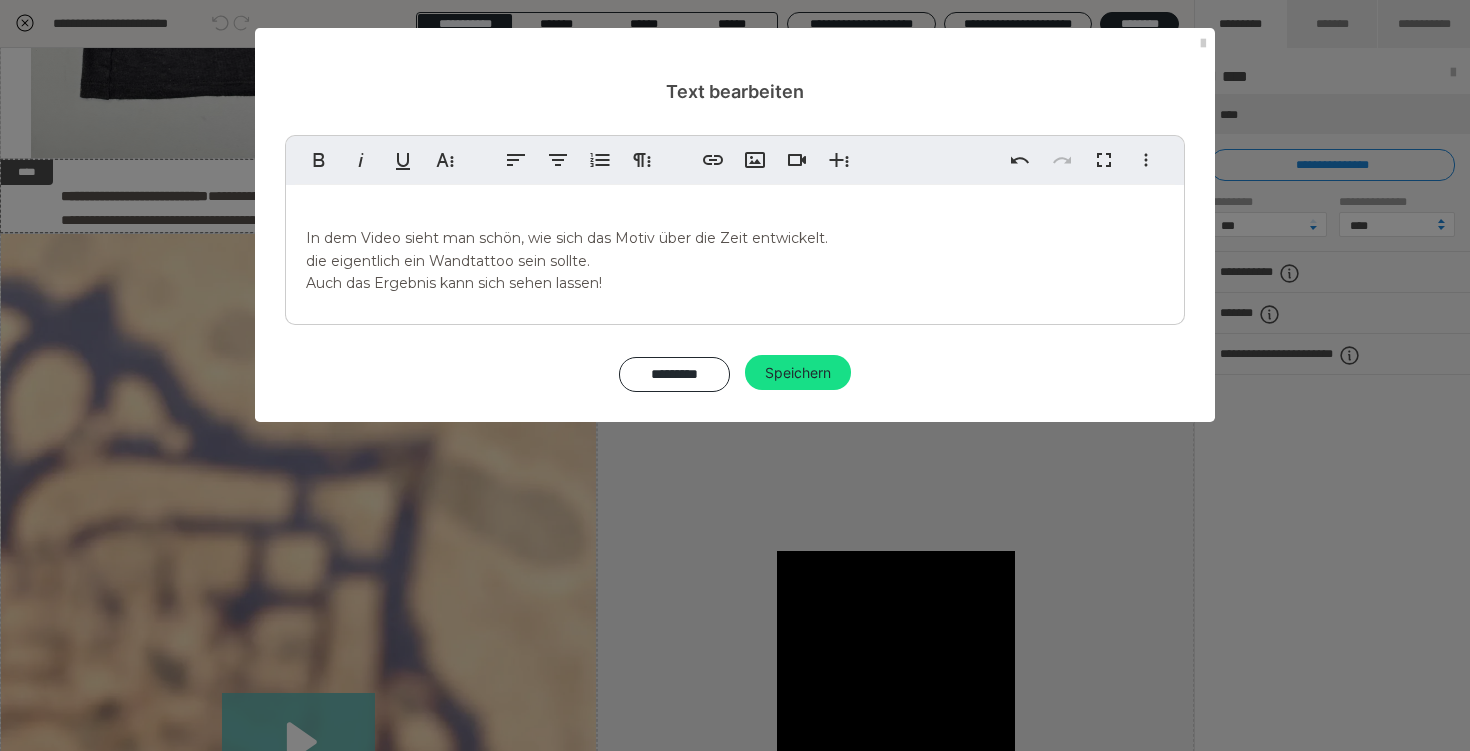 click on "In dem Video sieht man schön, wie sich das Motiv über die Zeit entwickelt.  die eigentlich ein Wandtattoo sein sollte. Auch das Ergebnis kann sich sehen lassen!" at bounding box center (735, 250) 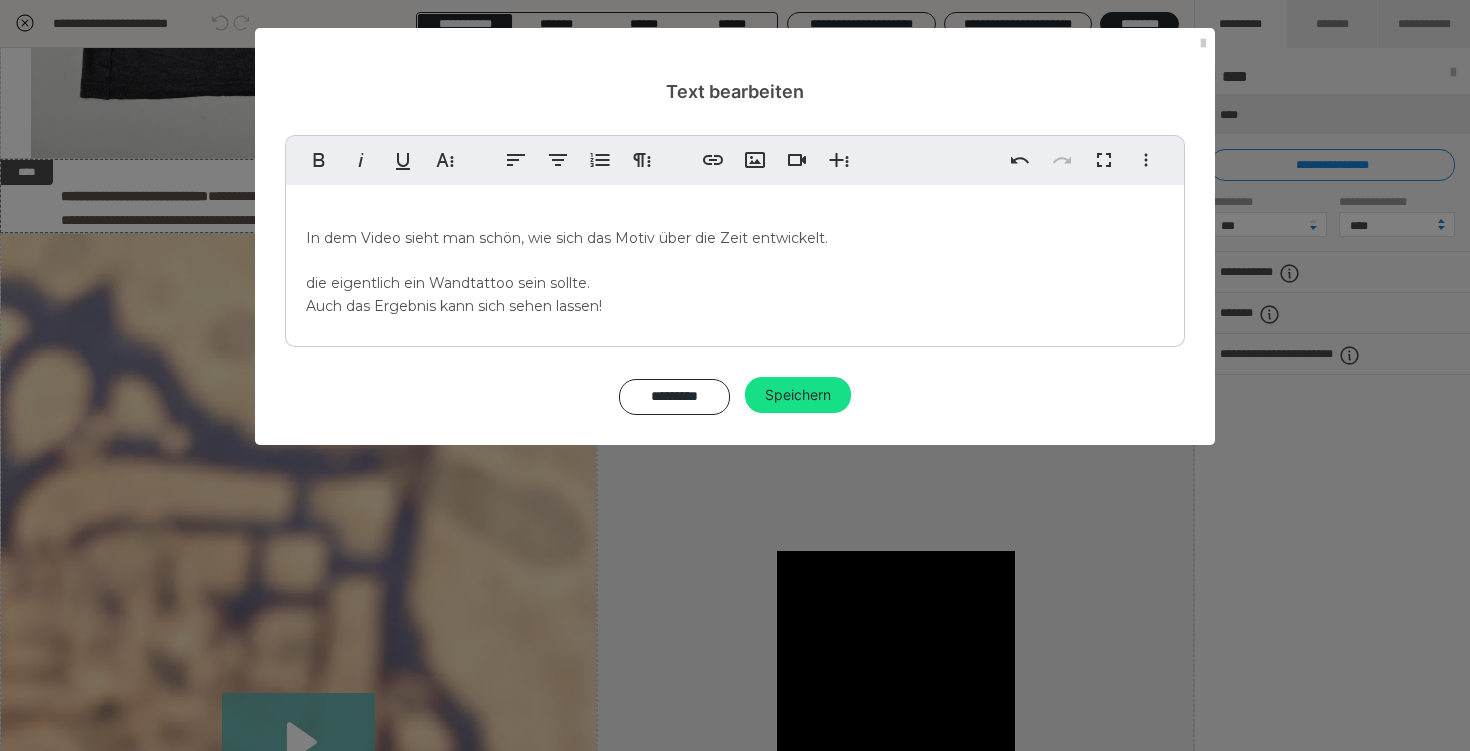 click on "In dem Video sieht man schön, wie sich das Motiv über die Zeit entwickelt.   die eigentlich ein Wandtattoo sein sollte. Auch das Ergebnis kann sich sehen lassen!" at bounding box center [735, 261] 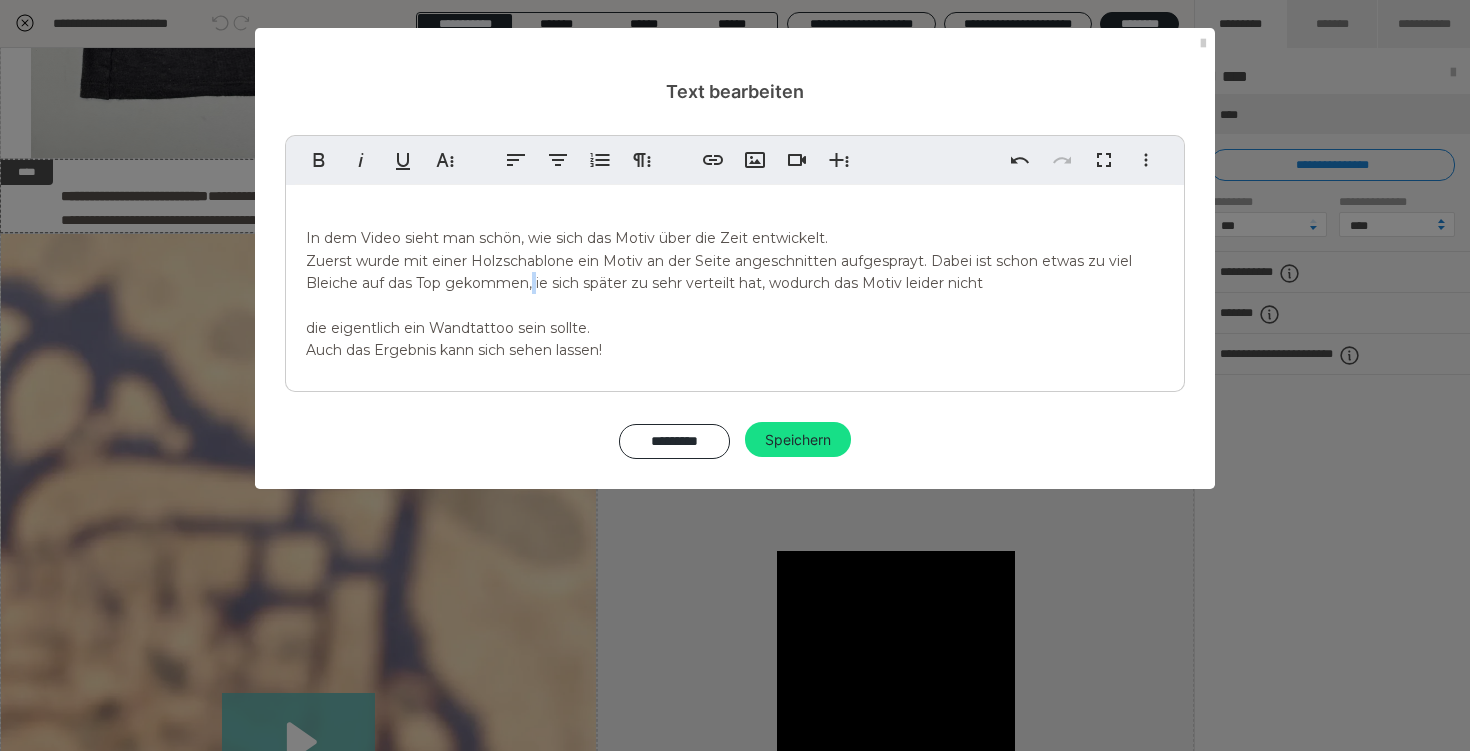 click on "Zuerst wurde mit einer Holzschablone ein Motiv an der Seite angeschnitten aufgesprayt. Dabei ist schon etwas zu viel Bleiche auf das Top gekommen, ie sich später zu sehr verteilt hat, wodurch das Motiv leider nicht" at bounding box center [719, 272] 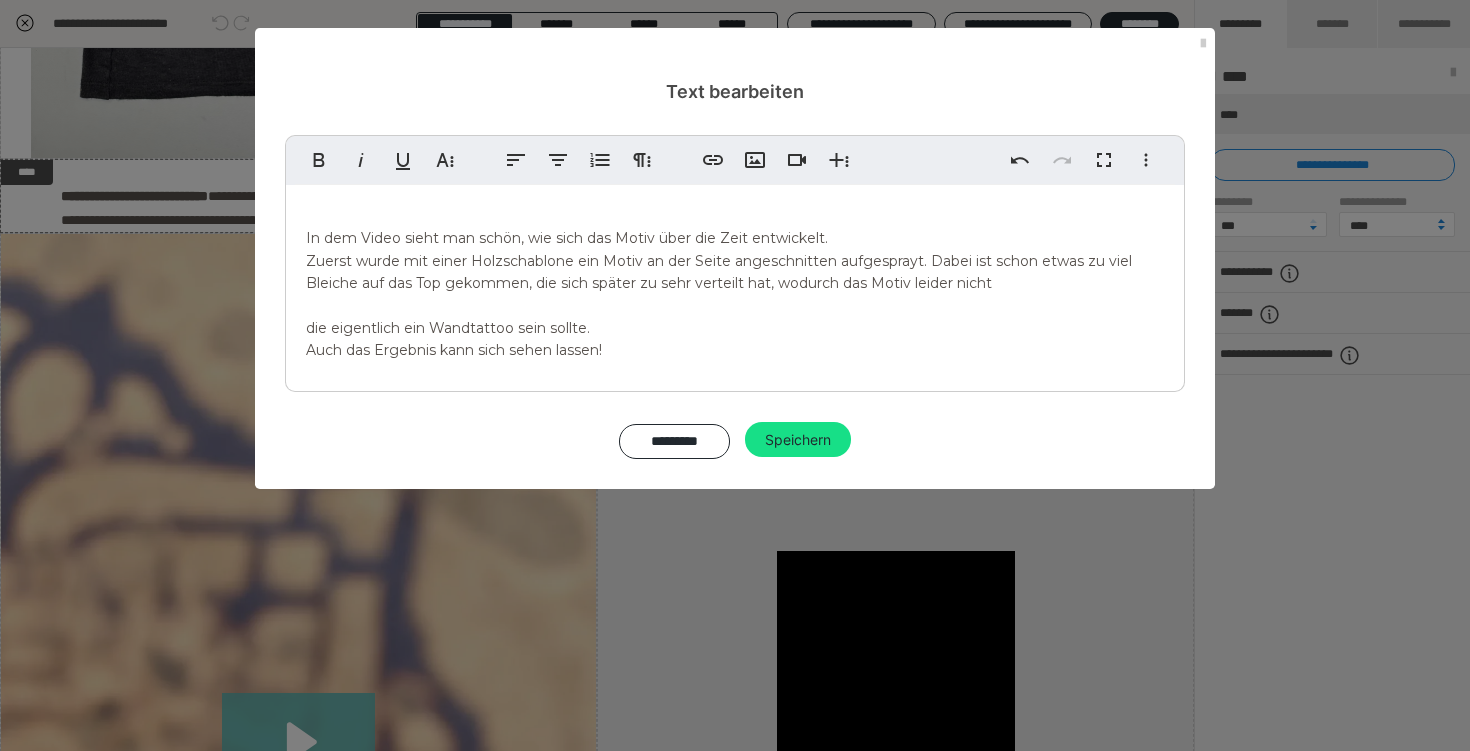 click on "In dem Video sieht man schön, wie sich das Motiv über die Zeit entwickelt. Zuerst wurde mit einer Holzschablone ein Motiv an der Seite angeschnitten aufgesprayt. Dabei ist schon etwas zu viel Bleiche auf das Top gekommen, die sich später zu sehr verteilt hat, wodurch das Motiv leider nicht    ​ die eigentlich ein Wandtattoo sein sollte. Auch das Ergebnis kann sich sehen lassen!" at bounding box center [735, 283] 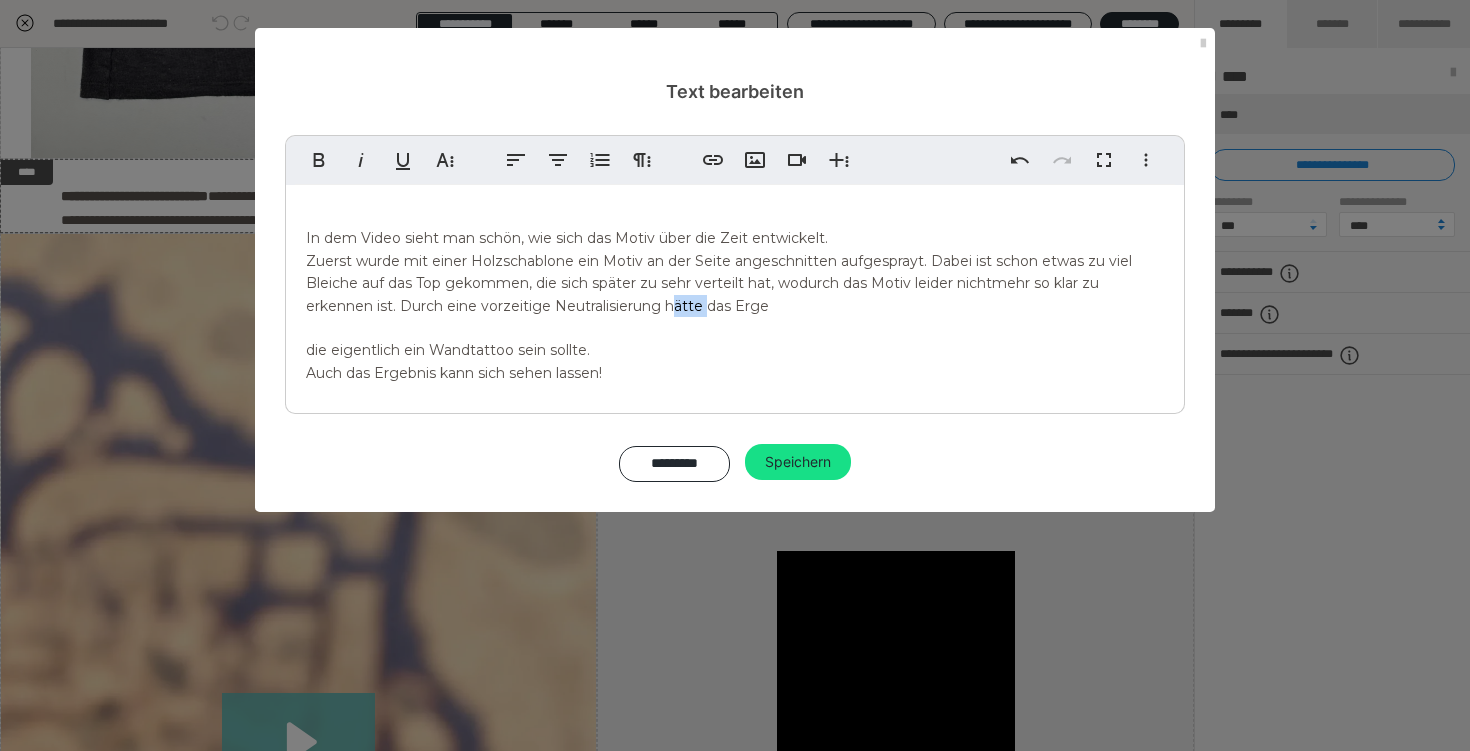 drag, startPoint x: 704, startPoint y: 308, endPoint x: 669, endPoint y: 308, distance: 35 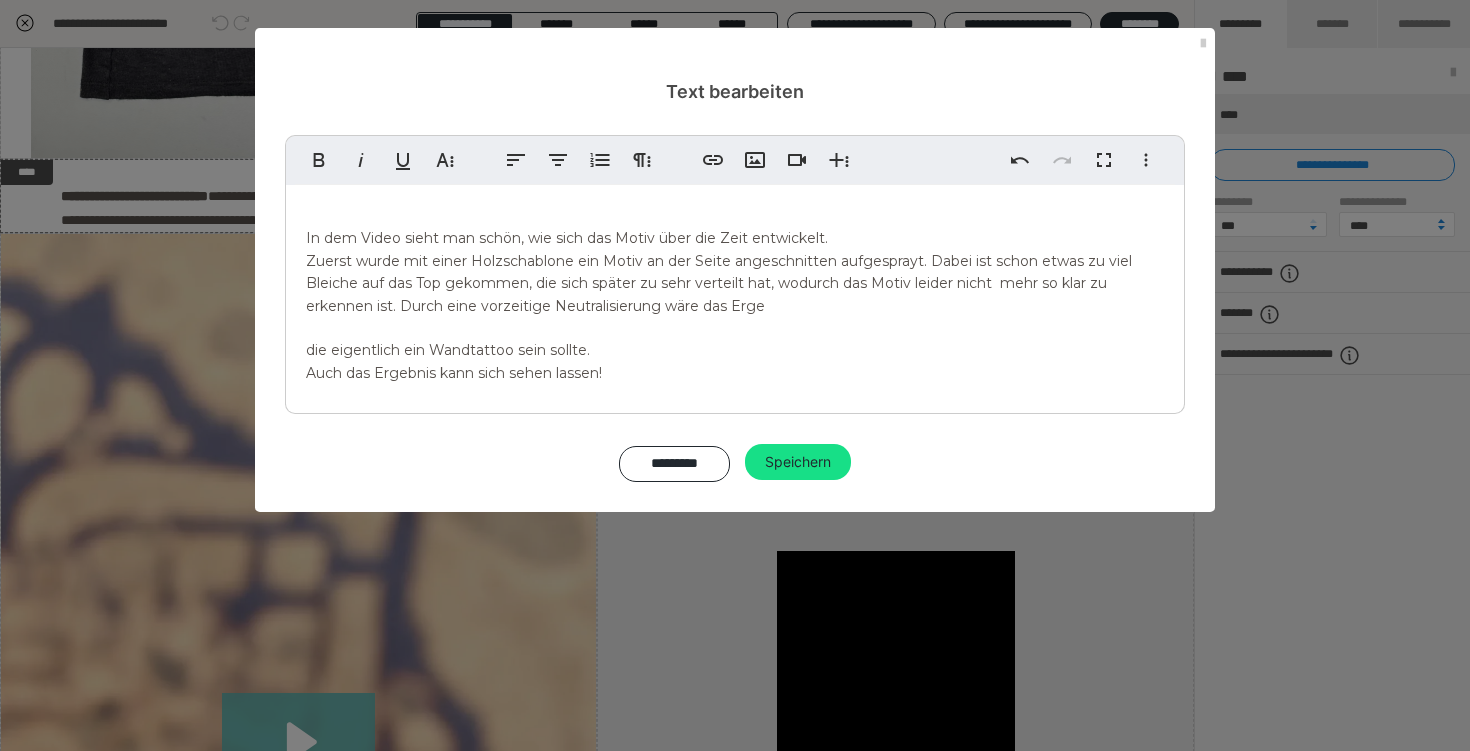 click on "In dem Video sieht man schön, wie sich das Motiv über die Zeit entwickelt. Zuerst wurde mit einer Holzschablone ein Motiv an der Seite angeschnitten aufgesprayt. Dabei ist schon etwas zu viel Bleiche auf das Top gekommen, die sich später zu sehr verteilt hat, wodurch das Motiv leider nicht  mehr so klar zu erkennen ist. Durch eine vorzeitige Neutralisierung wäre das Erge ​ die eigentlich ein Wandtattoo sein sollte. Auch das Ergebnis kann sich sehen lassen!" at bounding box center (735, 294) 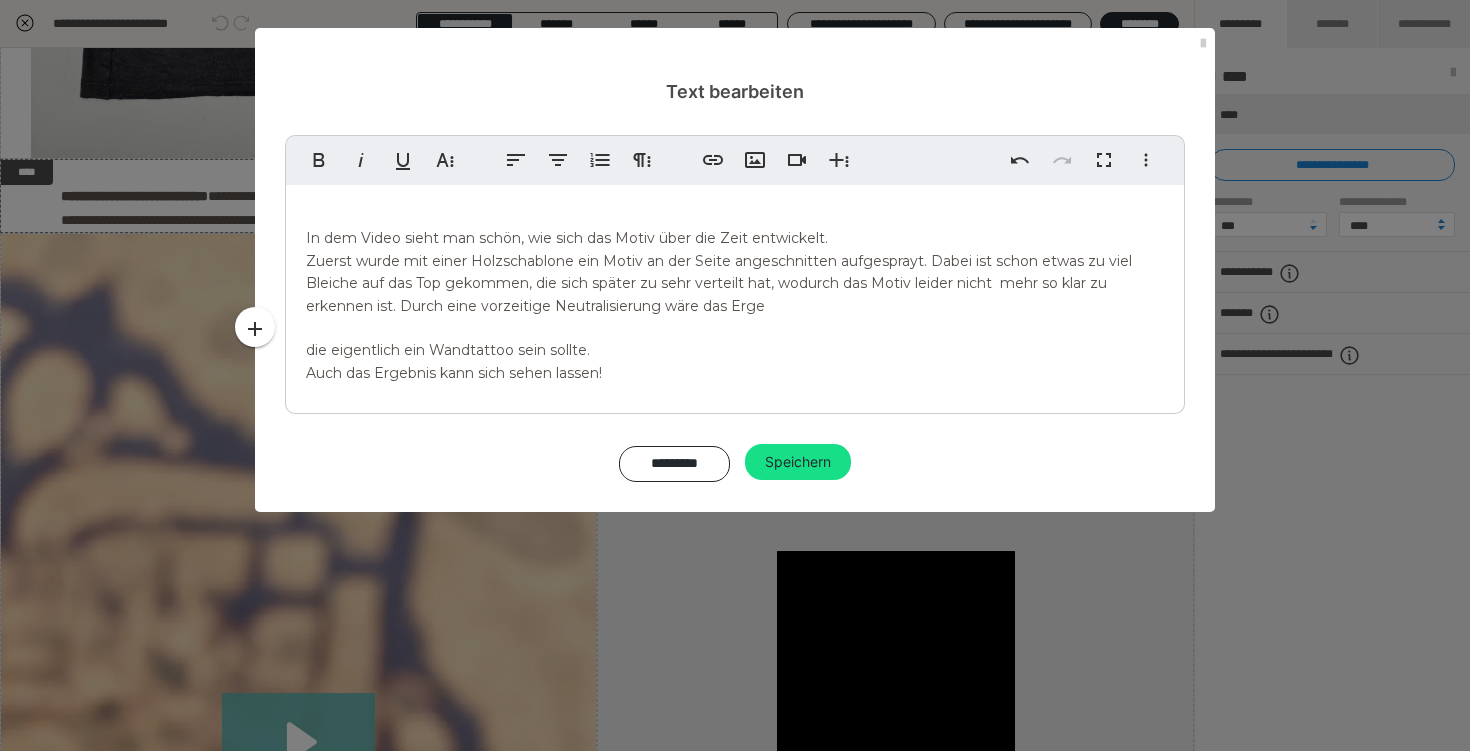 click on "In dem Video sieht man schön, wie sich das Motiv über die Zeit entwickelt. Zuerst wurde mit einer Holzschablone ein Motiv an der Seite angeschnitten aufgesprayt. Dabei ist schon etwas zu viel Bleiche auf das Top gekommen, die sich später zu sehr verteilt hat, wodurch das Motiv leider nicht  mehr so klar zu erkennen ist. Durch eine vorzeitige Neutralisierung wäre das Erge ​ die eigentlich ein Wandtattoo sein sollte. Auch das Ergebnis kann sich sehen lassen!" at bounding box center [735, 294] 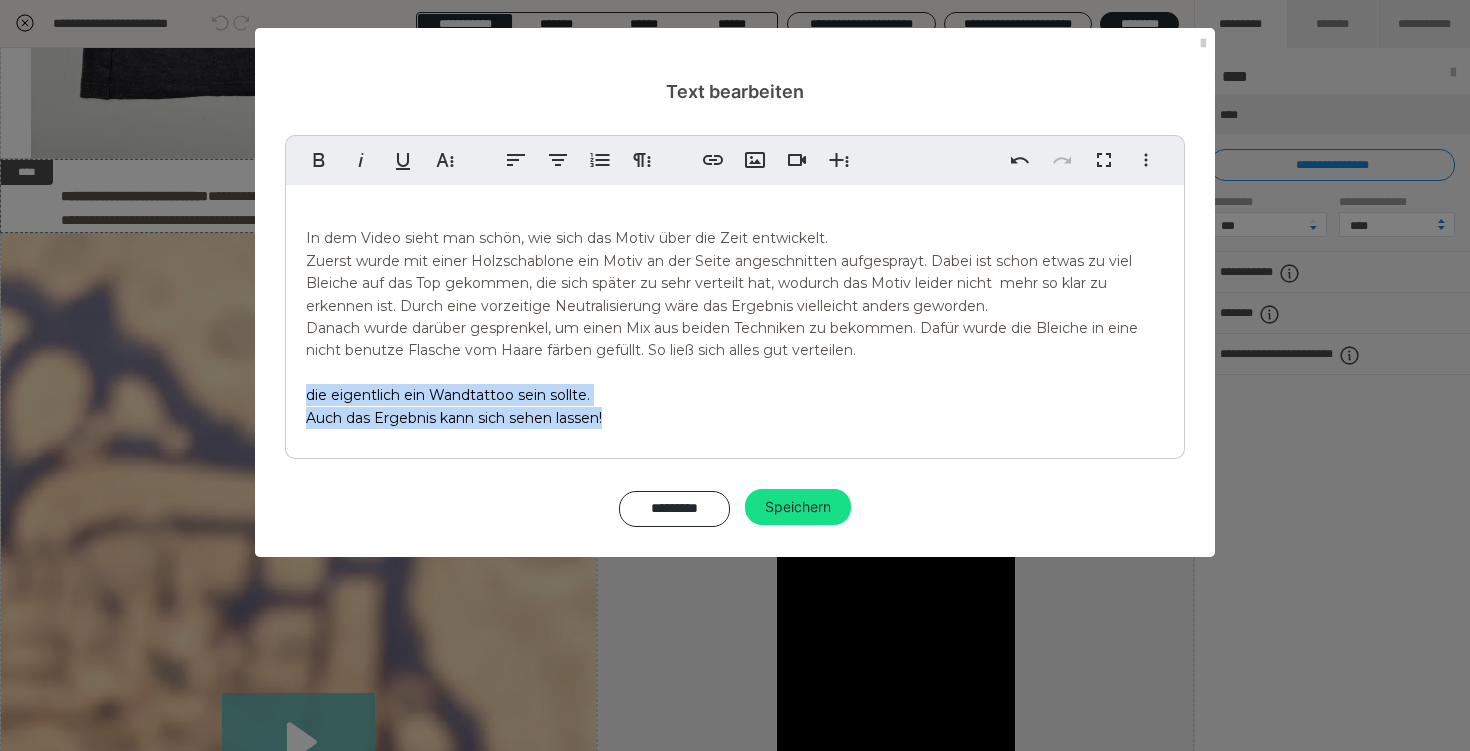drag, startPoint x: 652, startPoint y: 412, endPoint x: 298, endPoint y: 398, distance: 354.27673 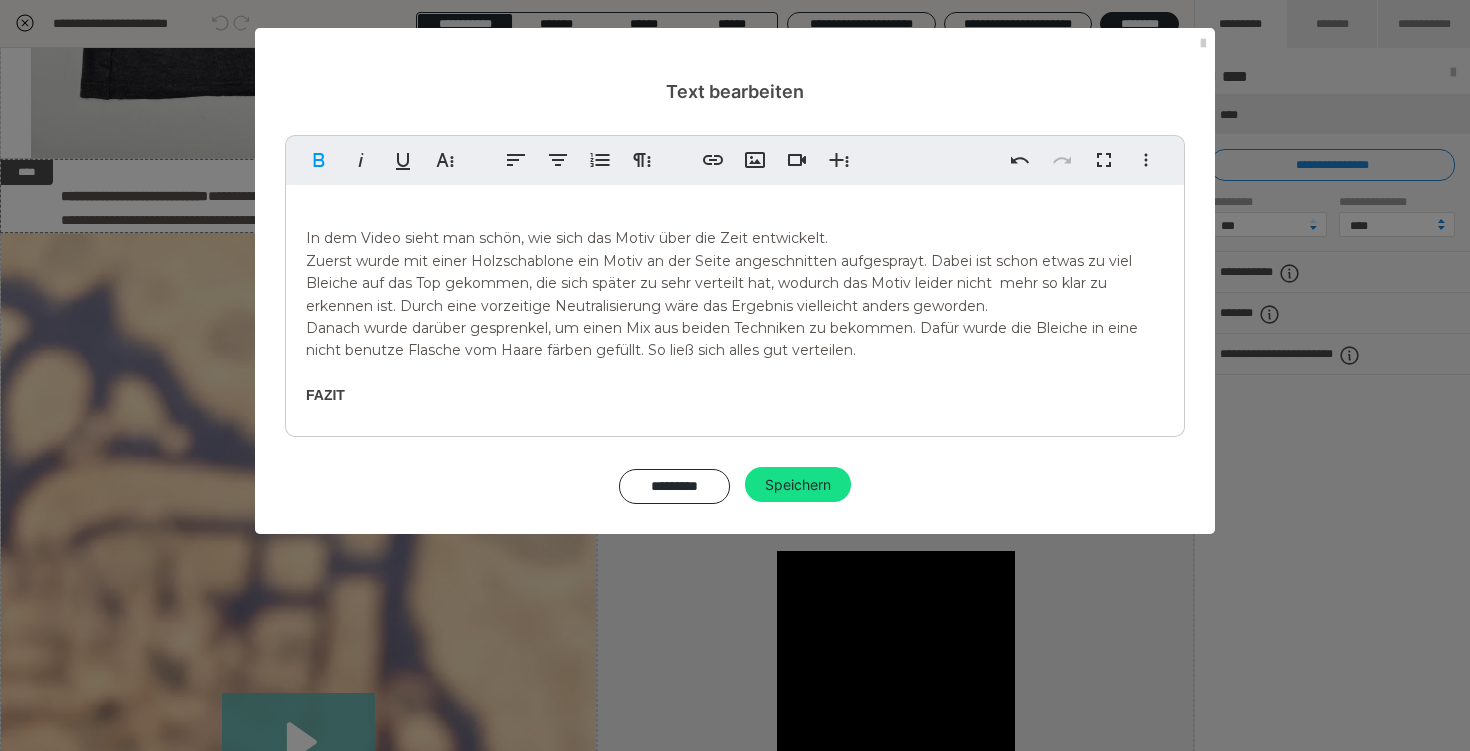click on "In dem Video sieht man schön, wie sich das Motiv über die Zeit entwickelt. Zuerst wurde mit einer Holzschablone ein Motiv an der Seite angeschnitten aufgesprayt. Dabei ist schon etwas zu viel Bleiche auf das Top gekommen, die sich später zu sehr verteilt hat, wodurch das Motiv leider nicht  mehr so klar zu erkennen ist. Durch eine vorzeitige Neutralisierung wäre das Ergebnis vielleicht anders geworden.  Danach wurde darüber gesprenkel, um einen Mix aus beiden Techniken zu bekommen. Dafür wurde die Bleiche in eine nicht benutze Flasche vom Haare färben gefüllt. So ließ sich alles gut verteilen. ​ FAZIT" at bounding box center [735, 306] 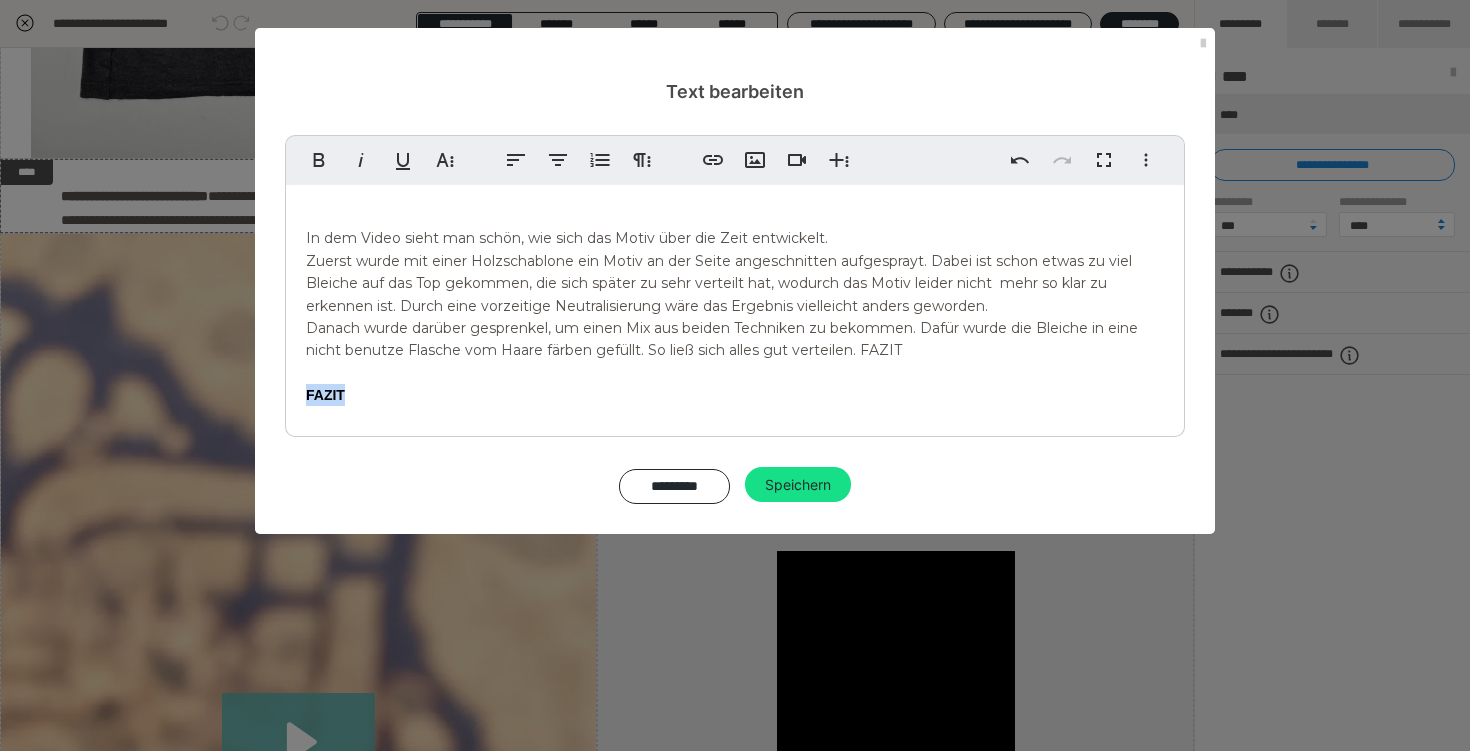 drag, startPoint x: 492, startPoint y: 404, endPoint x: 159, endPoint y: 409, distance: 333.03754 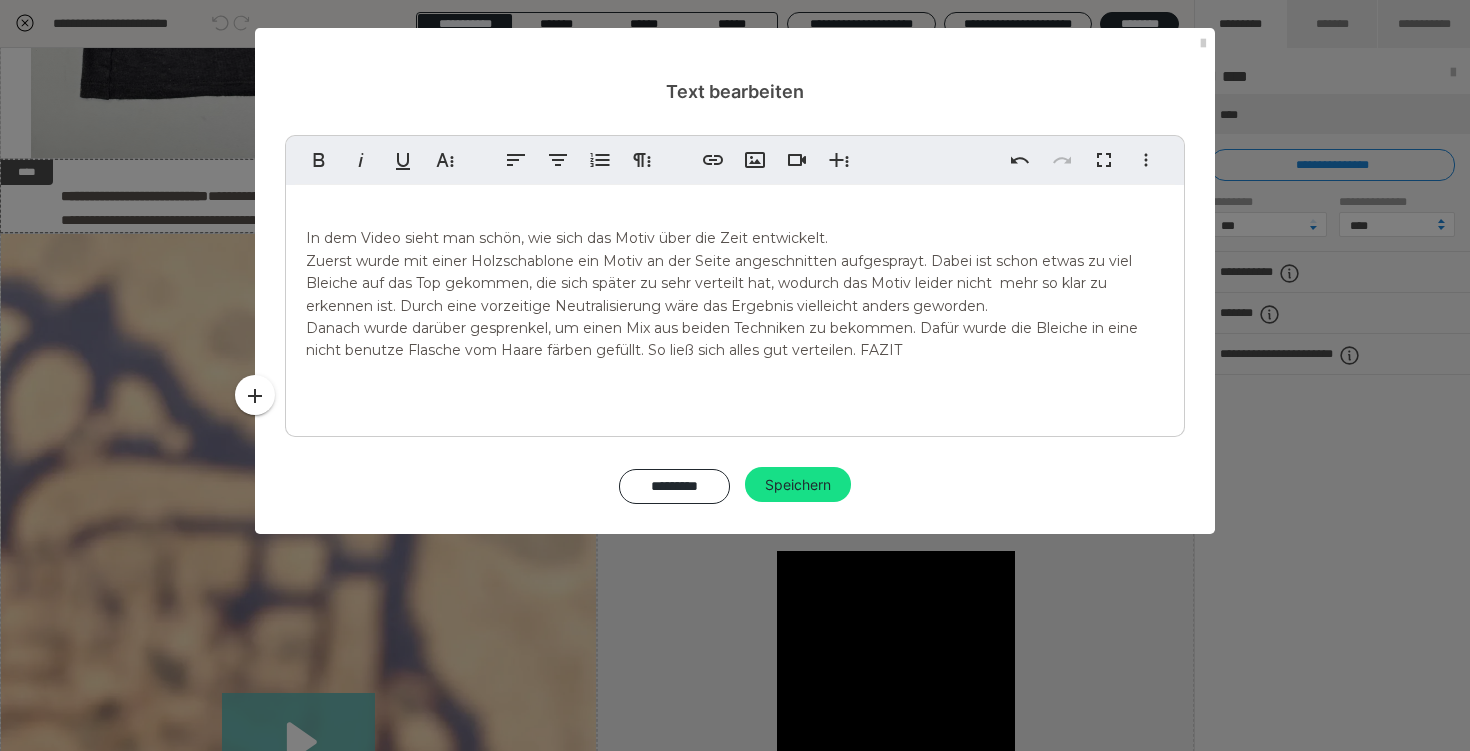 click on "Danach wurde darüber gesprenkel, um einen Mix aus beiden Techniken zu bekommen. Dafür wurde die Bleiche in eine nicht benutze Flasche vom Haare färben gefüllt. So ließ sich alles gut verteilen. FAZIT" at bounding box center [722, 339] 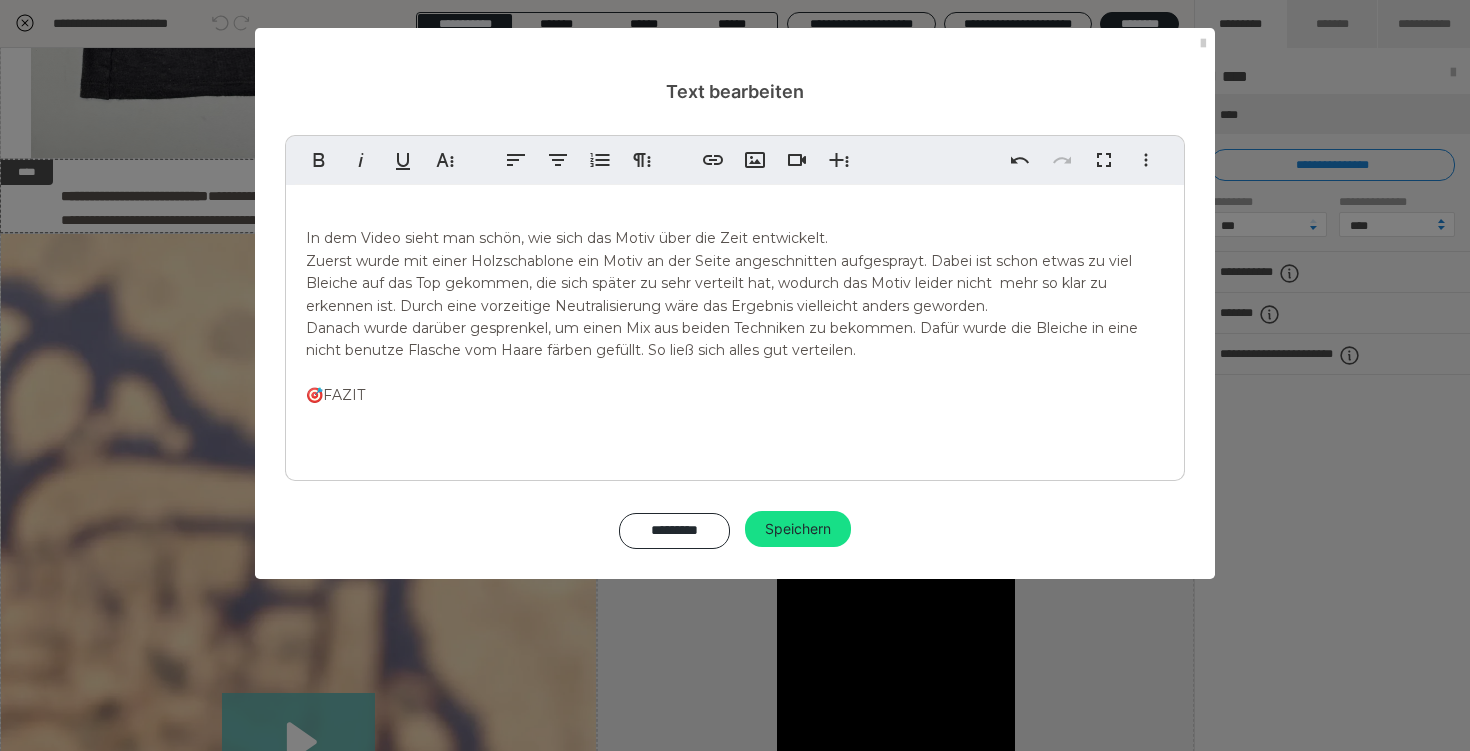 click on "In dem Video sieht man schön, wie sich das Motiv über die Zeit entwickelt." at bounding box center (567, 238) 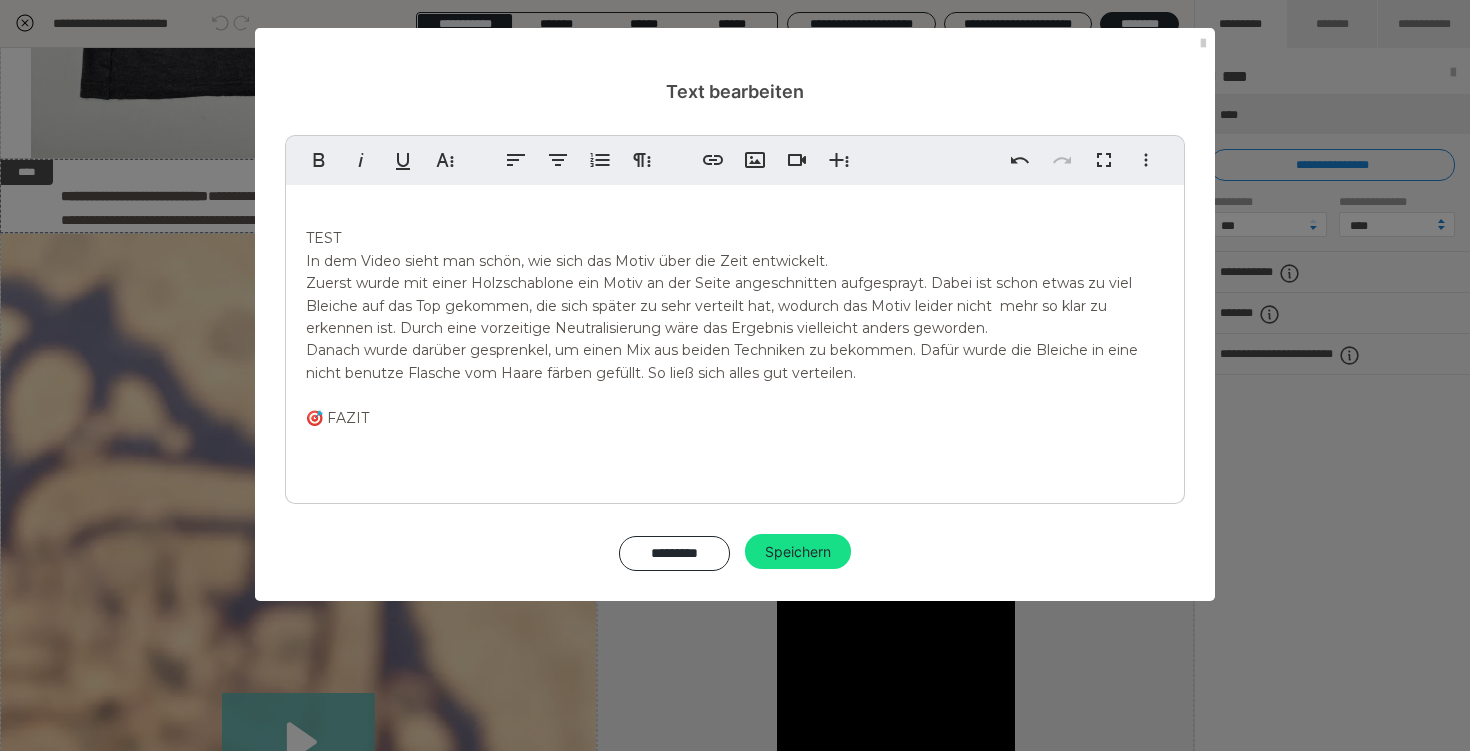 click on "TEST In dem Video sieht man schön, wie sich das Motiv über die Zeit entwickelt. Zuerst wurde mit einer Holzschablone ein Motiv an der Seite angeschnitten aufgesprayt. Dabei ist schon etwas zu viel Bleiche auf das Top gekommen, die sich später zu sehr verteilt hat, wodurch das Motiv leider nicht  mehr so klar zu erkennen ist. Durch eine vorzeitige Neutralisierung wäre das Ergebnis vielleicht anders geworden.  Danach wurde darüber gesprenkel, um einen Mix aus beiden Techniken zu bekommen. Dafür wurde die Bleiche in eine nicht benutze Flasche vom Haare färben gefüllt. So ließ sich alles gut verteilen.  🎯 FAZIT ​" at bounding box center [735, 339] 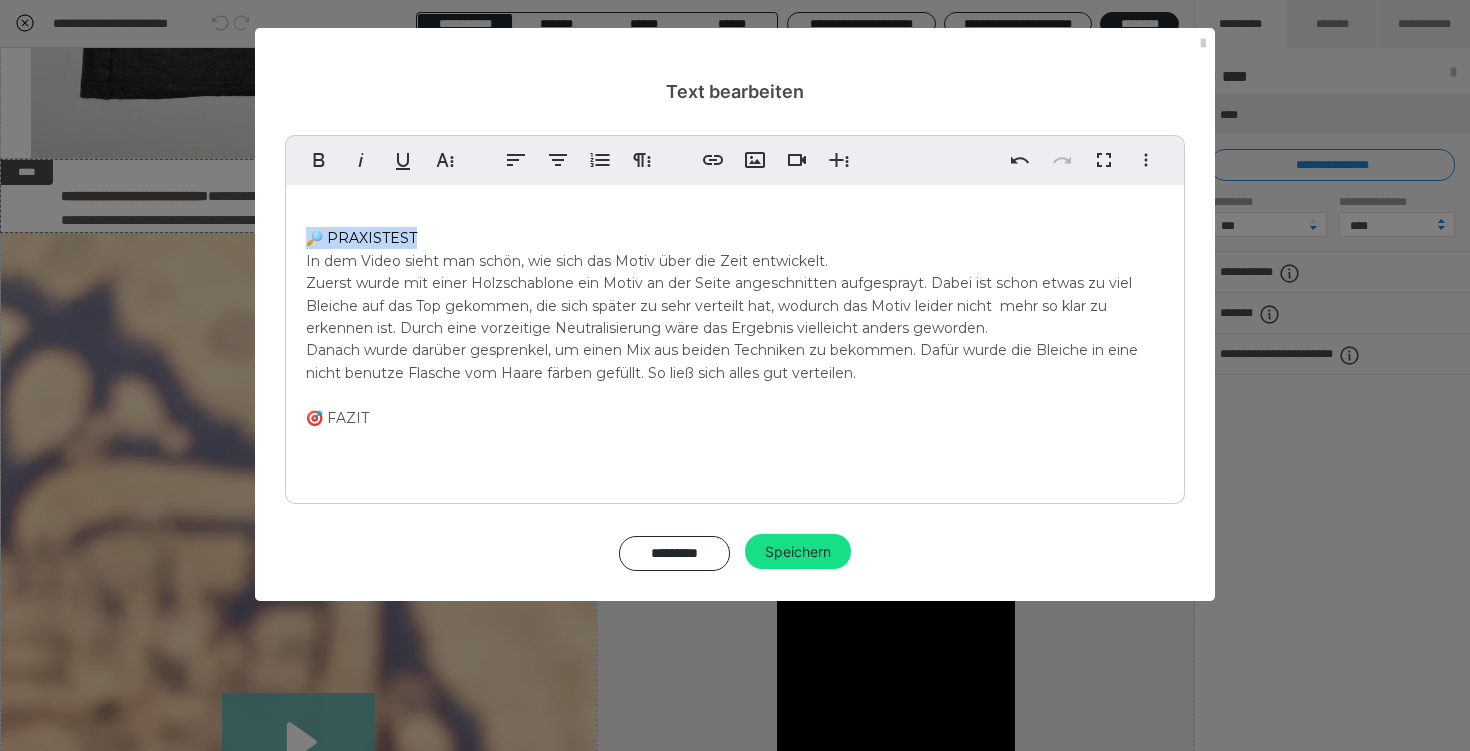 drag, startPoint x: 433, startPoint y: 237, endPoint x: 254, endPoint y: 237, distance: 179 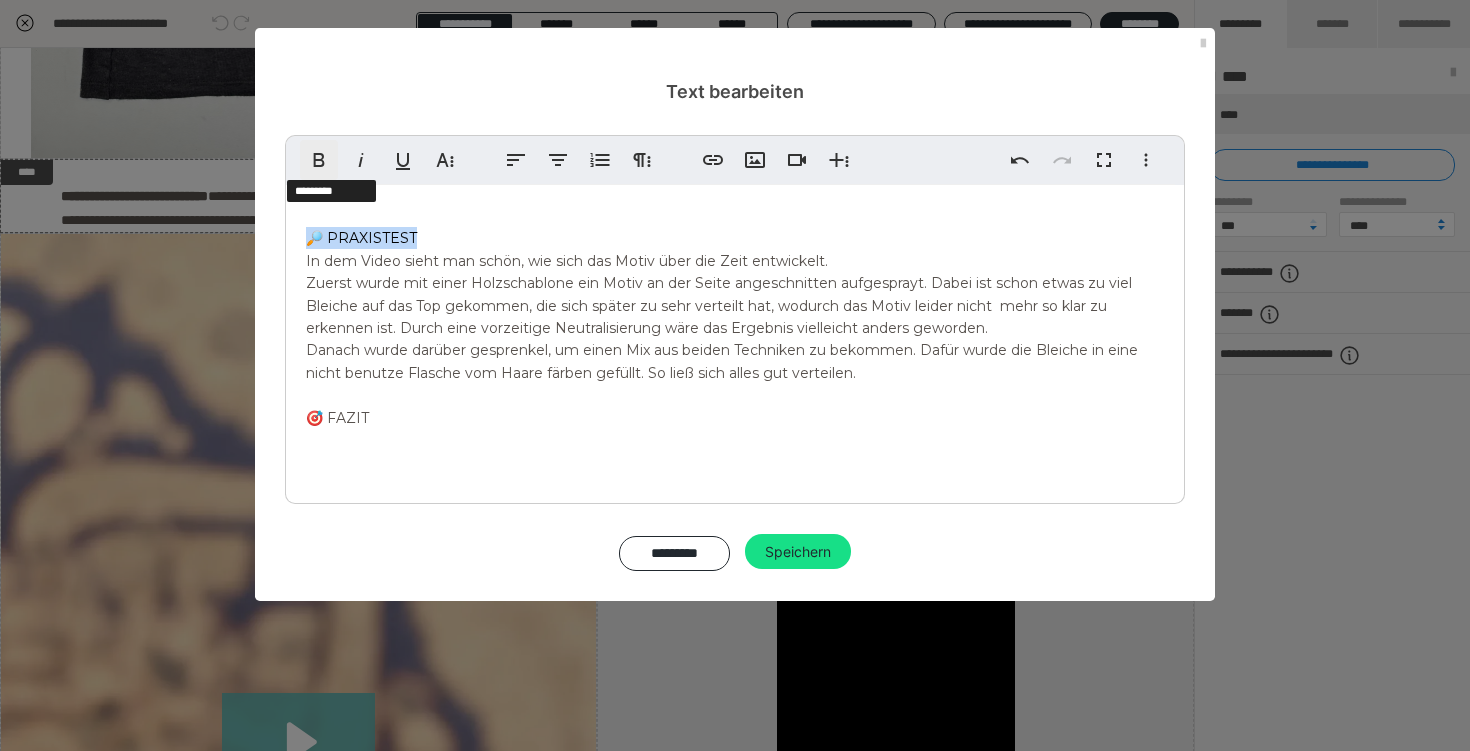click 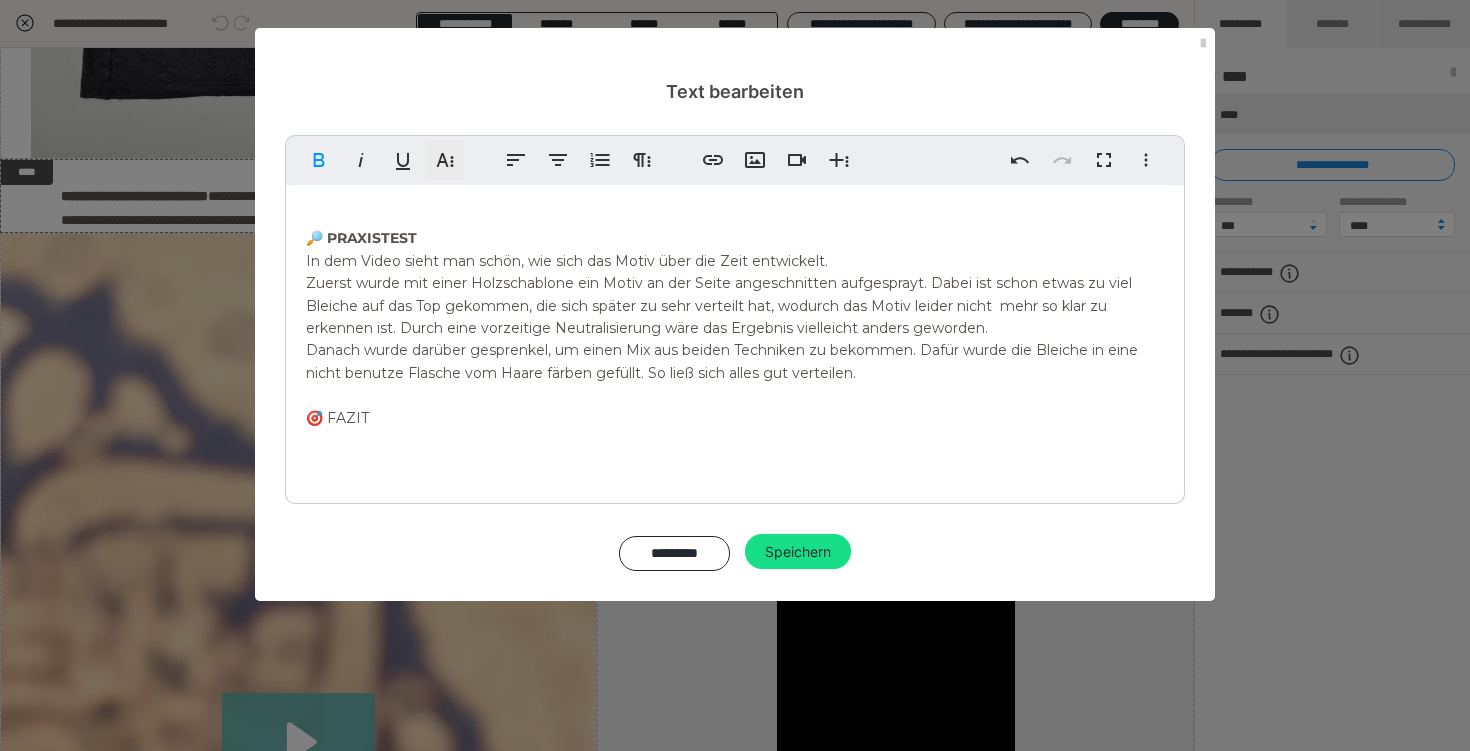 click 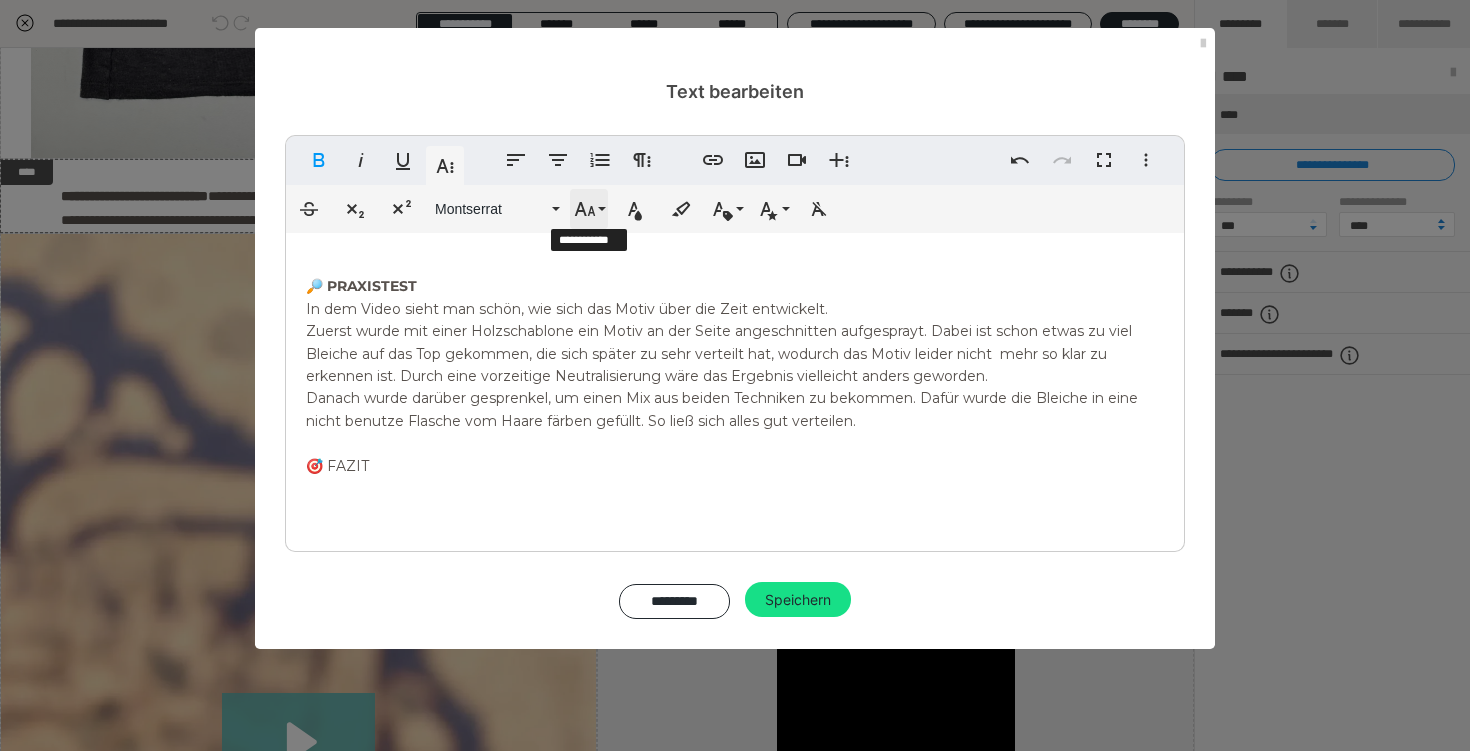 click 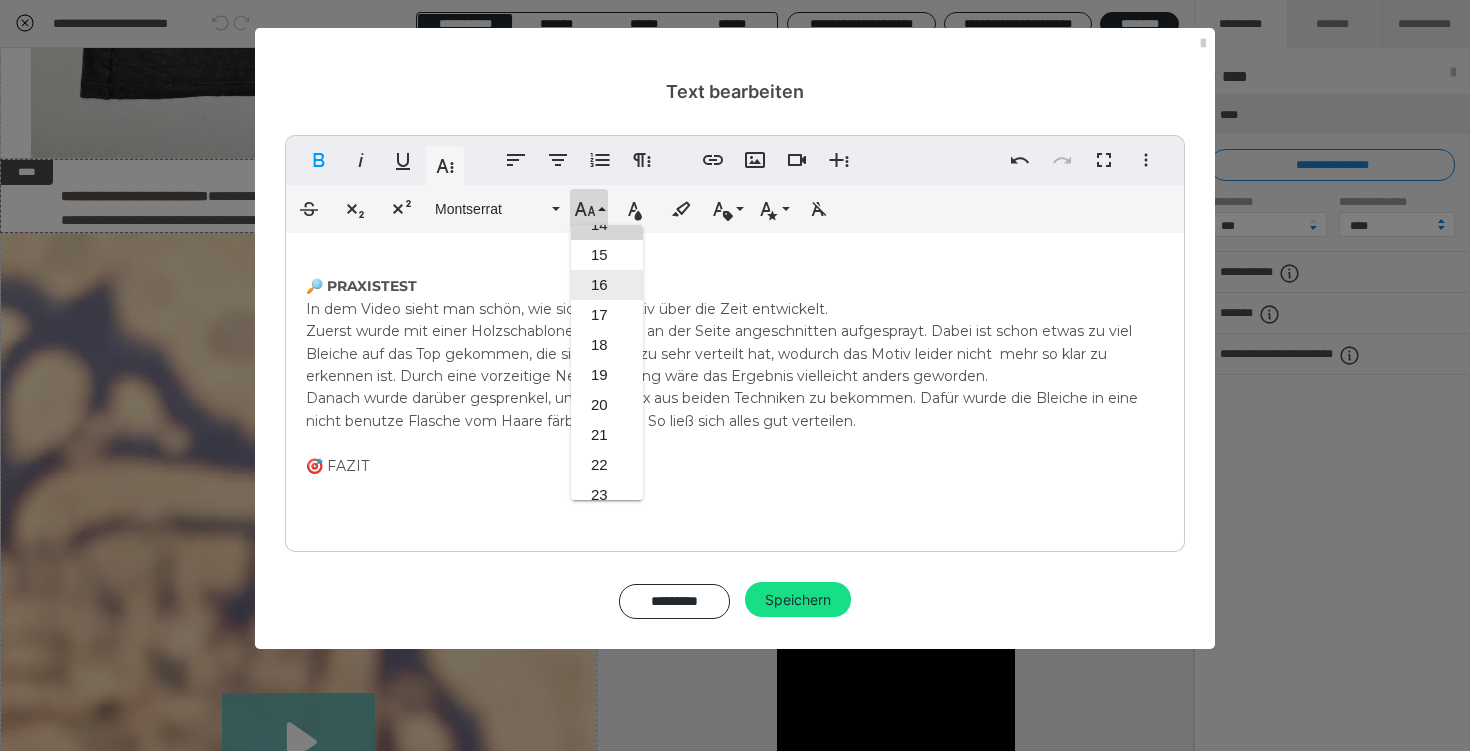 click on "16" at bounding box center (607, 285) 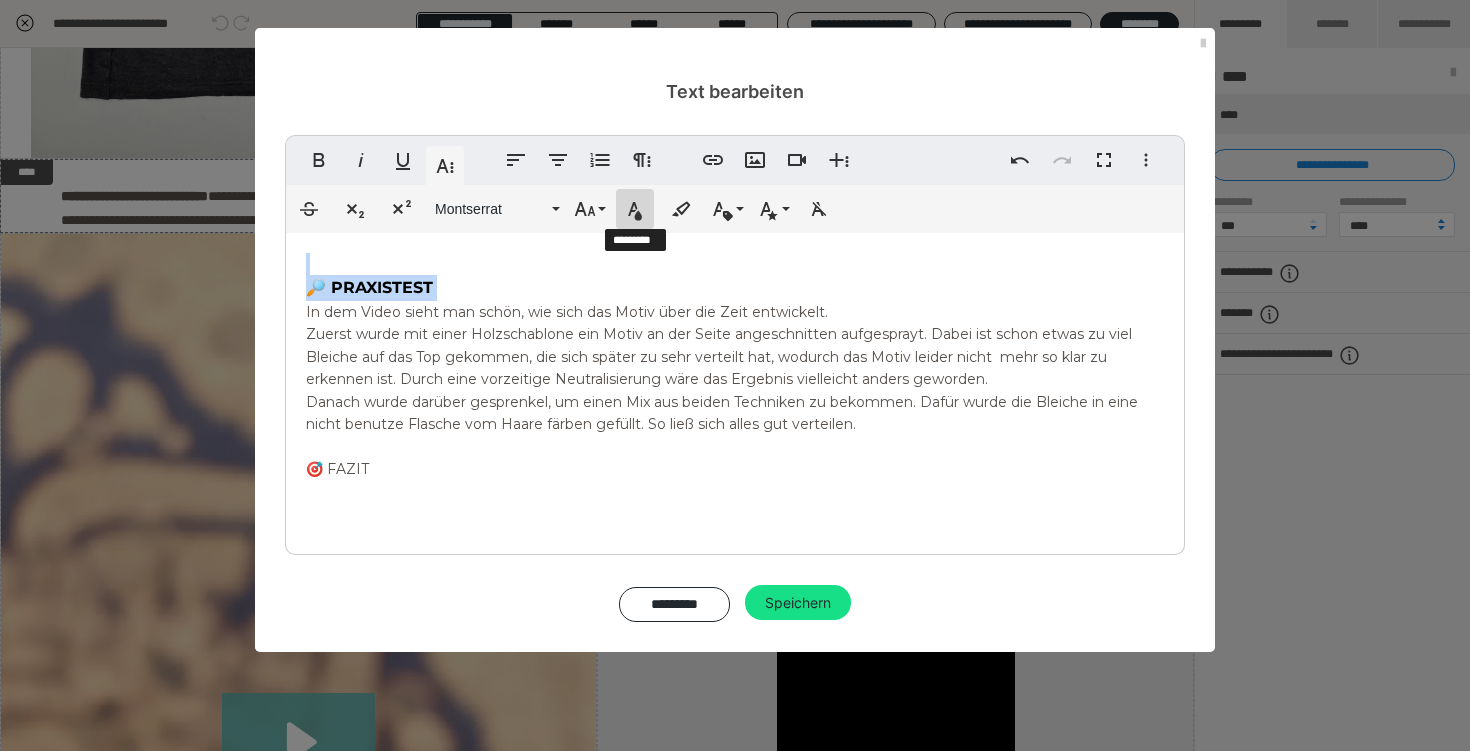 click 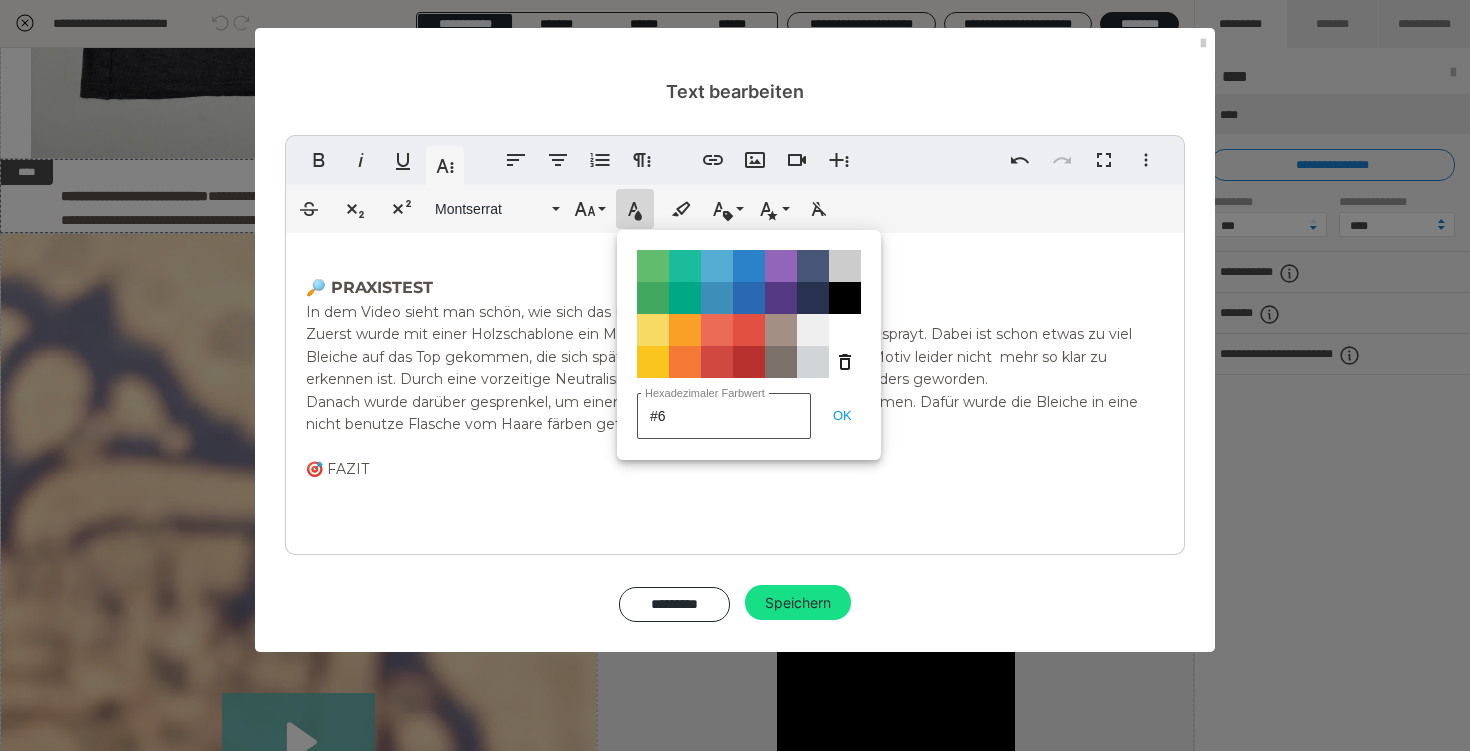 type on "#[HEXCODE]" 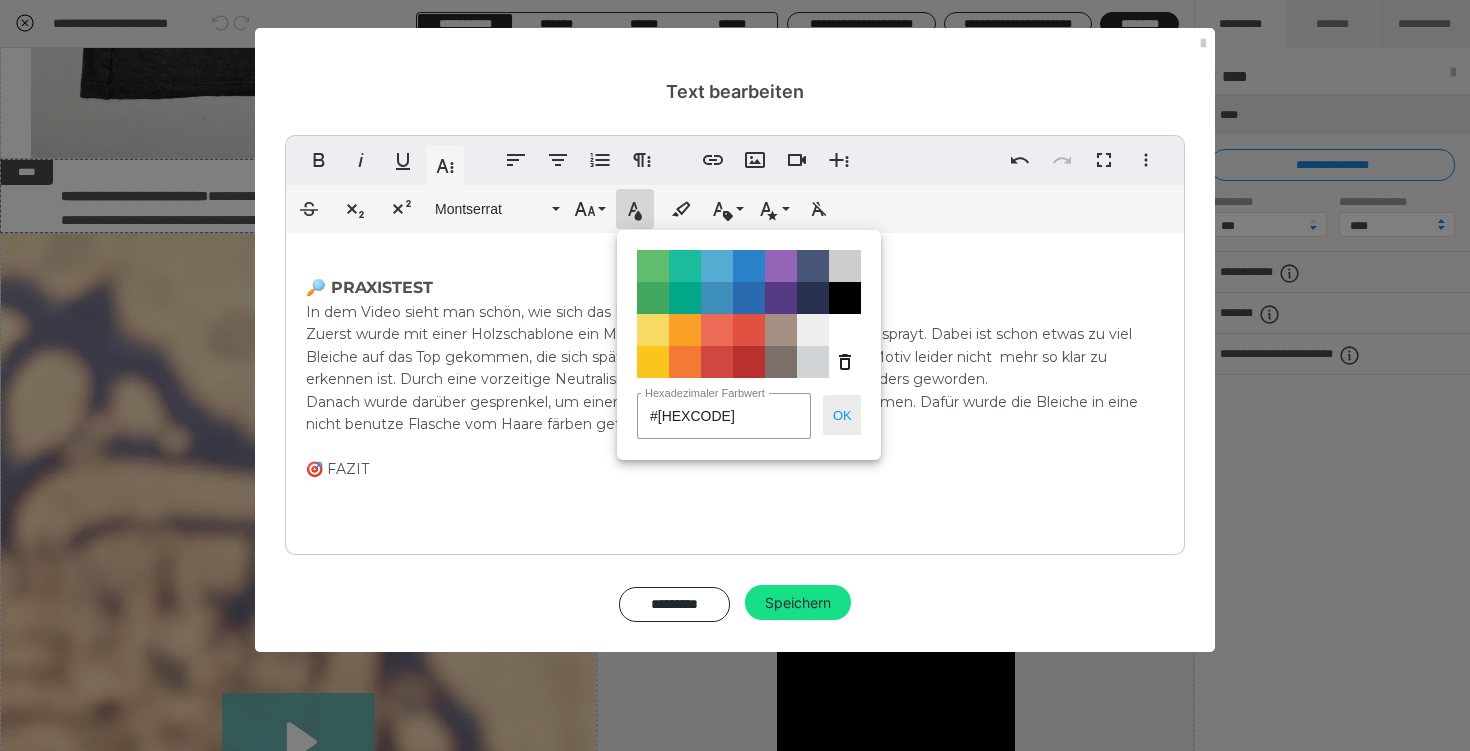 click on "OK" at bounding box center [842, 415] 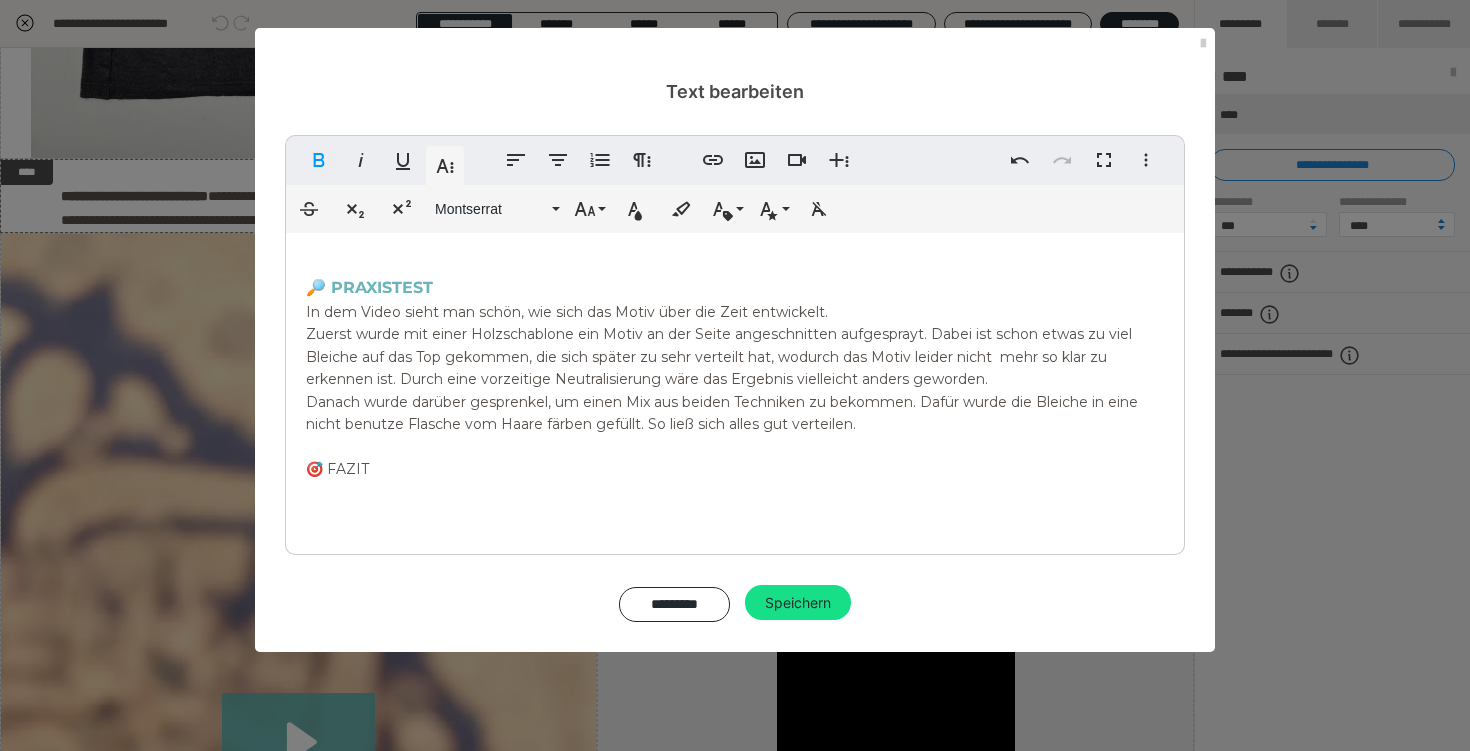 click on "🔎 PRAXISTEST In dem Video sieht man schön, wie sich das Motiv über die Zeit entwickelt. Zuerst wurde mit einer Holzschablone ein Motiv an der Seite angeschnitten aufgesprayt. Dabei ist schon etwas zu viel Bleiche auf das Top gekommen, die sich später zu sehr verteilt hat, wodurch das Motiv leider nicht  mehr so klar zu erkennen ist. Durch eine vorzeitige Neutralisierung wäre das Ergebnis vielleicht anders geworden.  Danach wurde darüber gesprenkel, um einen Mix aus beiden Techniken zu bekommen. Dafür wurde die Bleiche in eine nicht benutze Flasche vom Haare färben gefüllt. So ließ sich alles gut verteilen.  🎯 FAZIT" at bounding box center [735, 389] 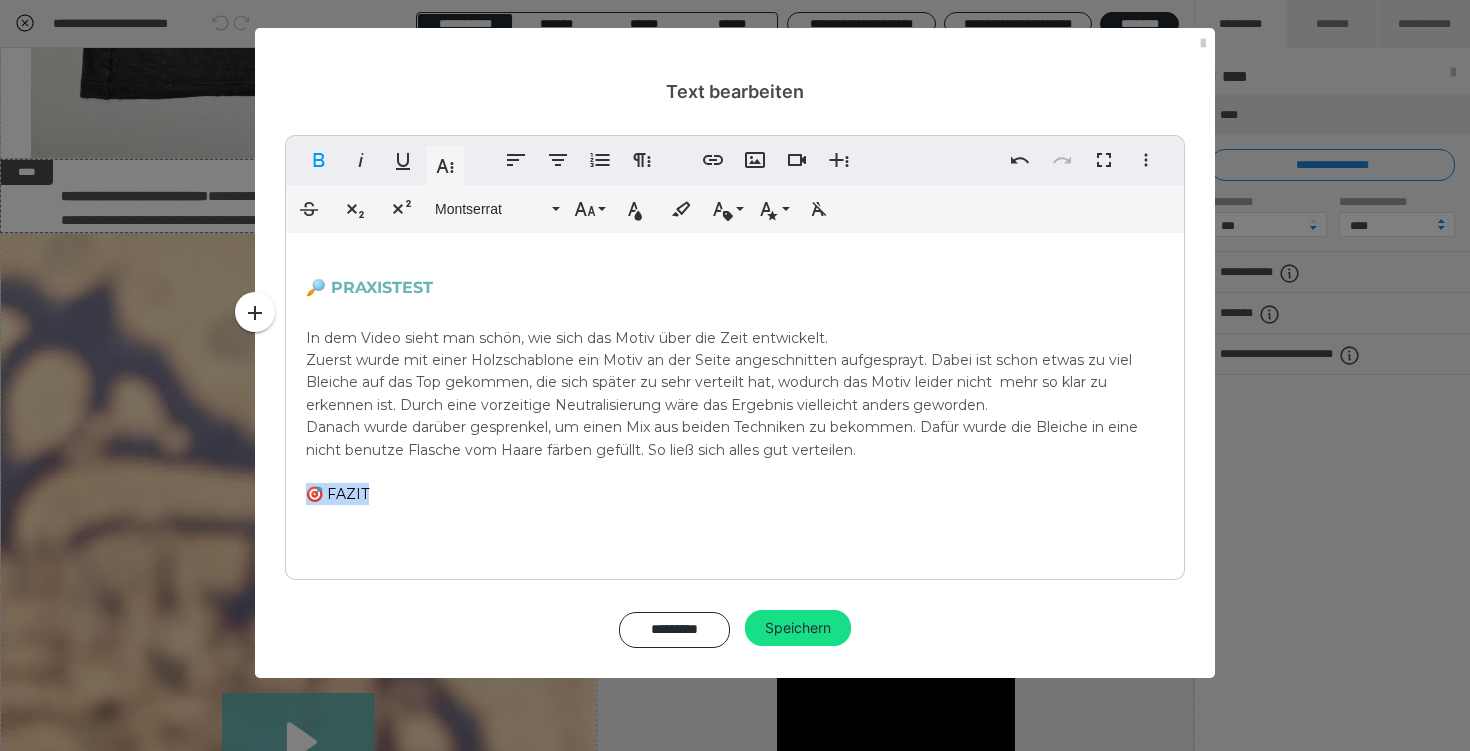 drag, startPoint x: 343, startPoint y: 497, endPoint x: 292, endPoint y: 497, distance: 51 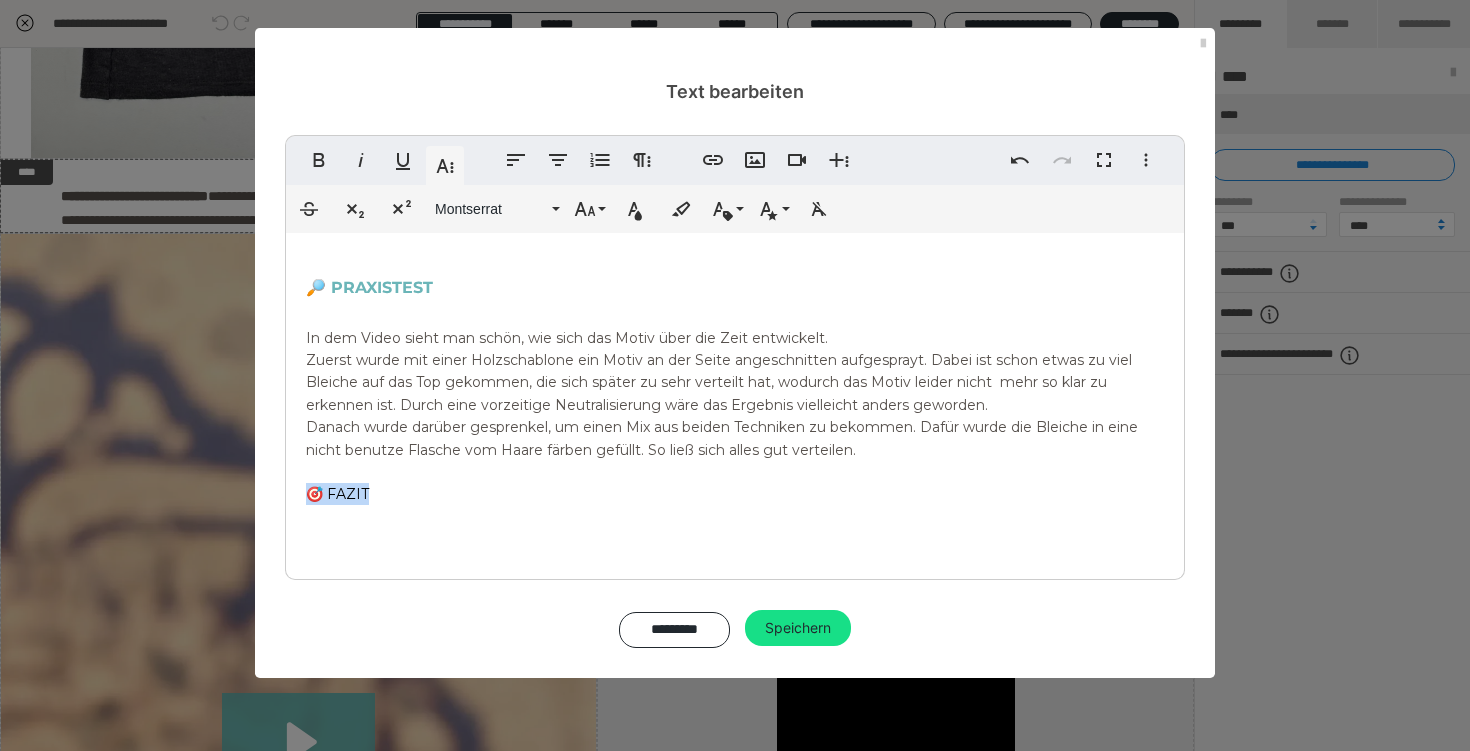 click on "🔎 PRAXISTEST ​ In dem Video sieht man schön, wie sich das Motiv über die Zeit entwickelt. Zuerst wurde mit einer Holzschablone ein Motiv an der Seite angeschnitten aufgesprayt. Dabei ist schon etwas zu viel Bleiche auf das Top gekommen, die sich später zu sehr verteilt hat, wodurch das Motiv leider nicht  mehr so klar zu erkennen ist. Durch eine vorzeitige Neutralisierung wäre das Ergebnis vielleicht anders geworden.  Danach wurde darüber gesprenkel, um einen Mix aus beiden Techniken zu bekommen. Dafür wurde die Bleiche in eine nicht benutze Flasche vom Haare färben gefüllt. So ließ sich alles gut verteilen.  🎯 FAZIT ​" at bounding box center [735, 401] 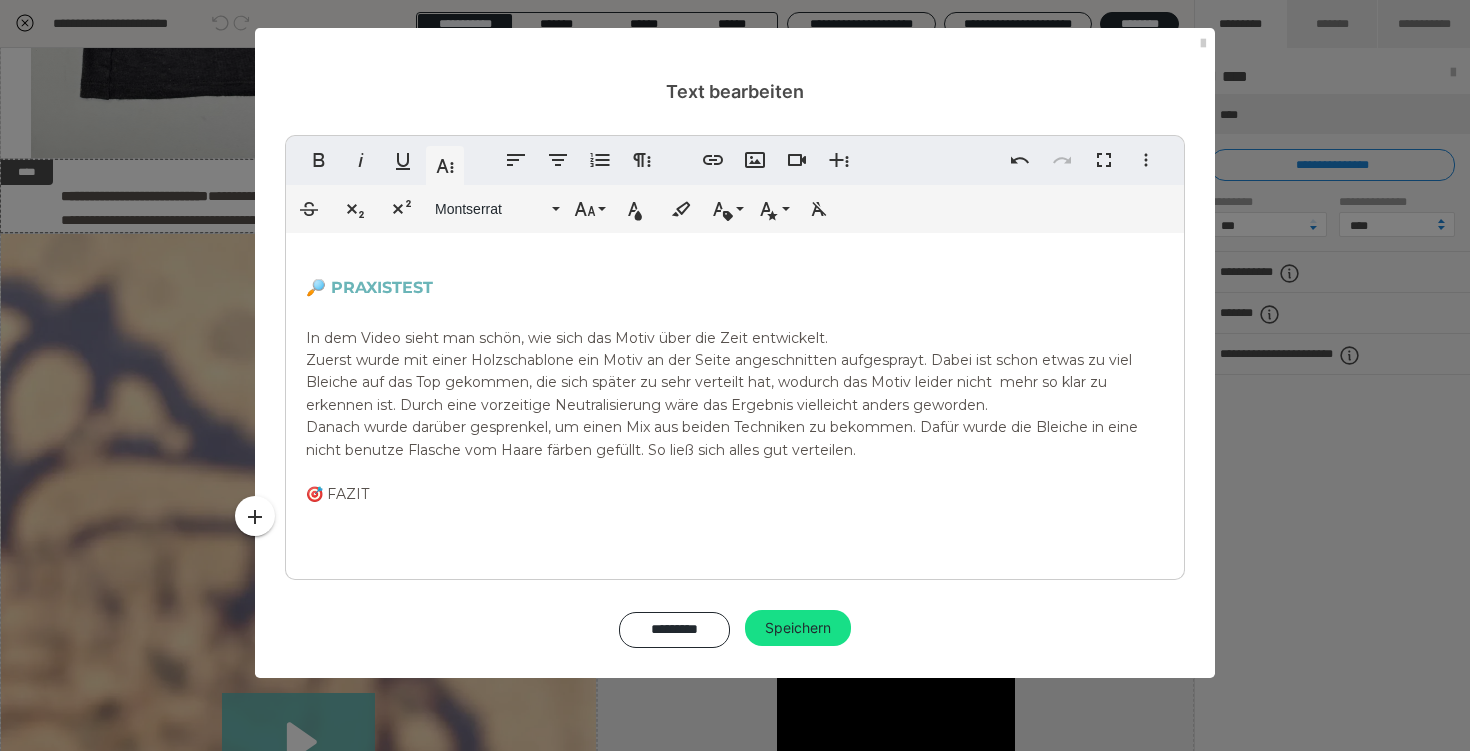 click on "🔎 PRAXISTEST ​ In dem Video sieht man schön, wie sich das Motiv über die Zeit entwickelt. Zuerst wurde mit einer Holzschablone ein Motiv an der Seite angeschnitten aufgesprayt. Dabei ist schon etwas zu viel Bleiche auf das Top gekommen, die sich später zu sehr verteilt hat, wodurch das Motiv leider nicht  mehr so klar zu erkennen ist. Durch eine vorzeitige Neutralisierung wäre das Ergebnis vielleicht anders geworden.  Danach wurde darüber gesprenkel, um einen Mix aus beiden Techniken zu bekommen. Dafür wurde die Bleiche in eine nicht benutze Flasche vom Haare färben gefüllt. So ließ sich alles gut verteilen.  🎯 FAZIT ​" at bounding box center (735, 401) 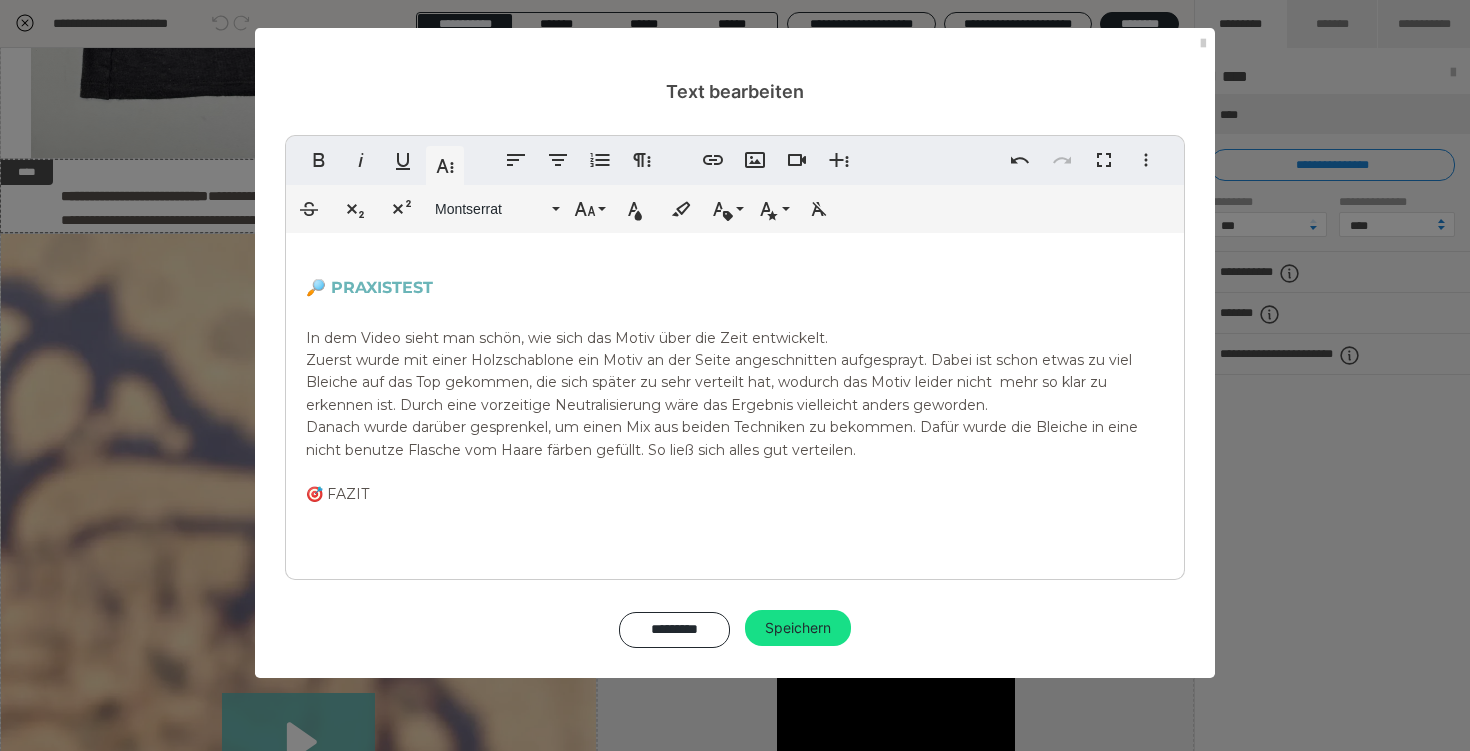 type 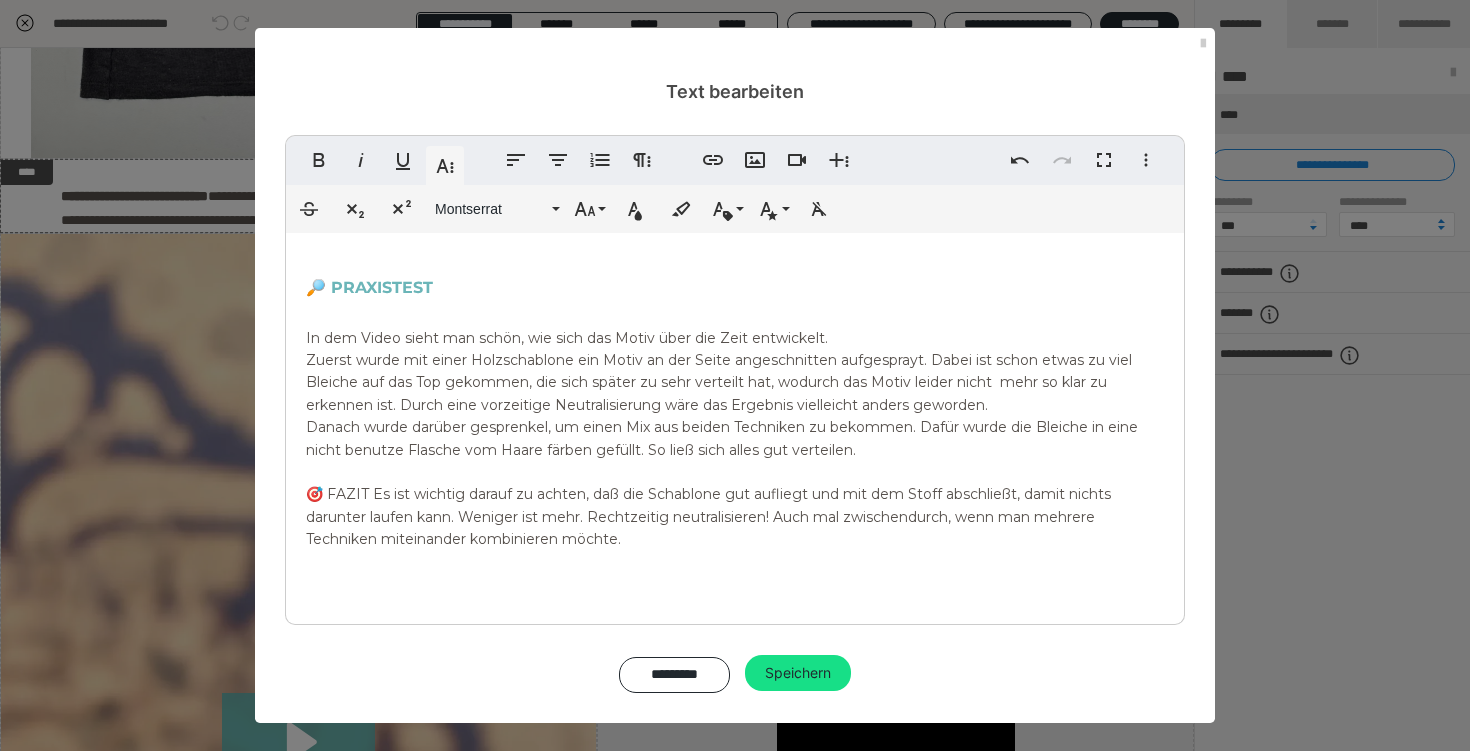 click on "🎯 FAZIT Es ist wichtig darauf zu achten, daß die Schablone gut aufliegt und mit dem Stoff abschließt, damit nichts darunter laufen kann. Weniger ist mehr. Rechtzeitig neutralisieren! Auch mal zwischendurch, wenn man mehrere Techniken miteinander kombinieren möchte." at bounding box center (708, 516) 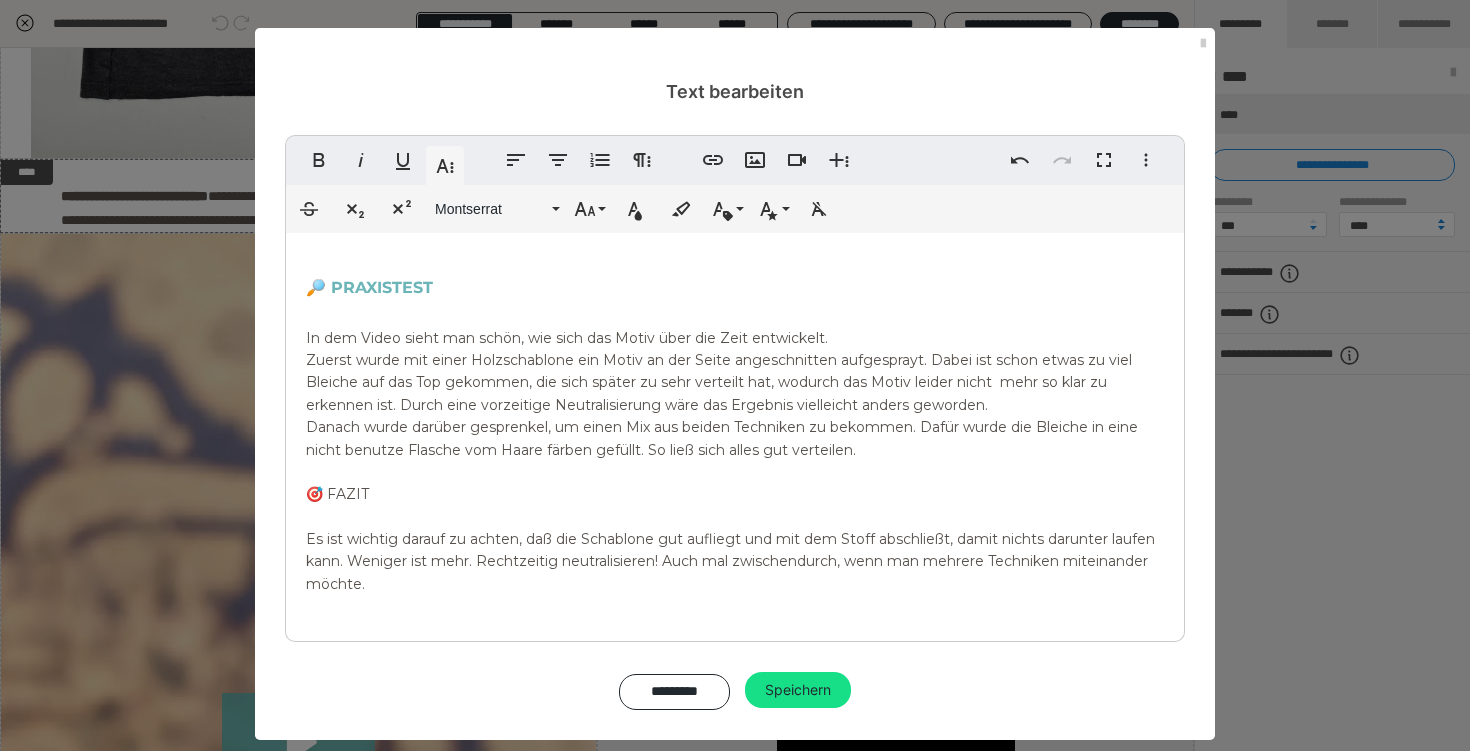 click on "Es ist wichtig darauf zu achten, daß die Schablone gut aufliegt und mit dem Stoff abschließt, damit nichts darunter laufen kann. Weniger ist mehr. Rechtzeitig neutralisieren! Auch mal zwischendurch, wenn man mehrere Techniken miteinander möchte." at bounding box center (730, 561) 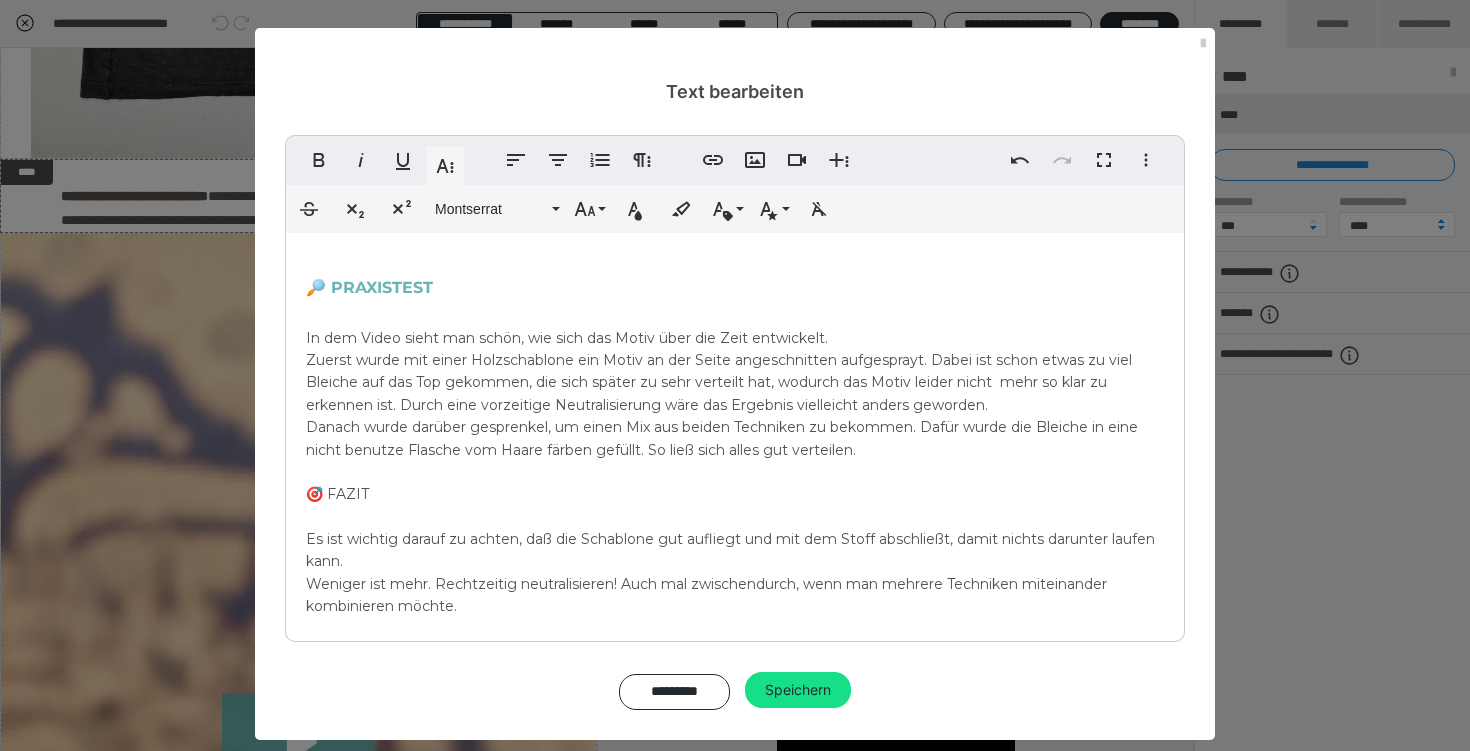 click on "Weniger ist mehr. Rechtzeitig neutralisieren! Auch mal zwischendurch, wenn man mehrere Techniken miteinander kombinieren möchte." at bounding box center (706, 595) 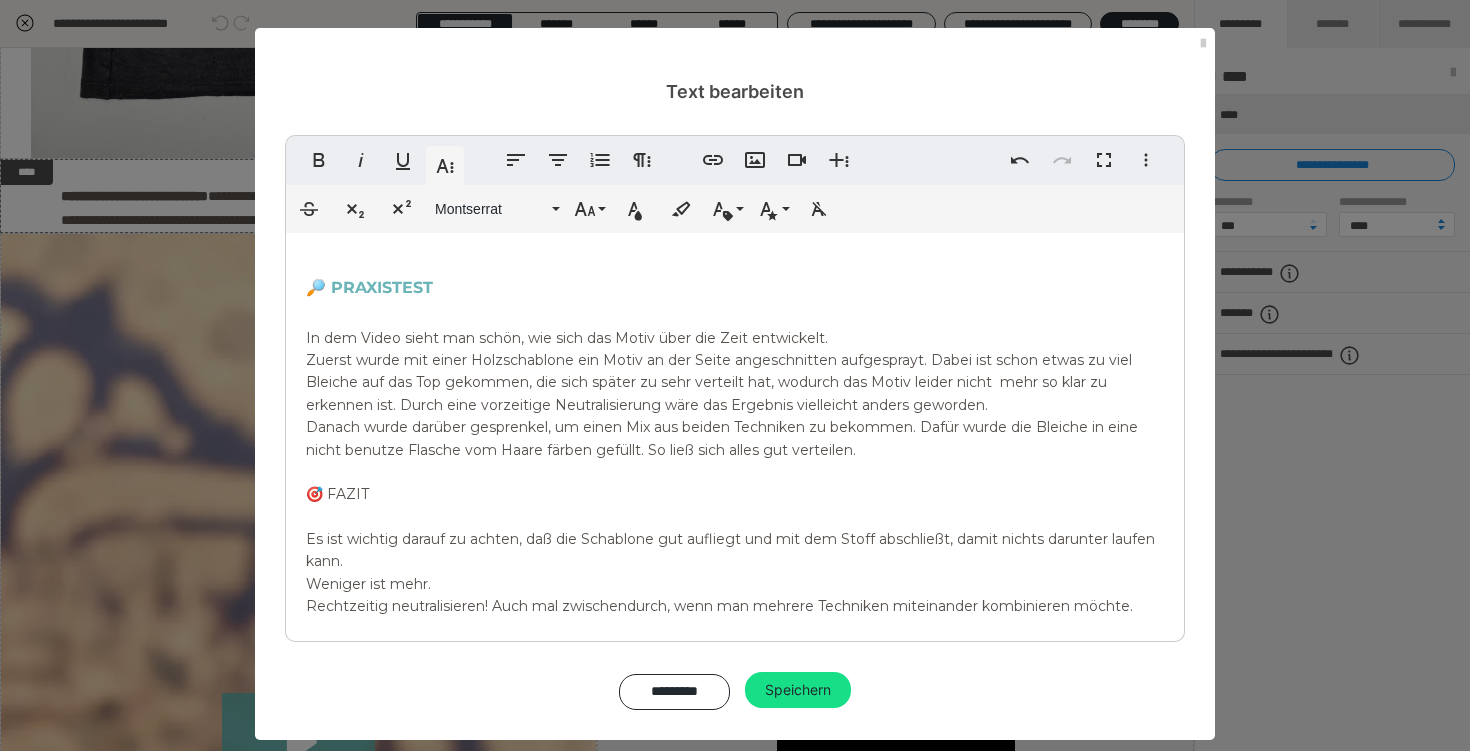 click on "🔎 PRAXISTEST ​ In dem Video sieht man schön, wie sich das Motiv über die Zeit entwickelt. Zuerst wurde mit einer Holzschablone ein Motiv an der Seite angeschnitten aufgesprayt. Dabei ist schon etwas zu viel Bleiche auf das Top gekommen, die sich später zu sehr verteilt hat, wodurch das Motiv leider nicht  mehr so klar zu erkennen ist. Durch eine vorzeitige Neutralisierung wäre das Ergebnis vielleicht anders geworden.  Danach wurde darüber gesprenkel, um einen Mix aus beiden Techniken zu bekommen. Dafür wurde die Bleiche in eine nicht benutze Flasche vom Haare färben gefüllt. So ließ sich alles gut verteilen.  🎯 FAZIT  Es ist wichtig darauf zu achten, daß die Schablone gut aufliegt und mit dem Stoff abschließt, damit nichts darunter laufen kann.  Weniger ist mehr.  Rechtzeitig neutralisieren! Auch mal zwischendurch, wenn man mehrere Techniken miteinander kombinieren möchte. ​" at bounding box center (735, 457) 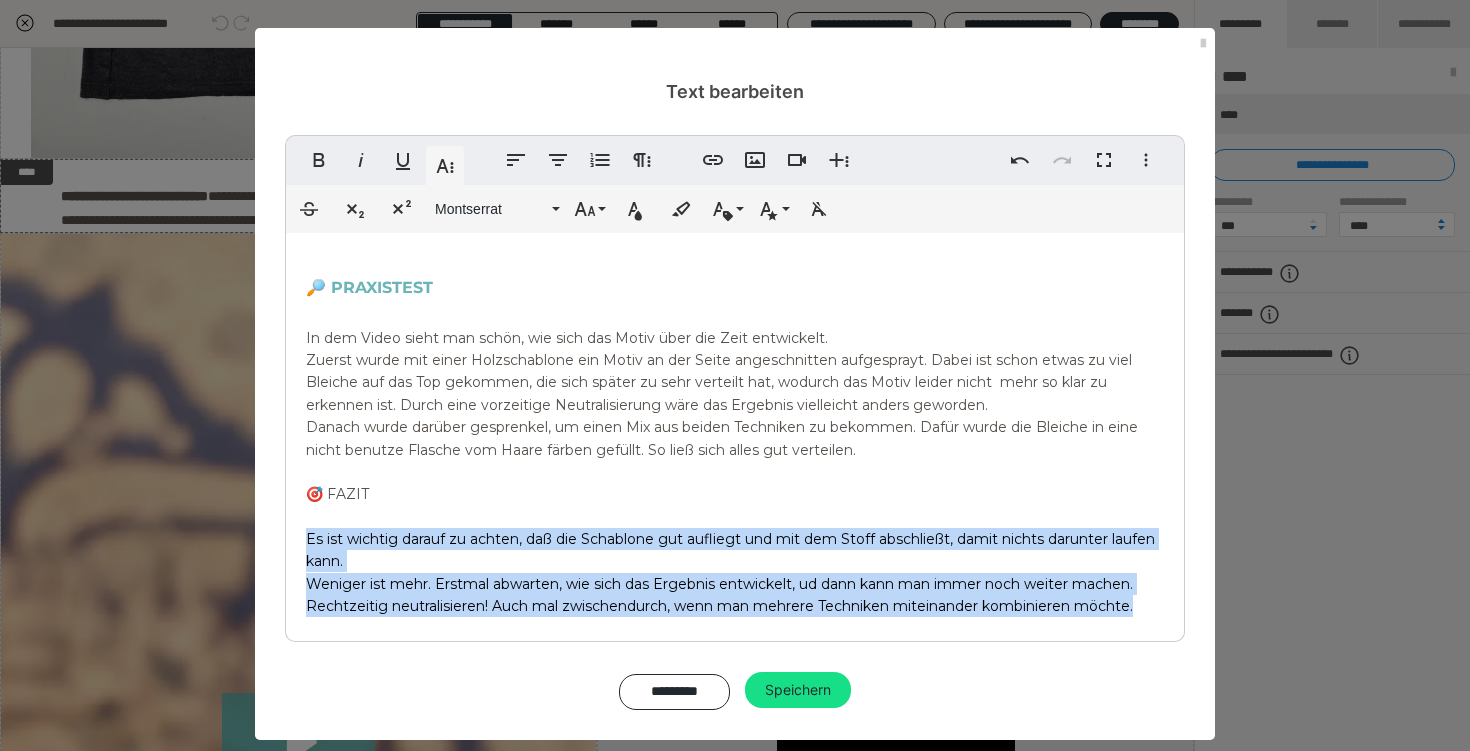 drag, startPoint x: 1150, startPoint y: 605, endPoint x: 304, endPoint y: 535, distance: 848.89105 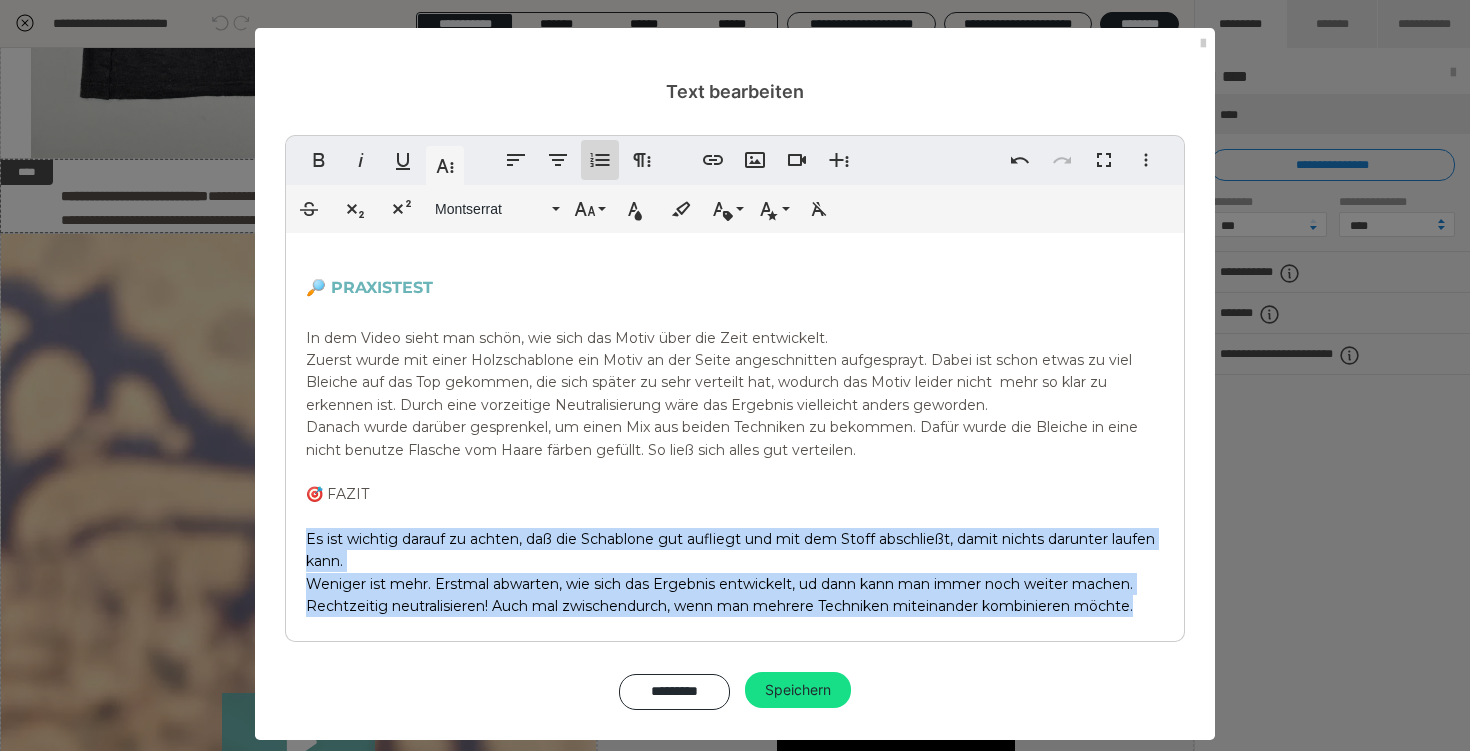 click 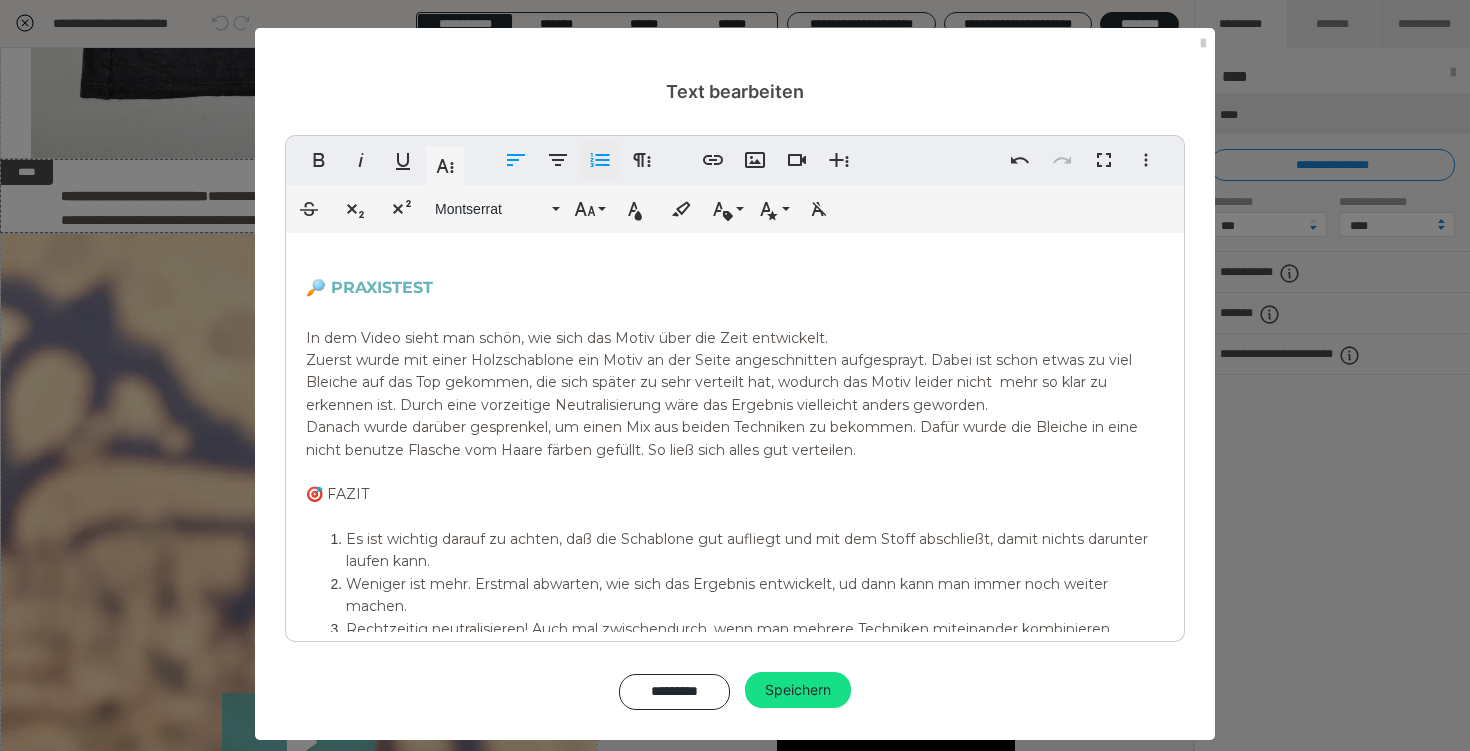 click 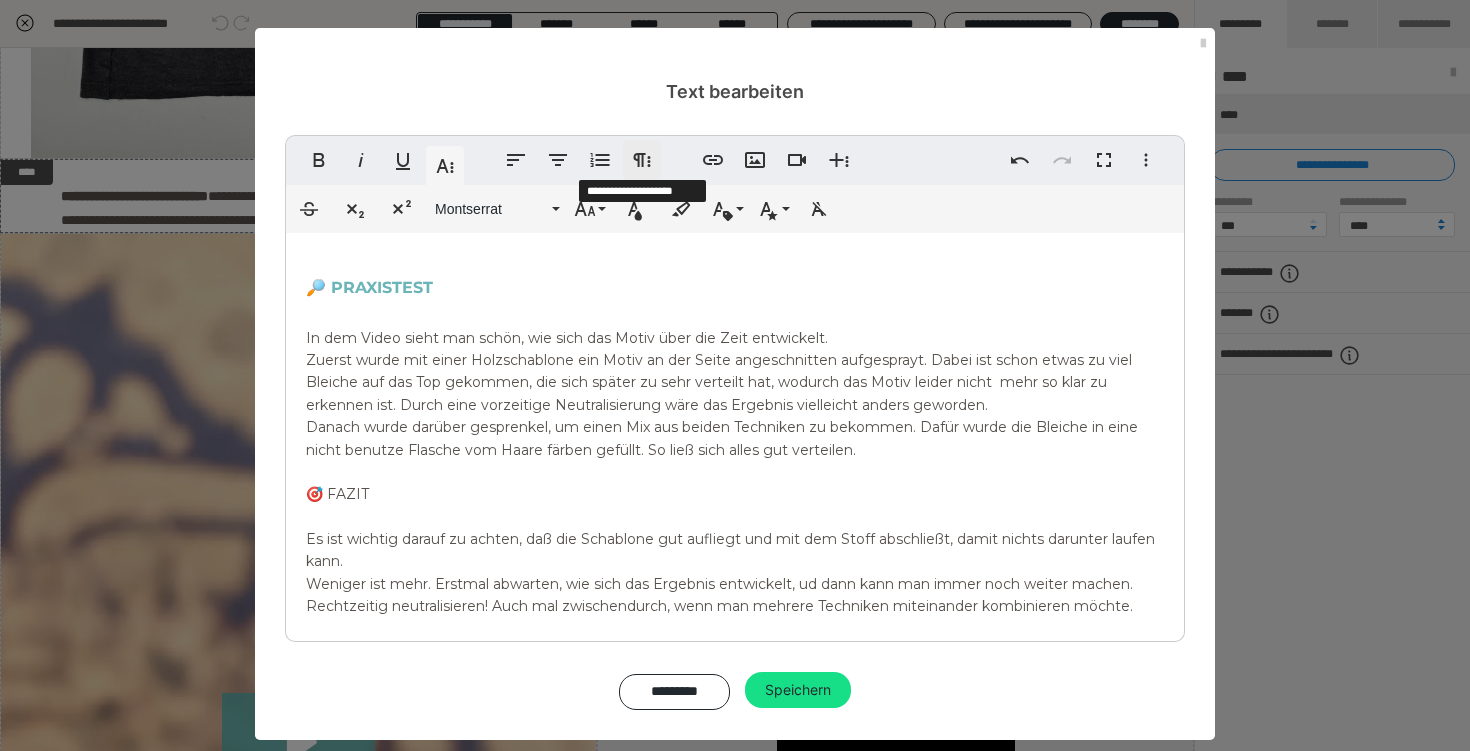click 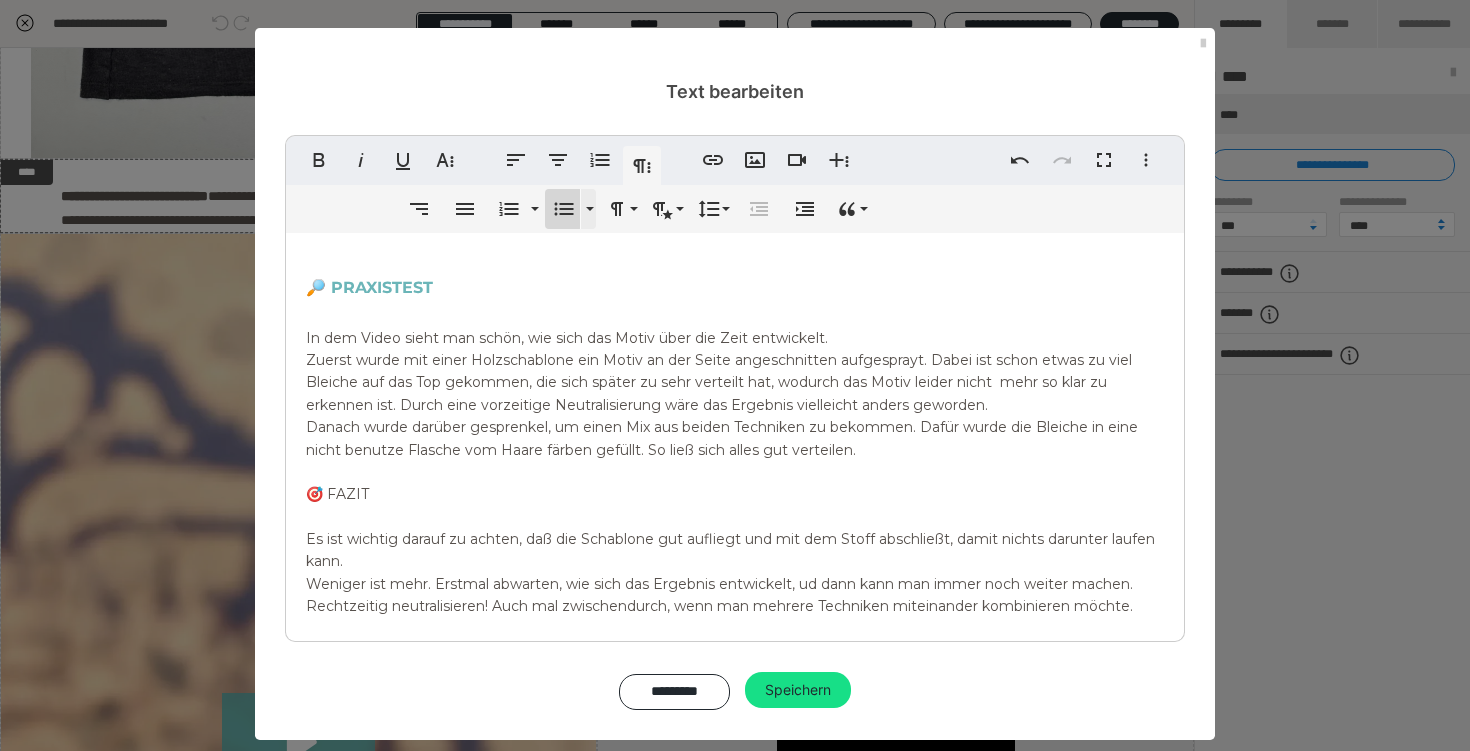 click 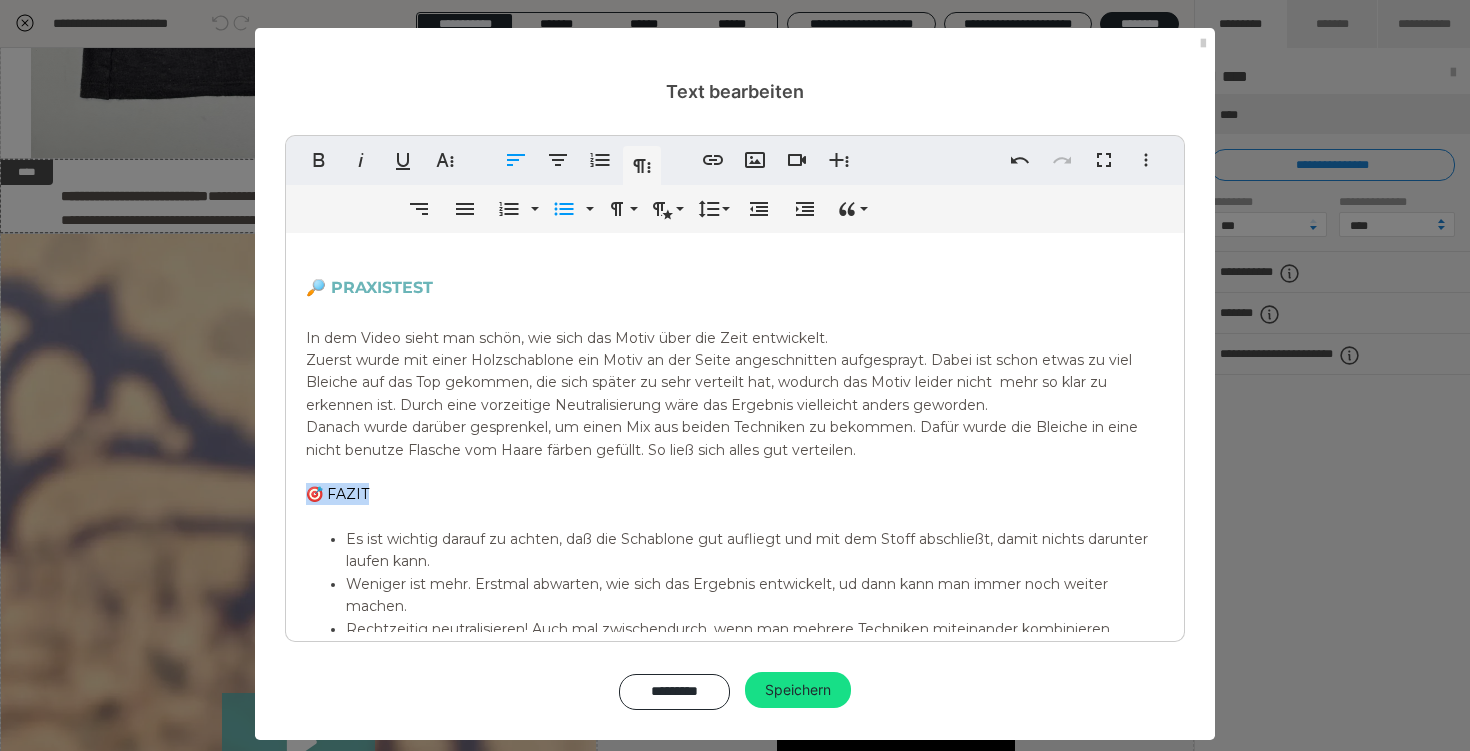 drag, startPoint x: 372, startPoint y: 494, endPoint x: 265, endPoint y: 494, distance: 107 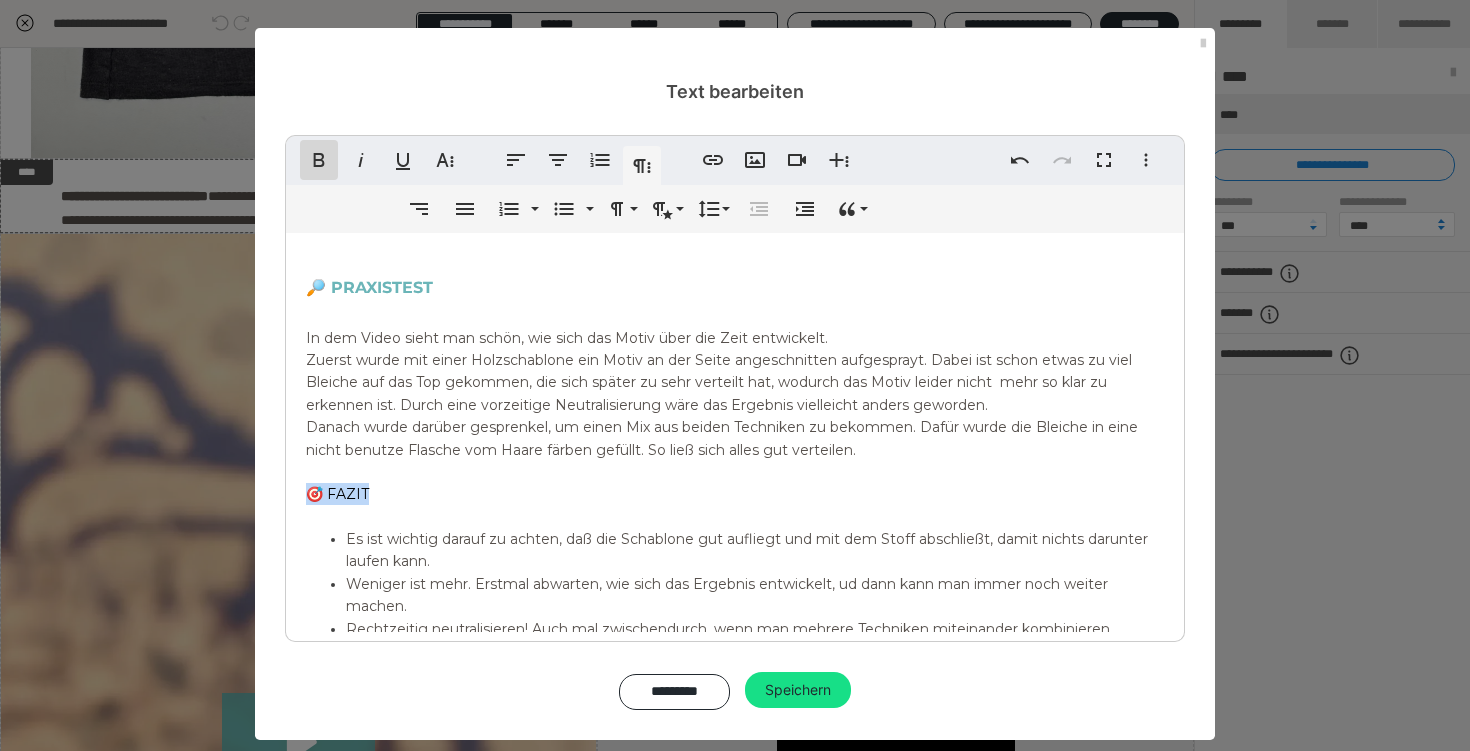 click 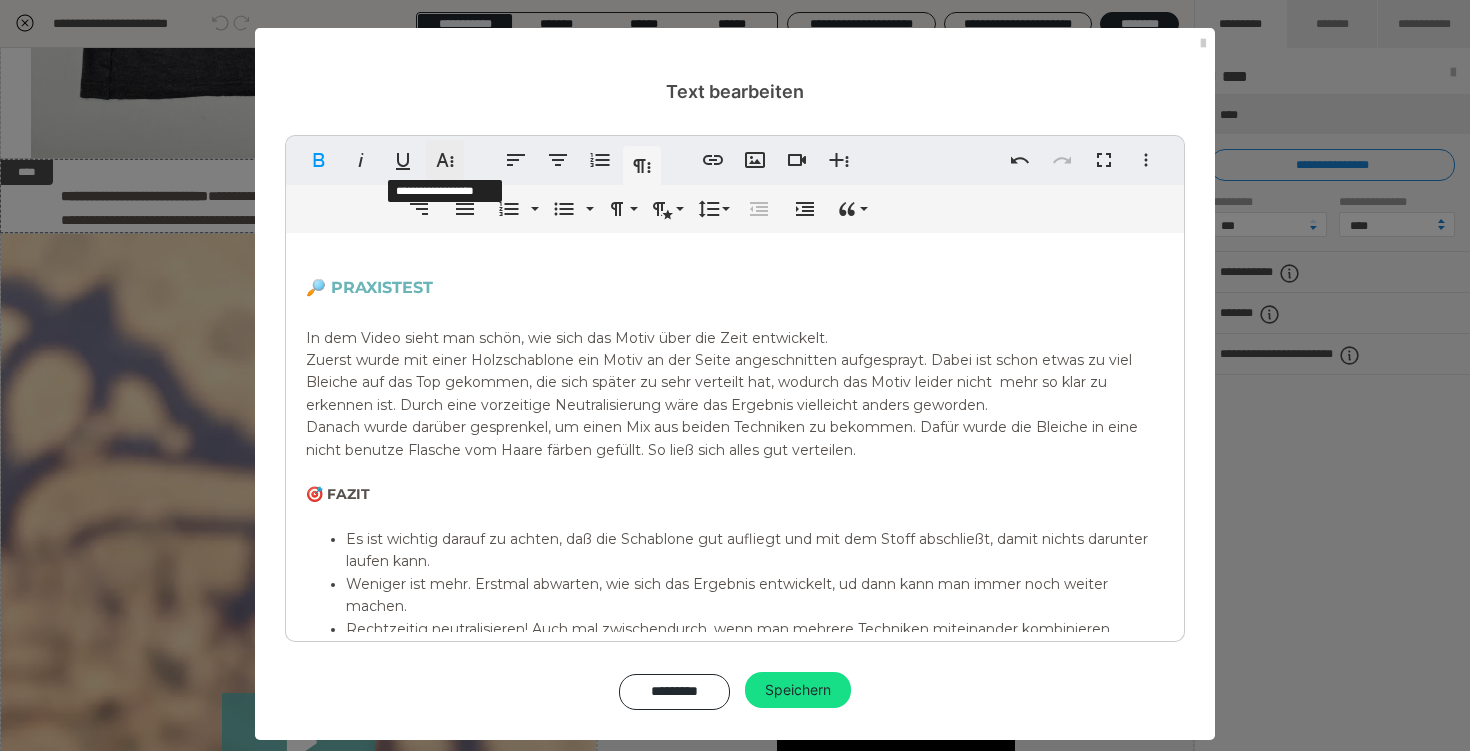 click 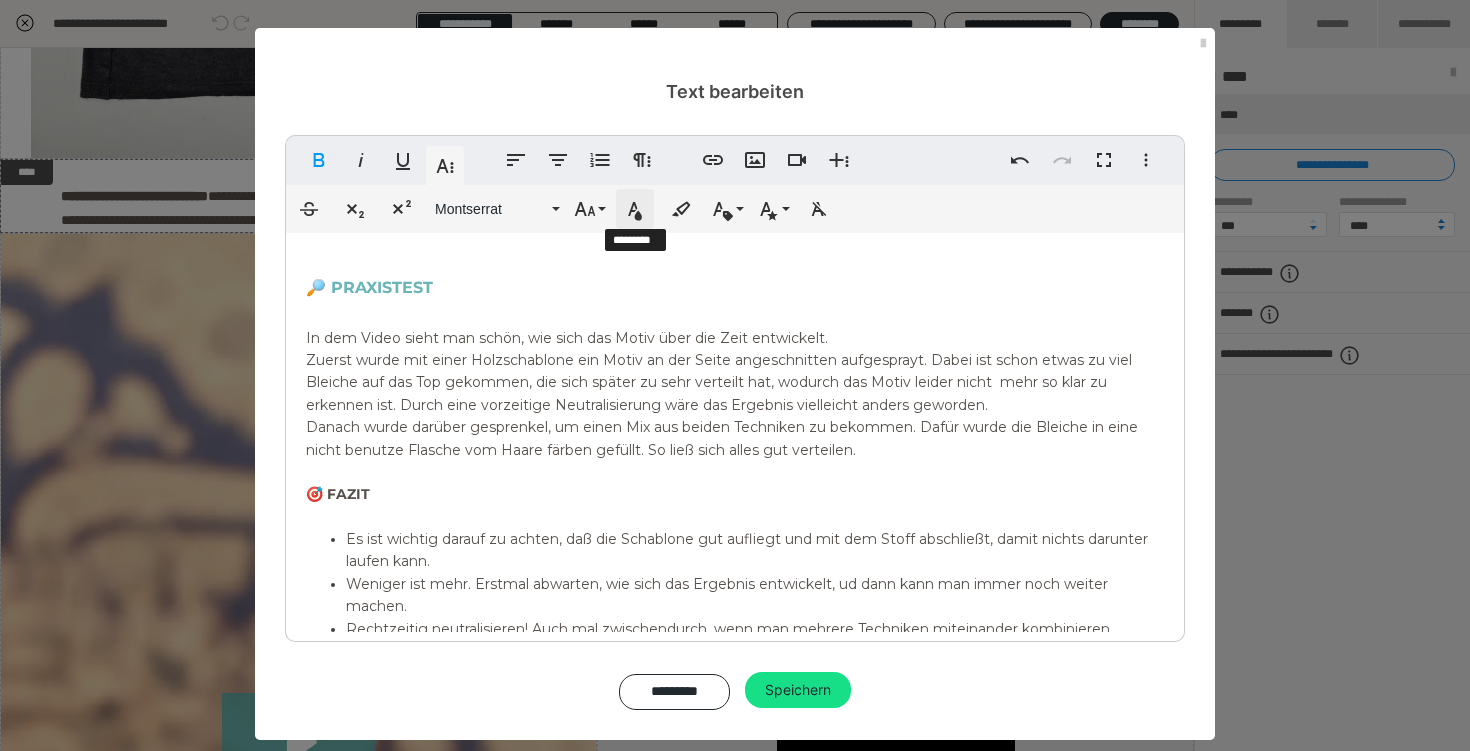 click 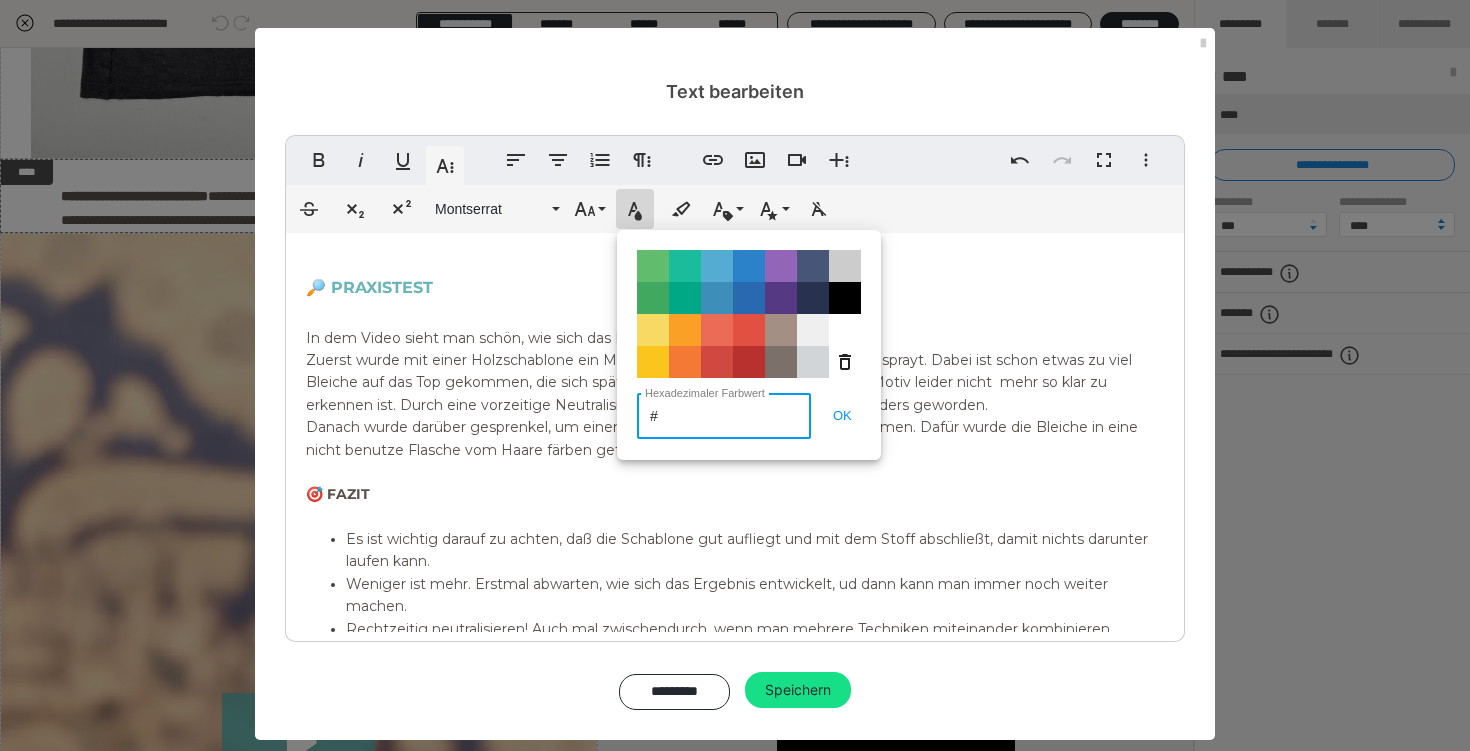 type on "#[HEXCODE]" 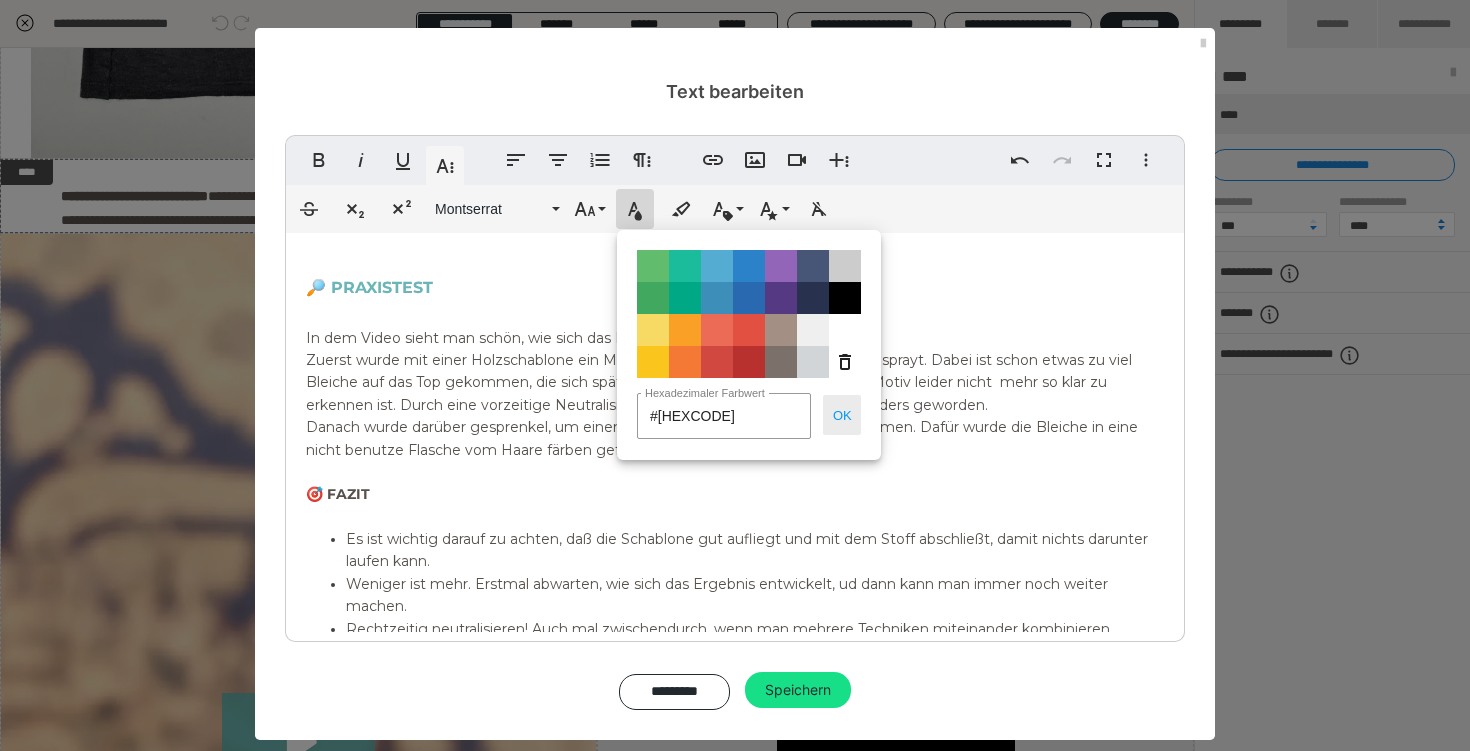 click on "OK" at bounding box center [842, 415] 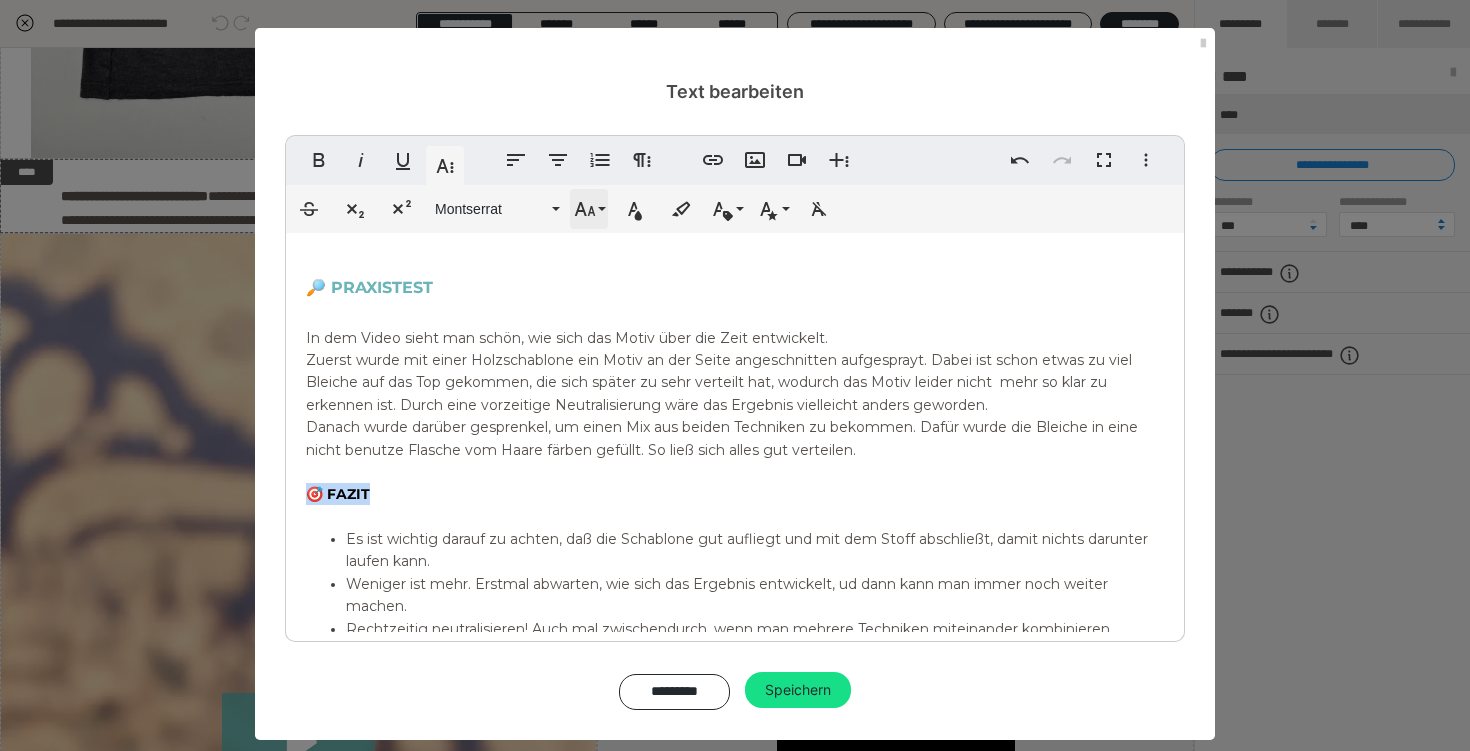 click 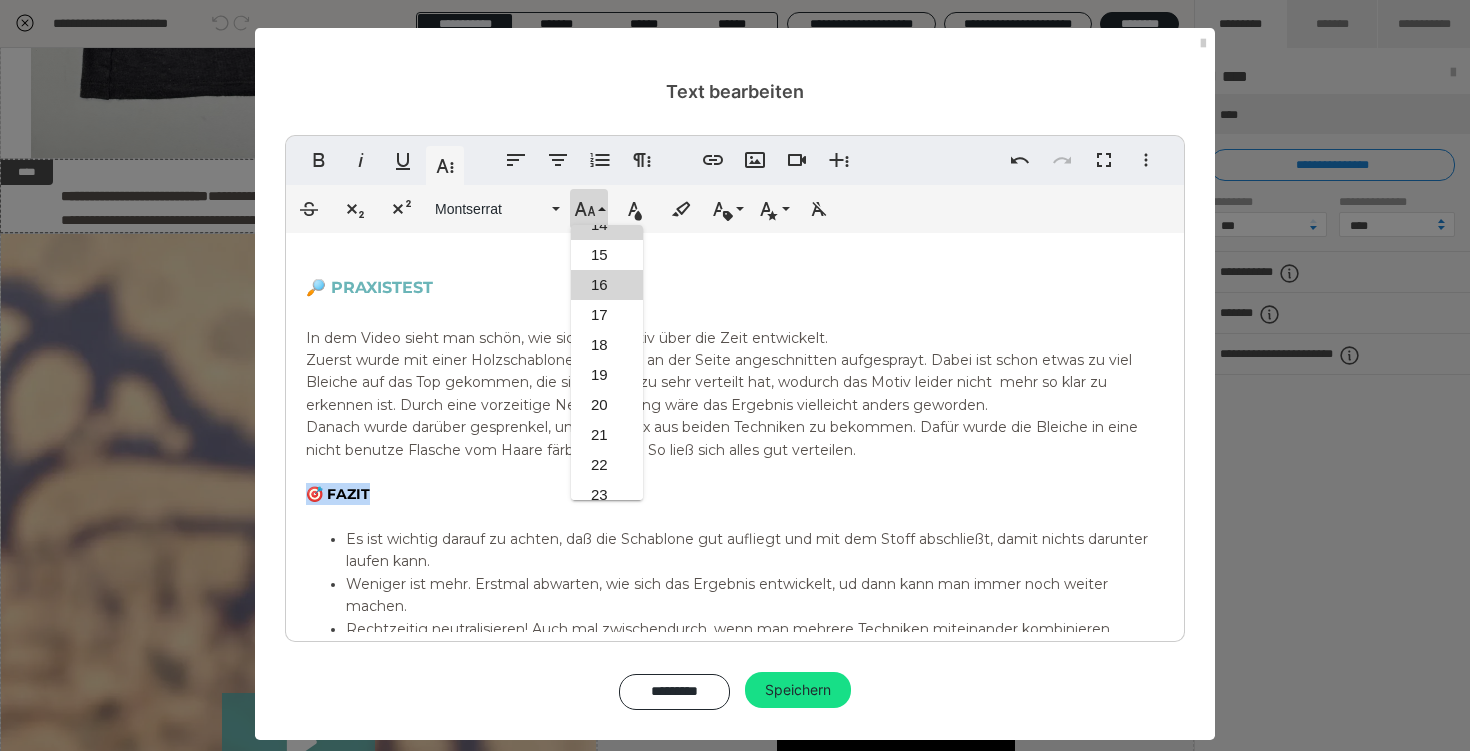 click on "16" at bounding box center (607, 285) 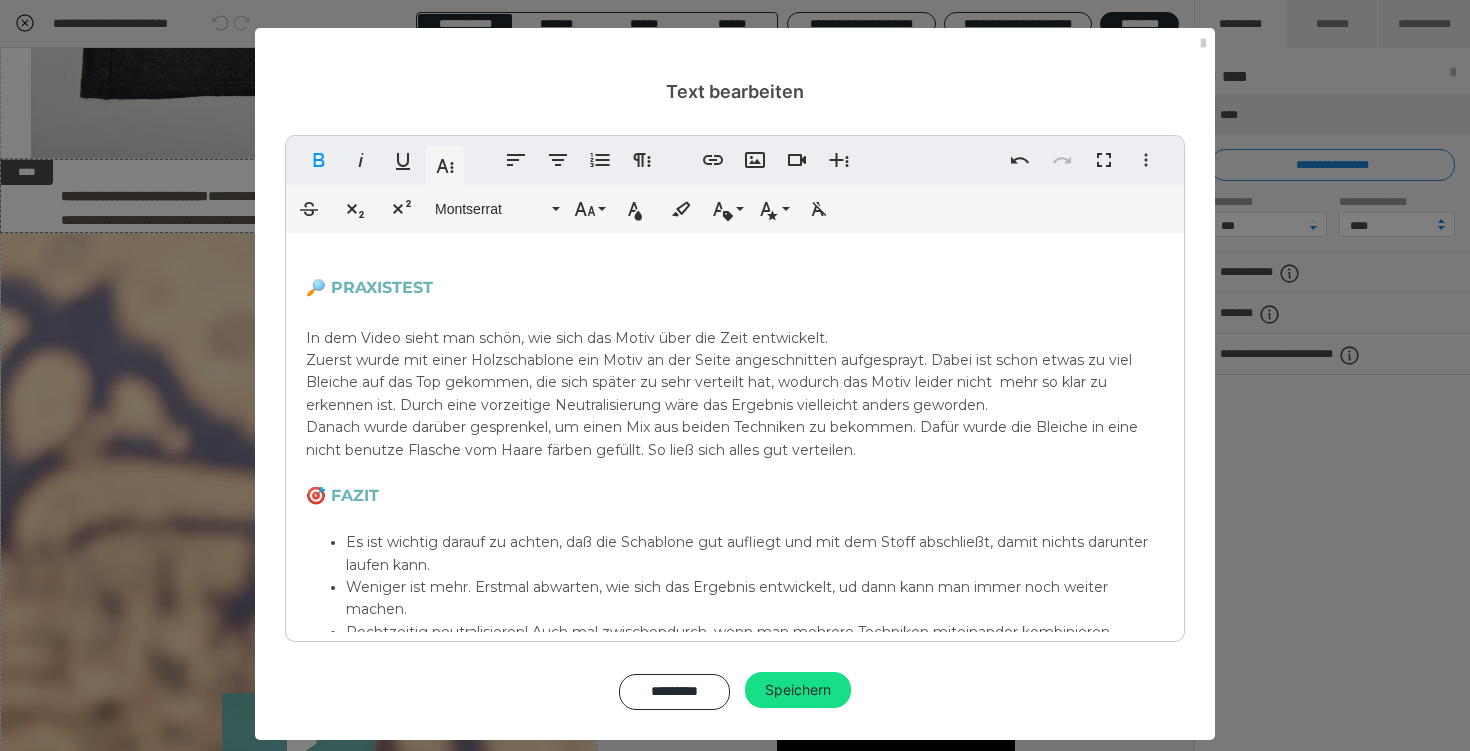 click on "🔎 PRAXISTEST ​ In dem Video sieht man schön, wie sich das Motiv über die Zeit entwickelt. Zuerst wurde mit einer Holzschablone ein Motiv an der Seite angeschnitten aufgesprayt. Dabei ist schon etwas zu viel Bleiche auf das Top gekommen, die sich später zu sehr verteilt hat, wodurch das Motiv leider nicht  mehr so klar zu erkennen ist. Durch eine vorzeitige Neutralisierung wäre das Ergebnis vielleicht anders geworden.  Danach wurde darüber gesprenkel, um einen Mix aus beiden Techniken zu bekommen. Dafür wurde die Bleiche in eine nicht benutze Flasche vom Haare färben gefüllt. So ließ sich alles gut verteilen.  🎯 FAZIT   Es ist wichtig darauf zu achten, daß die Schablone gut aufliegt und mit dem Stoff abschließt, damit nichts darunter laufen kann.  Weniger ist mehr. Erstmal abwarten, wie sich das Ergebnis entwickelt, ud dann kann man immer noch weiter machen. Rechtzeitig neutralisieren! Auch mal zwischendurch, wenn man mehrere Techniken miteinander kombinieren möchte. ​" at bounding box center (735, 489) 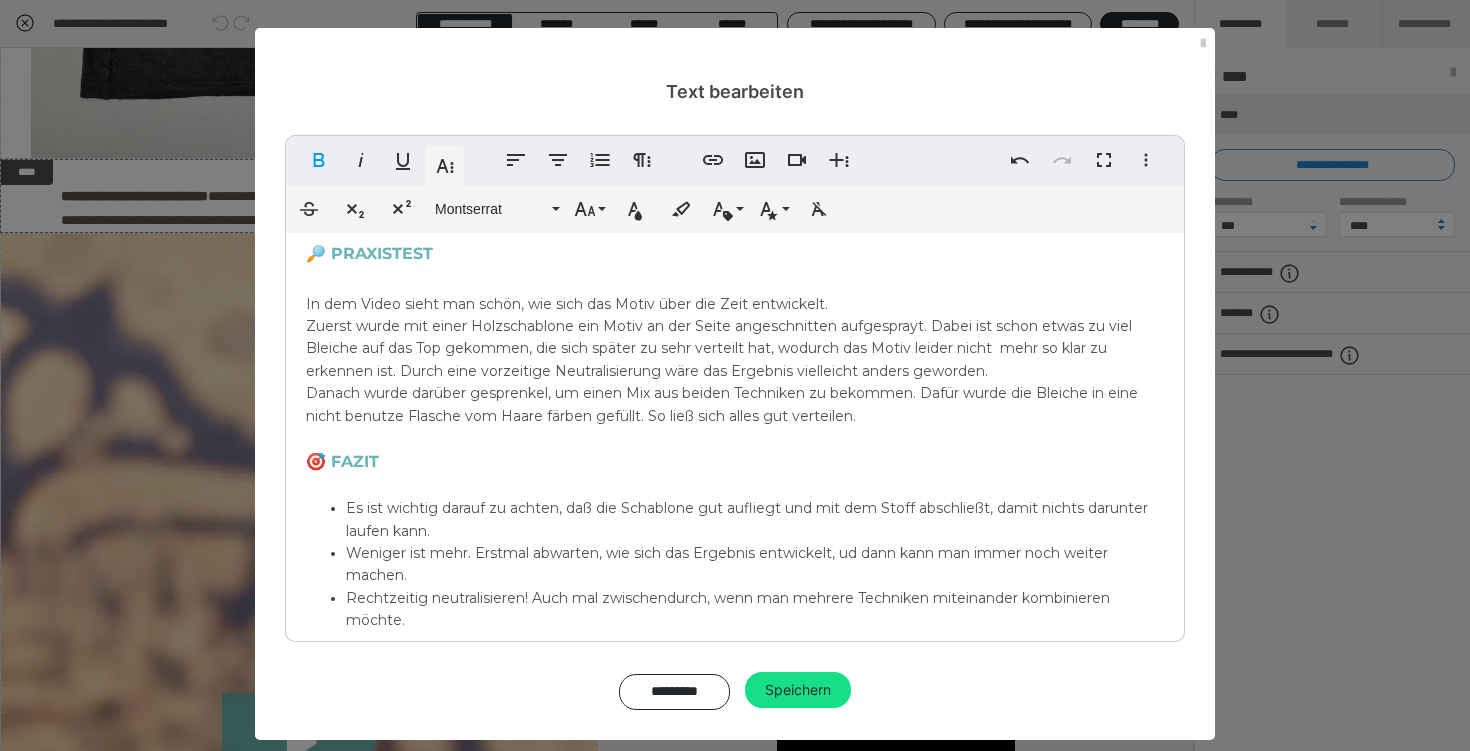 scroll, scrollTop: 114, scrollLeft: 0, axis: vertical 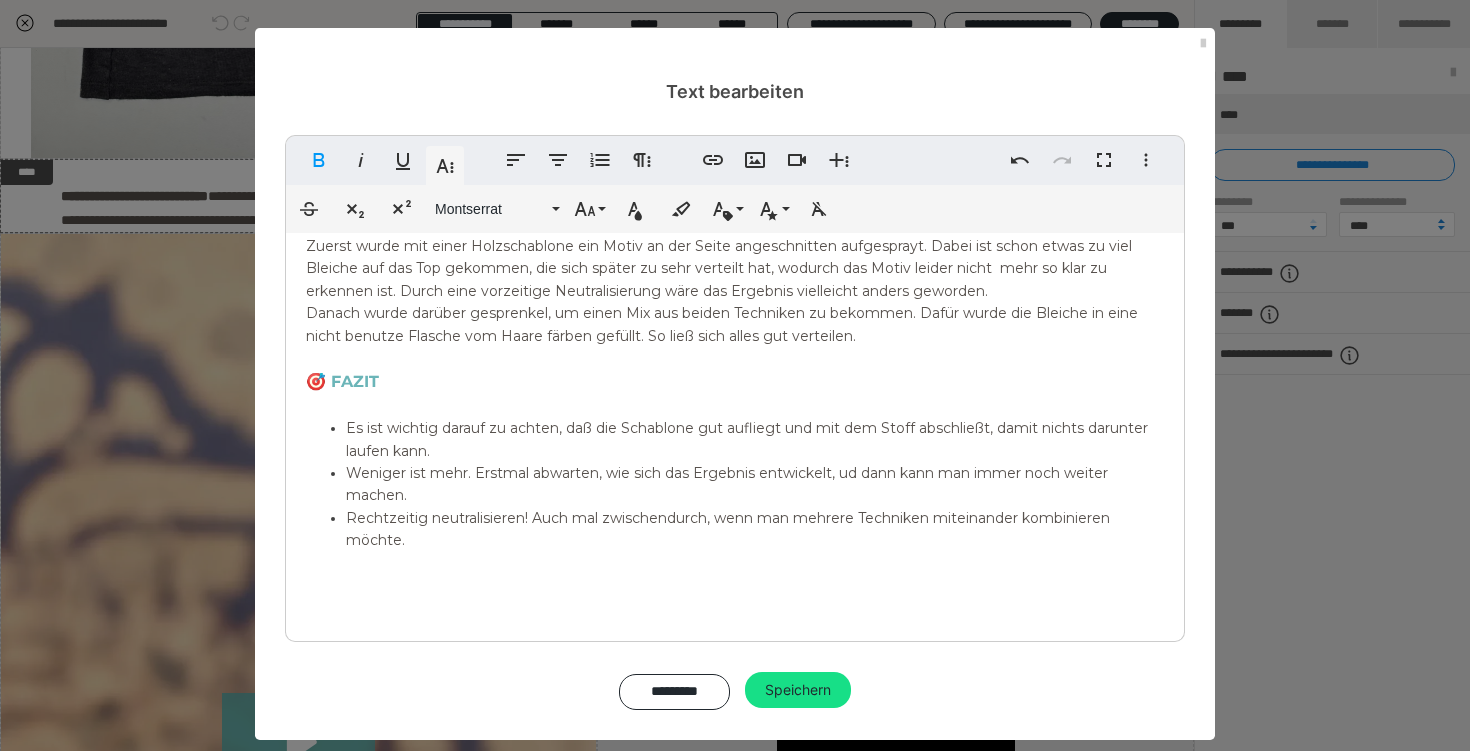 click on "🔎 PRAXISTEST ​ In dem Video sieht man schön, wie sich das Motiv über die Zeit entwickelt. Zuerst wurde mit einer Holzschablone ein Motiv an der Seite angeschnitten aufgesprayt. Dabei ist schon etwas zu viel Bleiche auf das Top gekommen, die sich später zu sehr verteilt hat, wodurch das Motiv leider nicht  mehr so klar zu erkennen ist. Durch eine vorzeitige Neutralisierung wäre das Ergebnis vielleicht anders geworden.  Danach wurde darüber gesprenkel, um einen Mix aus beiden Techniken zu bekommen. Dafür wurde die Bleiche in eine nicht benutze Flasche vom Haare färben gefüllt. So ließ sich alles gut verteilen.  🎯 FAZIT   Es ist wichtig darauf zu achten, daß die Schablone gut aufliegt und mit dem Stoff abschließt, damit nichts darunter laufen kann.  Weniger ist mehr. Erstmal abwarten, wie sich das Ergebnis entwickelt, ud dann kann man immer noch weiter machen. Rechtzeitig neutralisieren! Auch mal zwischendurch, wenn man mehrere Techniken miteinander kombinieren möchte. ​" at bounding box center [735, 375] 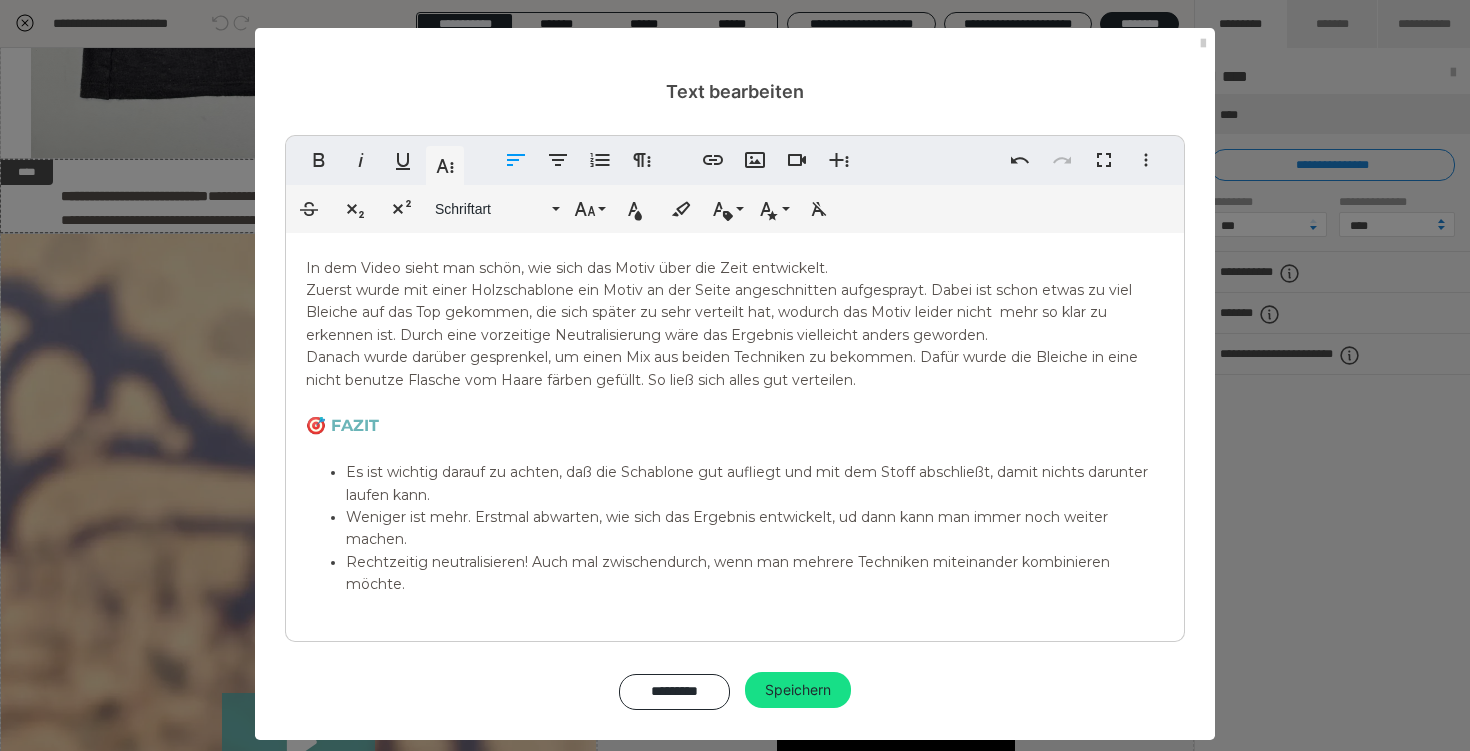 scroll, scrollTop: 92, scrollLeft: 0, axis: vertical 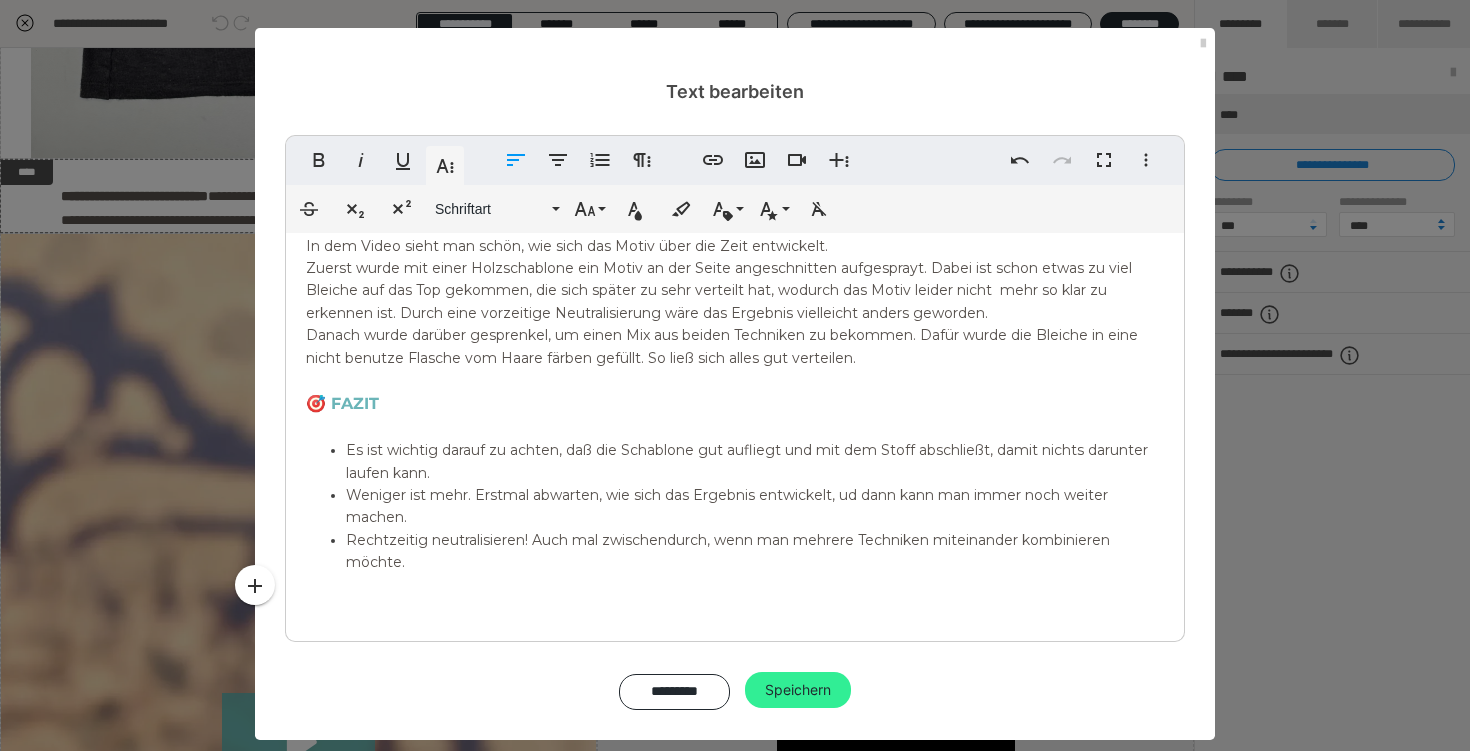 click on "Speichern" at bounding box center (798, 690) 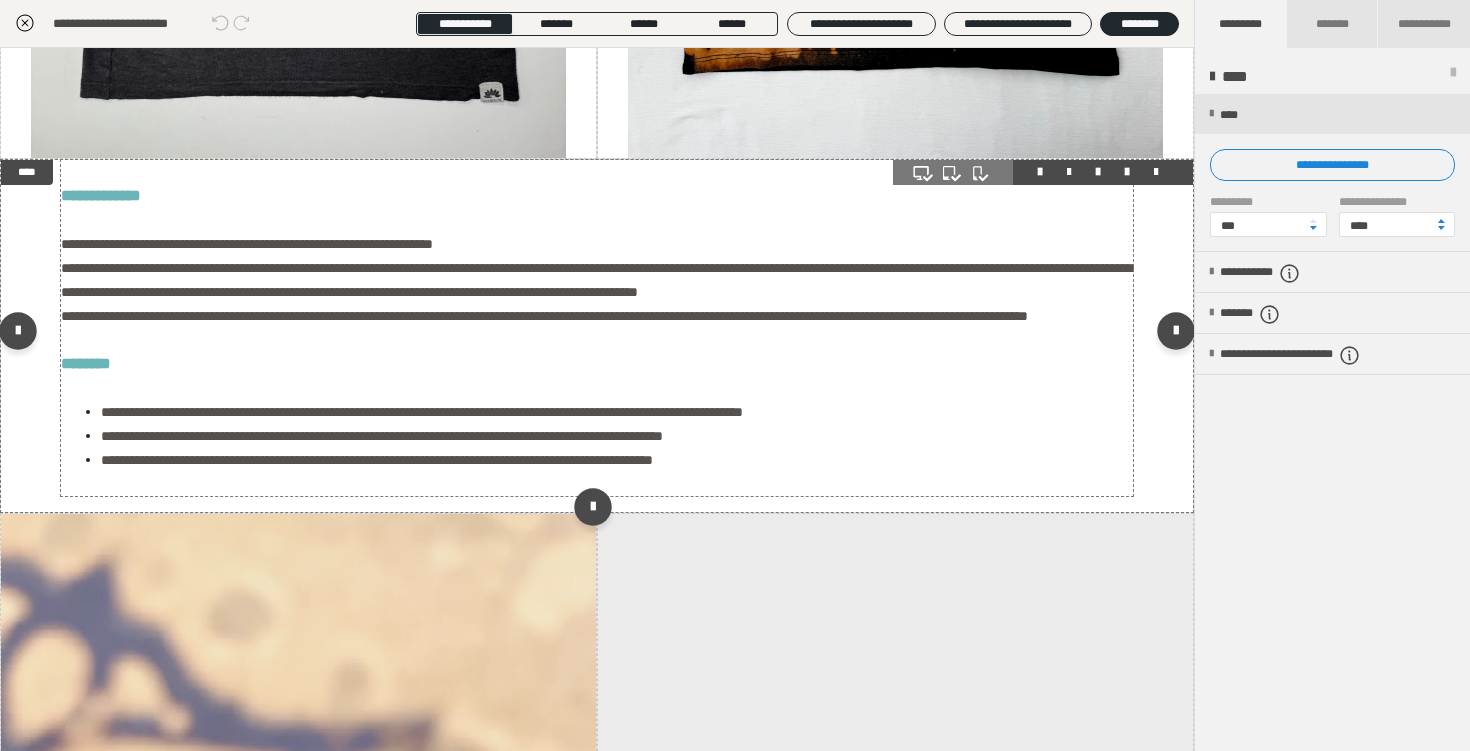 click on "**********" at bounding box center (247, 244) 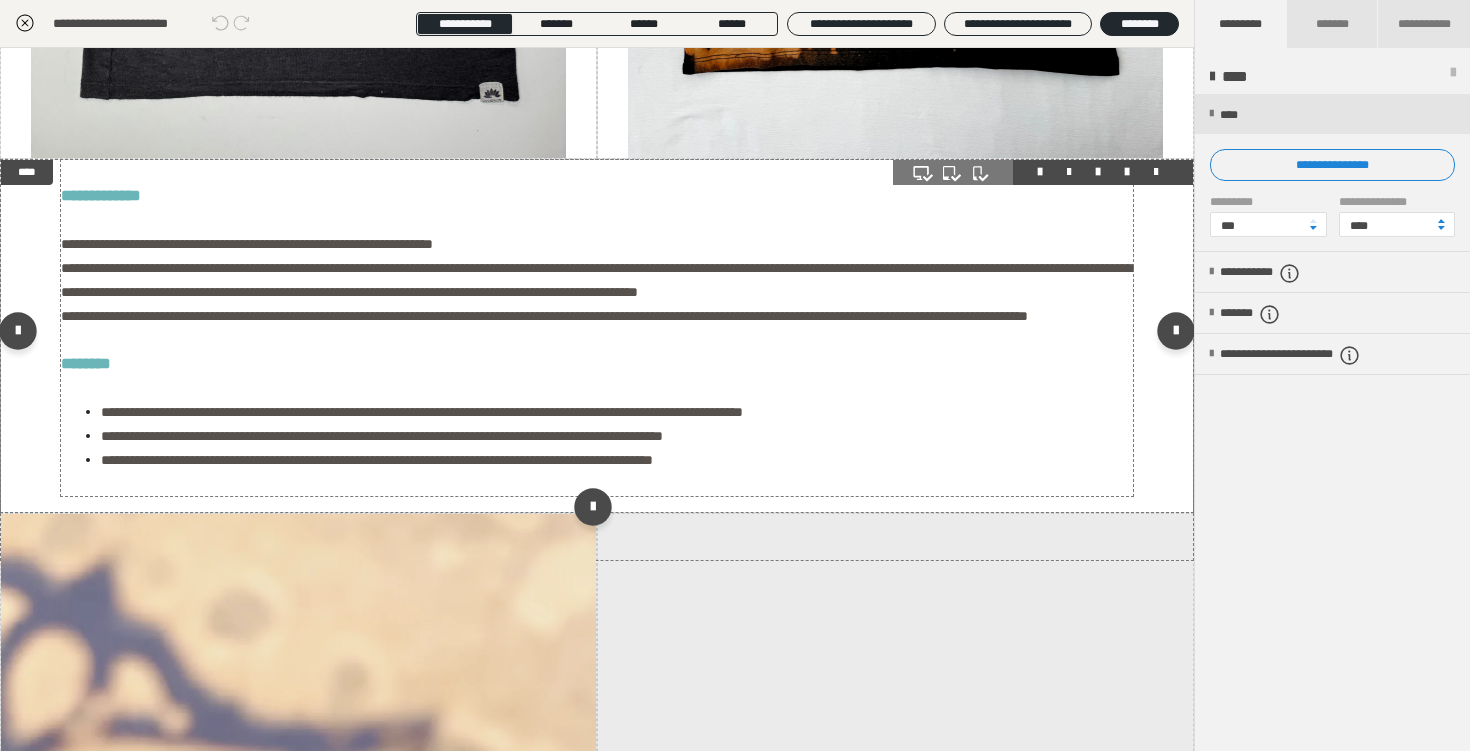 click on "**********" at bounding box center (247, 244) 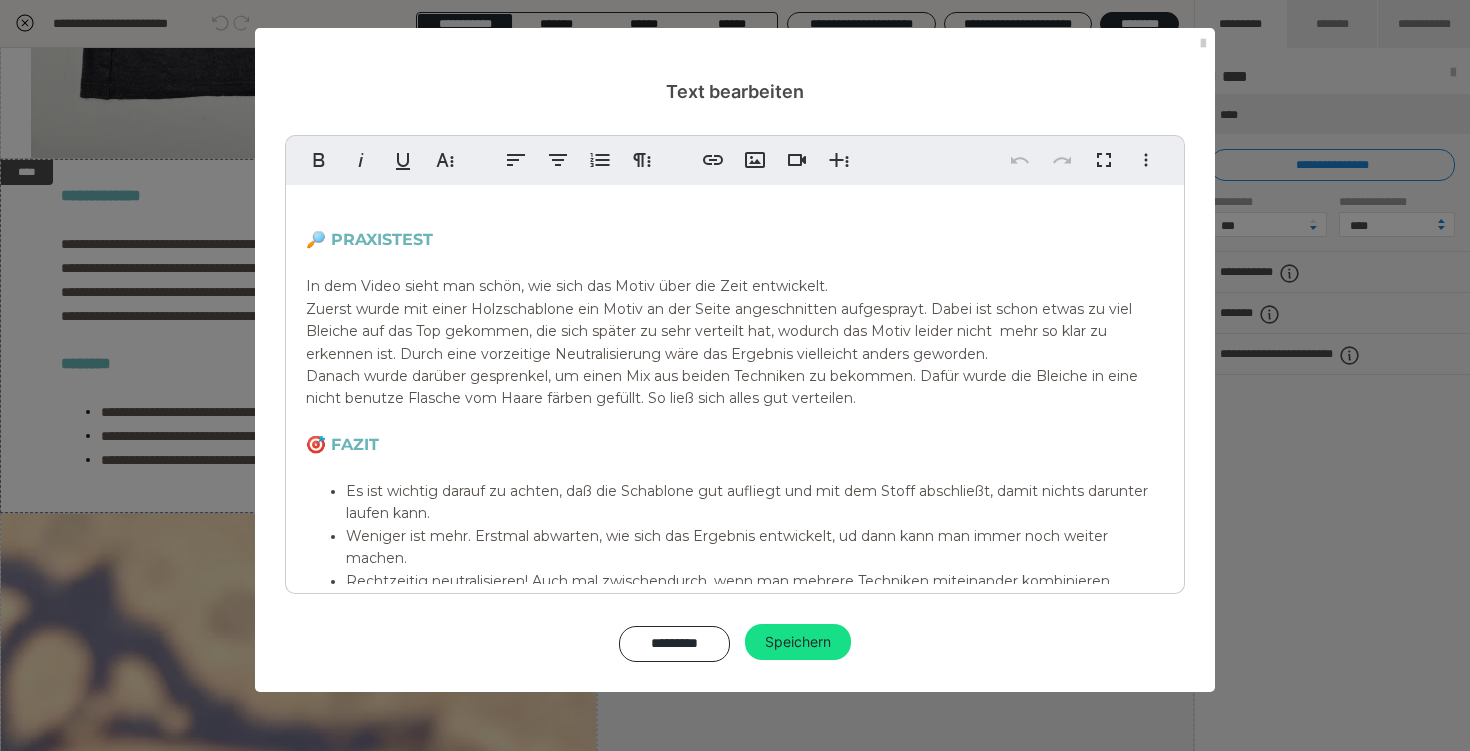 click on "🔎 PRAXISTEST In dem Video sieht man schön, wie sich das Motiv über die Zeit entwickelt. Zuerst wurde mit einer Holzschablone ein Motiv an der Seite angeschnitten aufgesprayt. Dabei ist schon etwas zu viel Bleiche auf das Top gekommen, die sich später zu sehr verteilt hat, wodurch das Motiv leider nicht  mehr so klar zu erkennen ist. Durch eine vorzeitige Neutralisierung wäre das Ergebnis vielleicht anders geworden.  Danach wurde darüber gesprenkel, um einen Mix aus beiden Techniken zu bekommen. Dafür wurde die Bleiche in eine nicht benutze Flasche vom Haare färben gefüllt. So ließ sich alles gut verteilen.  🎯 FAZIT   Es ist wichtig darauf zu achten, daß die Schablone gut aufliegt und mit dem Stoff abschließt, damit nichts darunter laufen kann.  Weniger ist mehr. Erstmal abwarten, wie sich das Ergebnis entwickelt, ud dann kann man immer noch weiter machen. Rechtzeitig neutralisieren! Auch mal zwischendurch, wenn man mehrere Techniken miteinander kombinieren möchte." at bounding box center (735, 429) 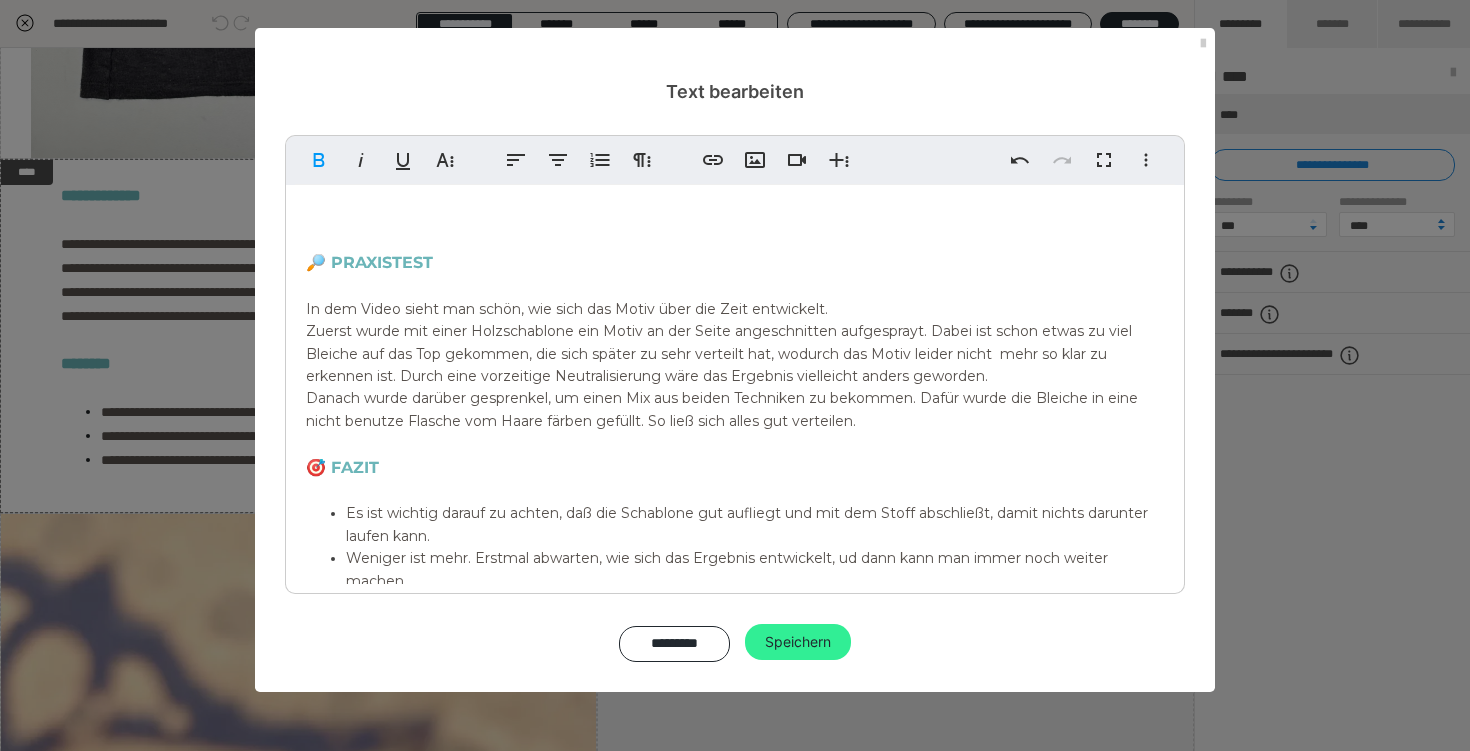 click on "Speichern" at bounding box center (798, 642) 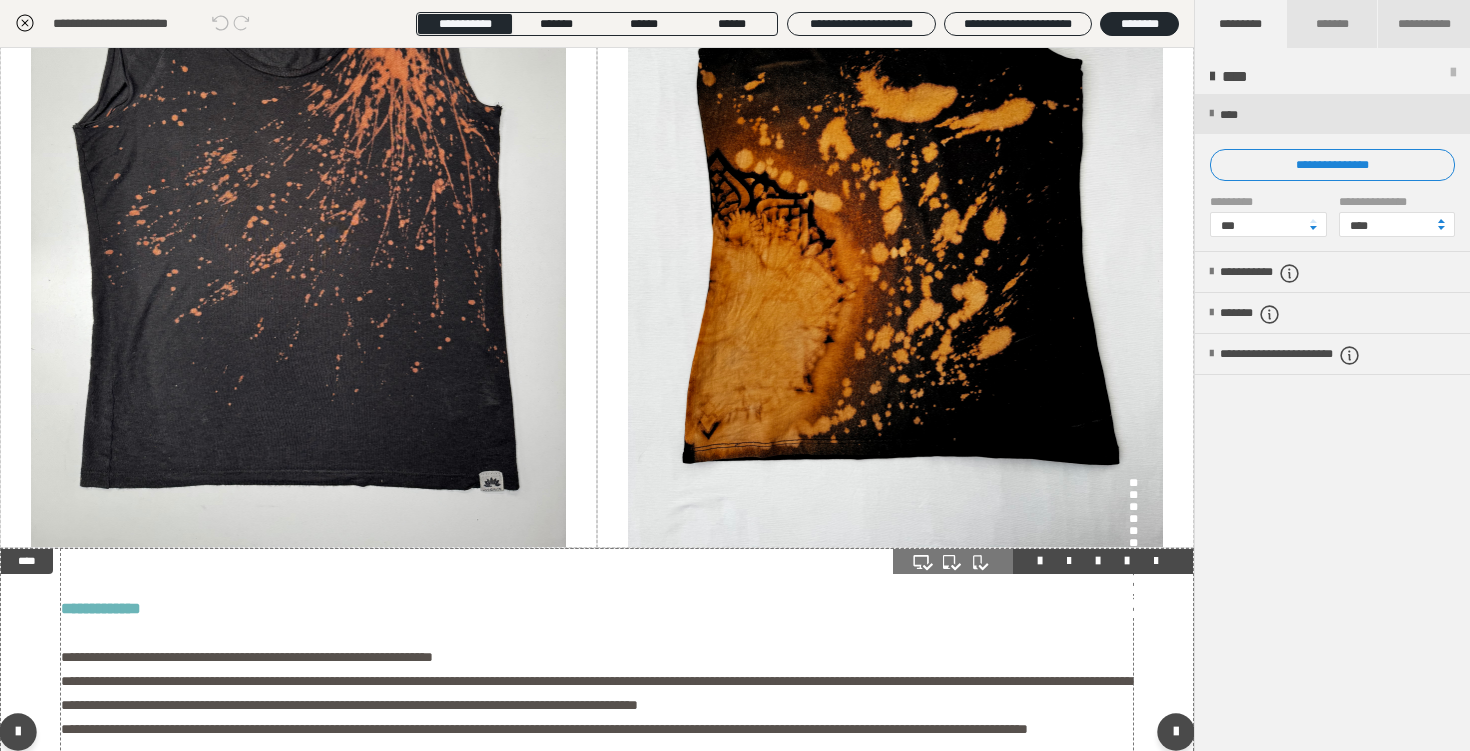scroll, scrollTop: 2334, scrollLeft: 0, axis: vertical 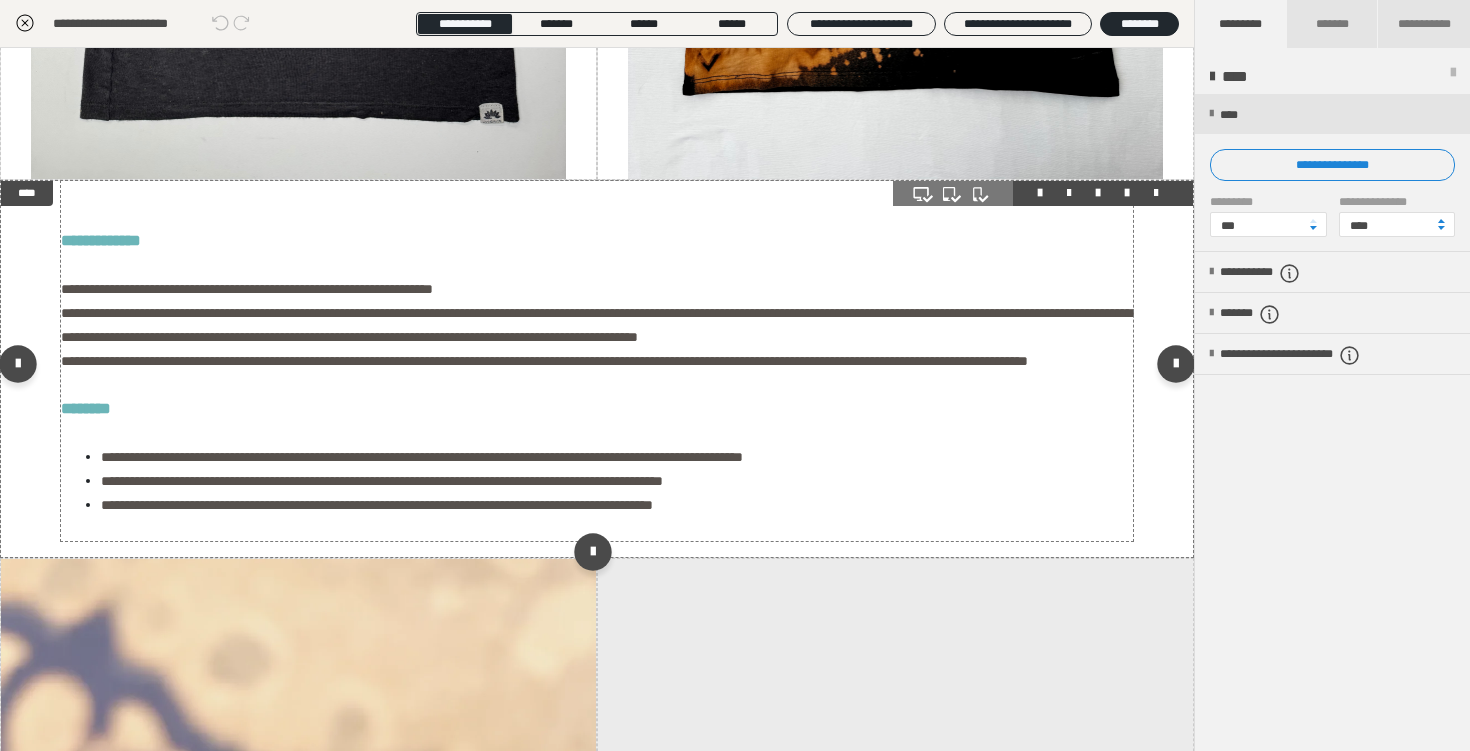 click on "**********" at bounding box center [597, 361] 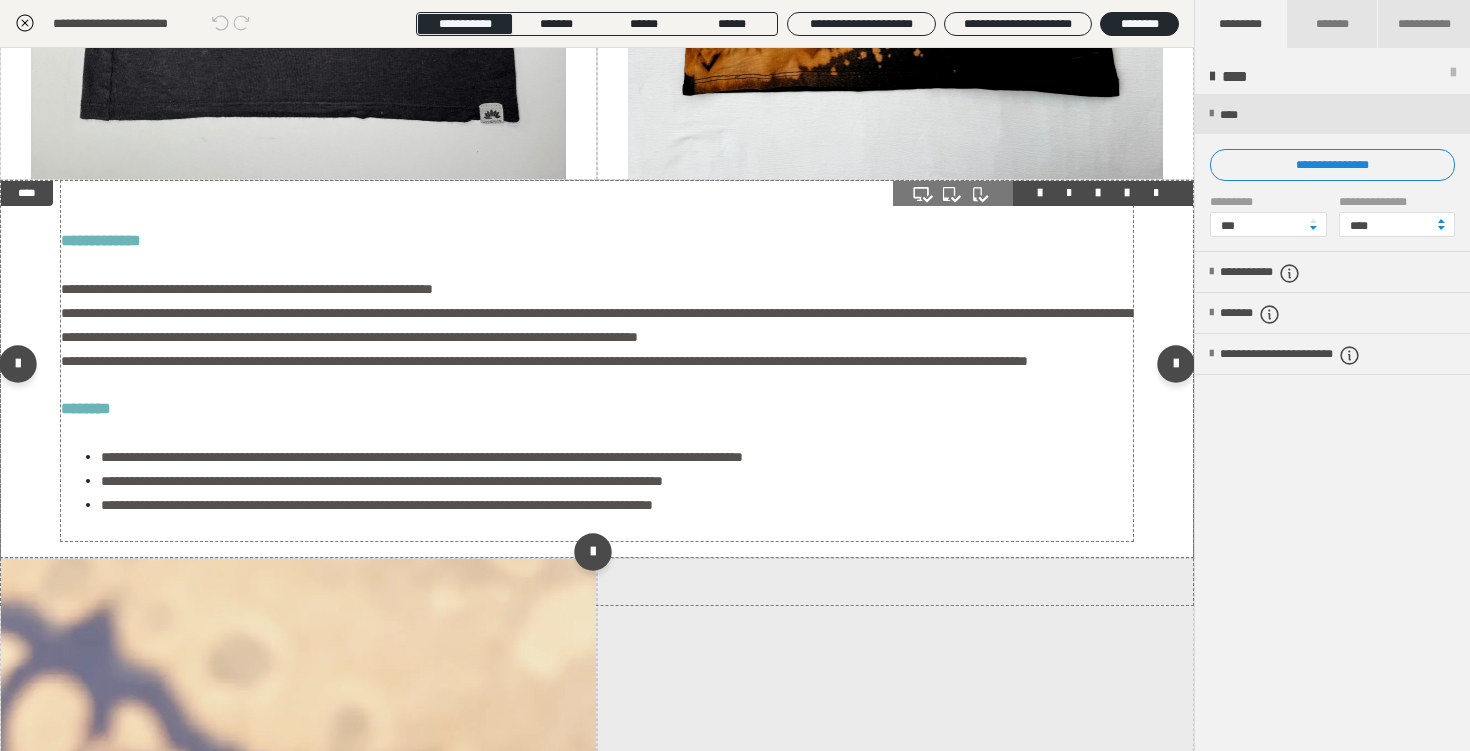 click on "**********" at bounding box center (597, 361) 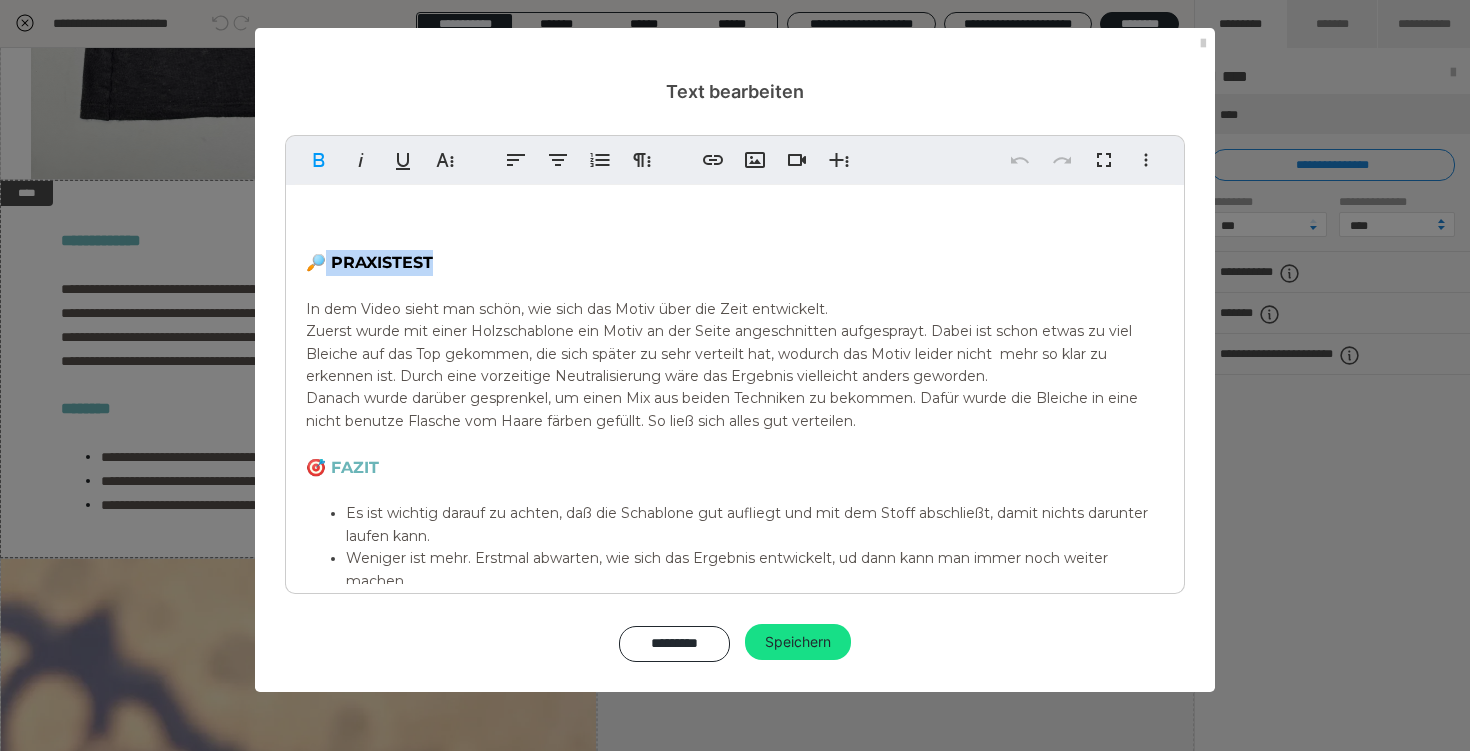 drag, startPoint x: 431, startPoint y: 263, endPoint x: 321, endPoint y: 265, distance: 110.01818 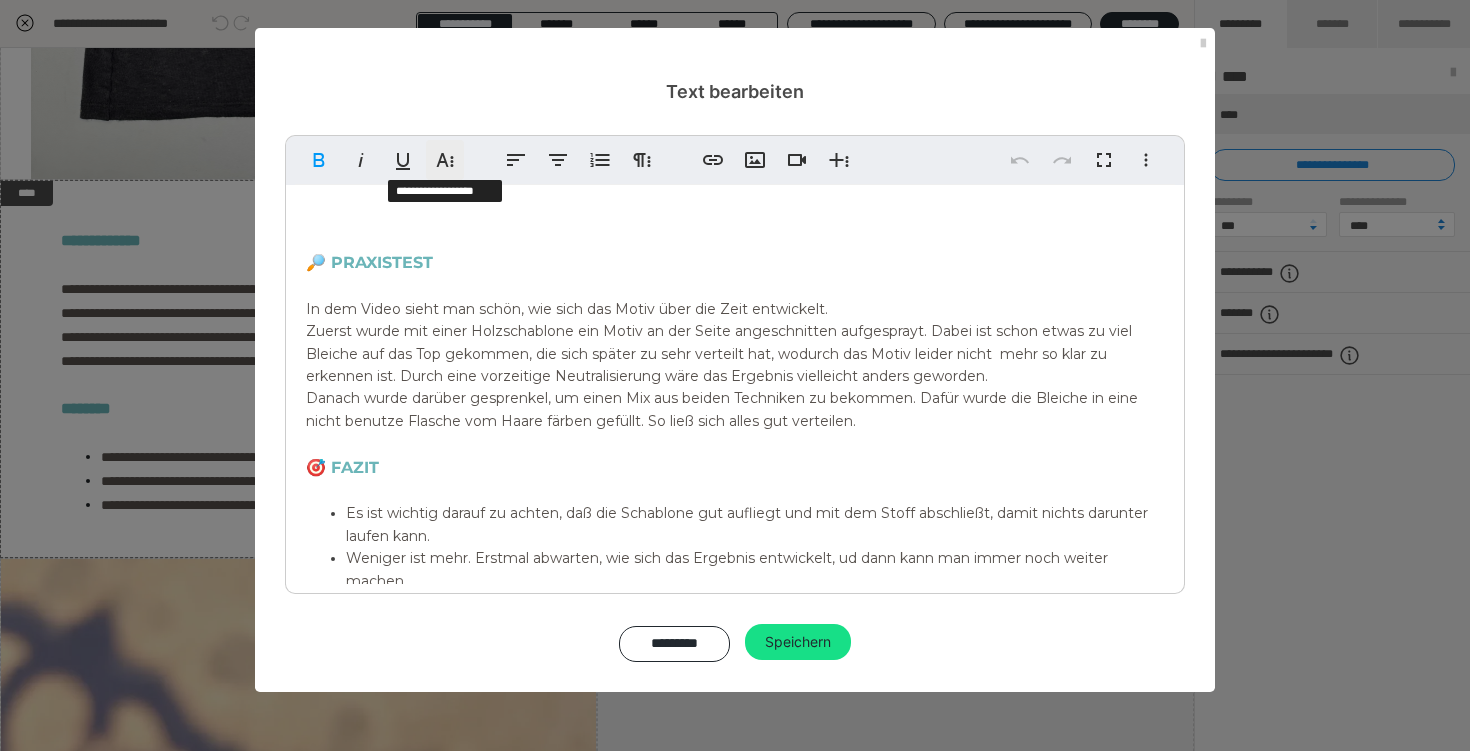 click 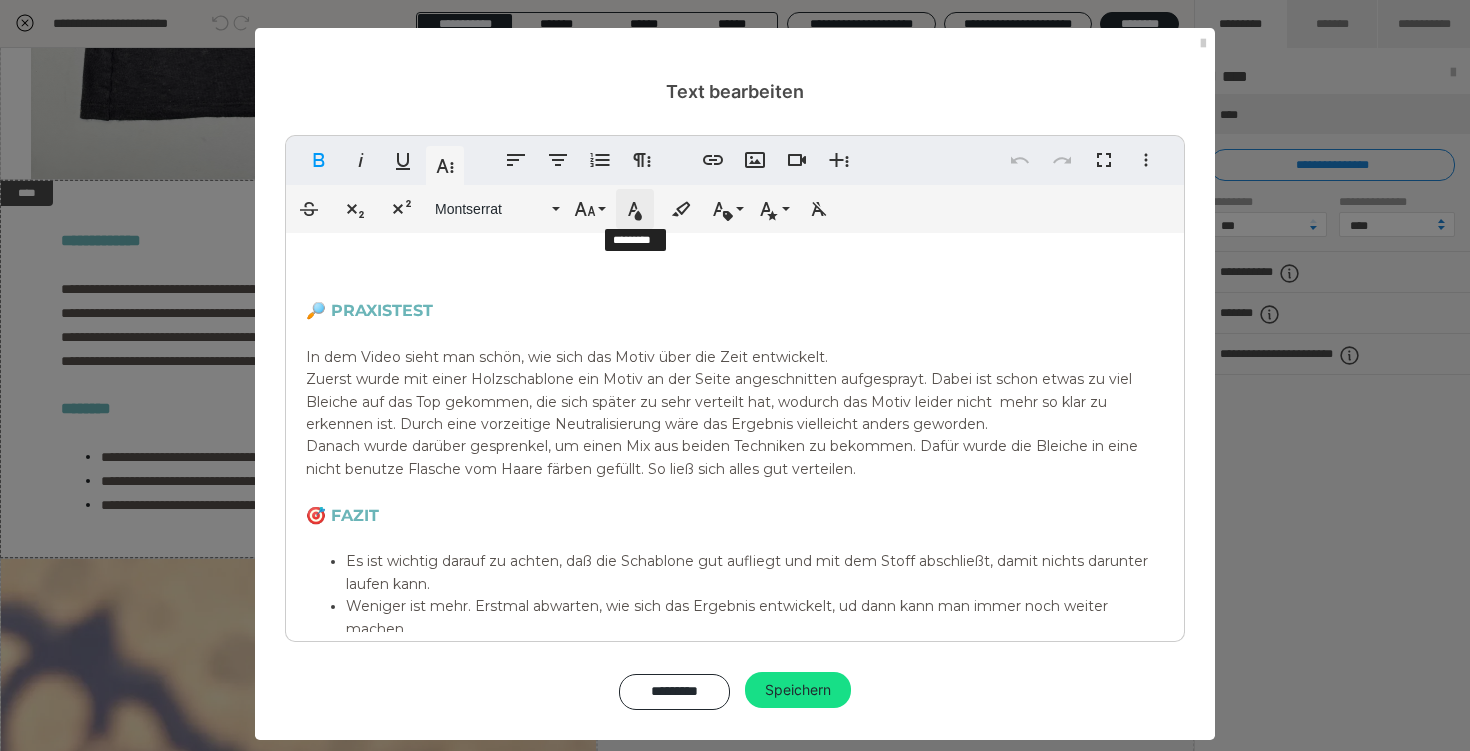 click 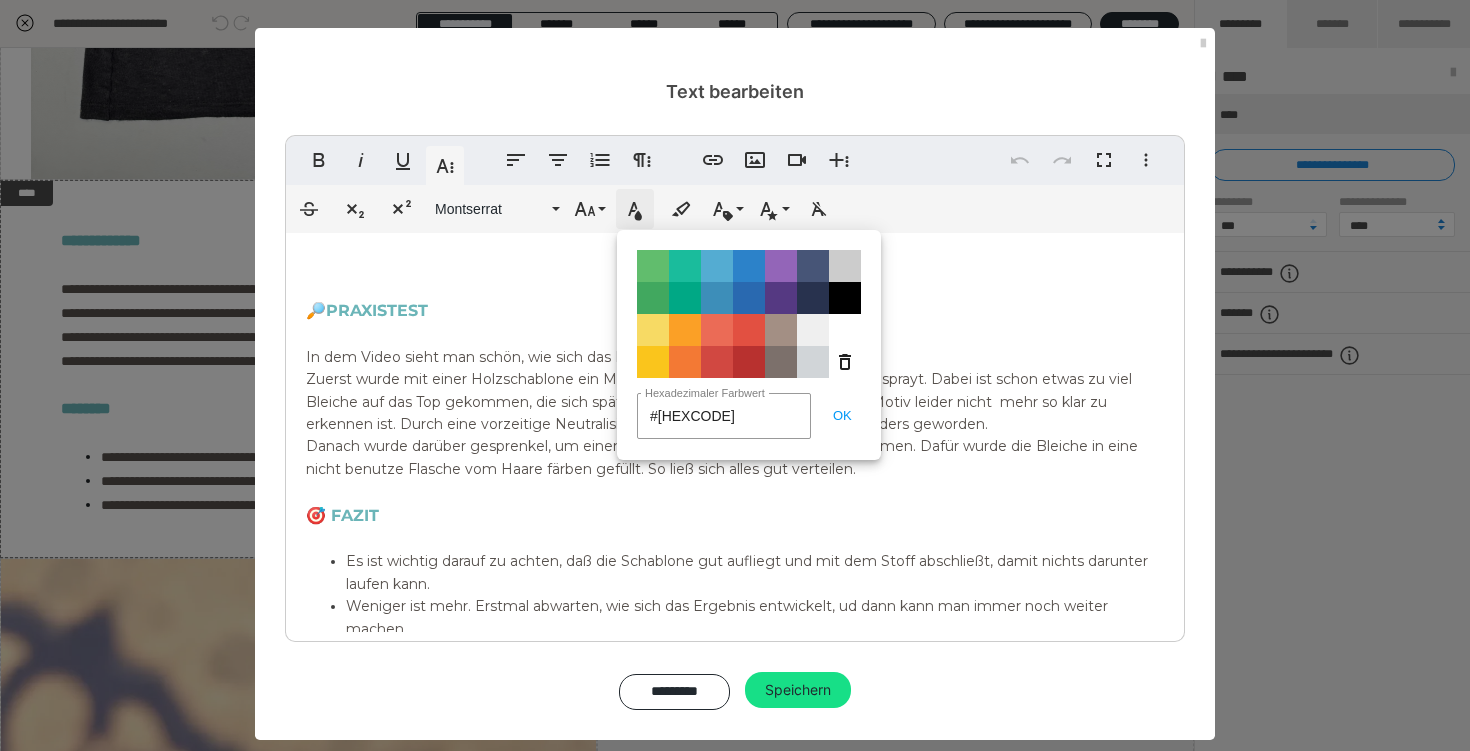 type on "#e49b00" 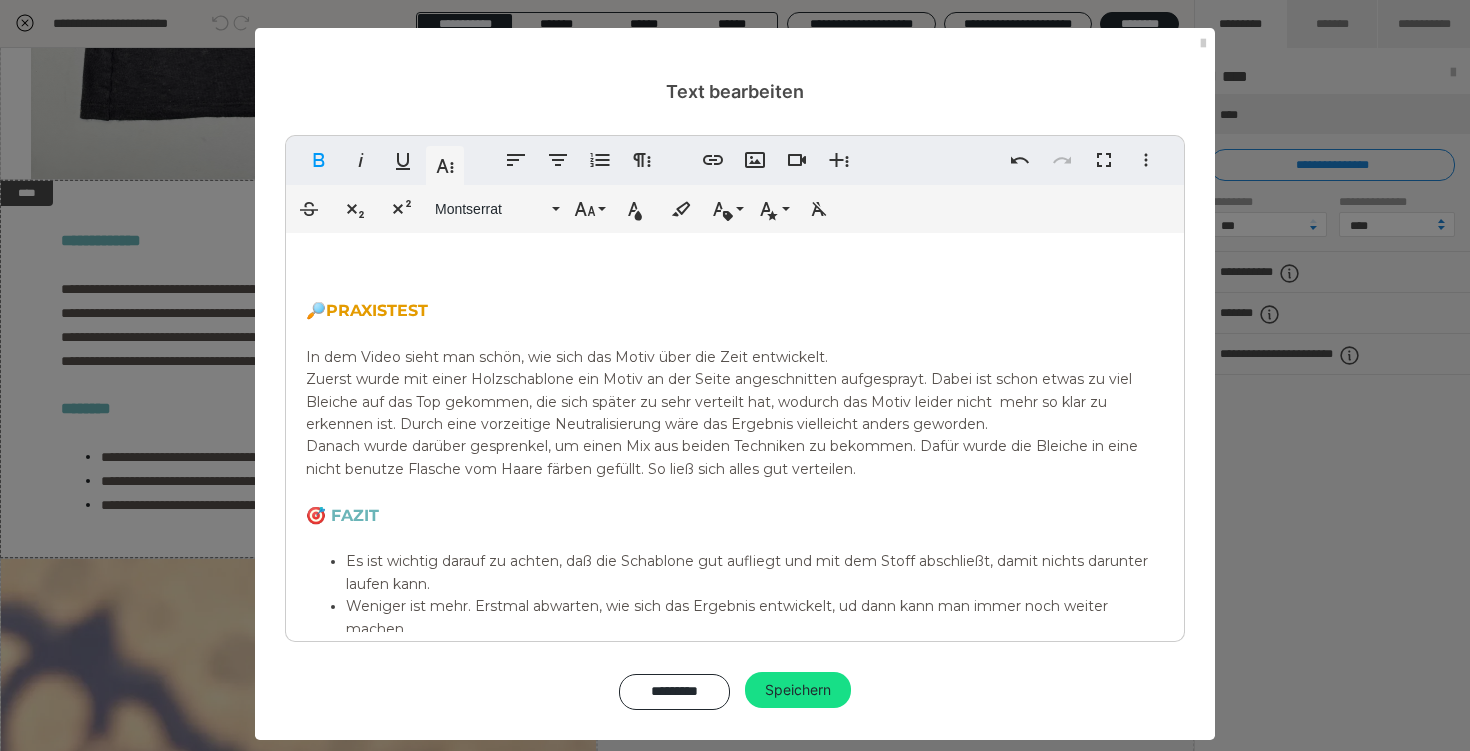 click on "In dem Video sieht man schön, wie sich das Motiv über die Zeit entwickelt." at bounding box center (567, 357) 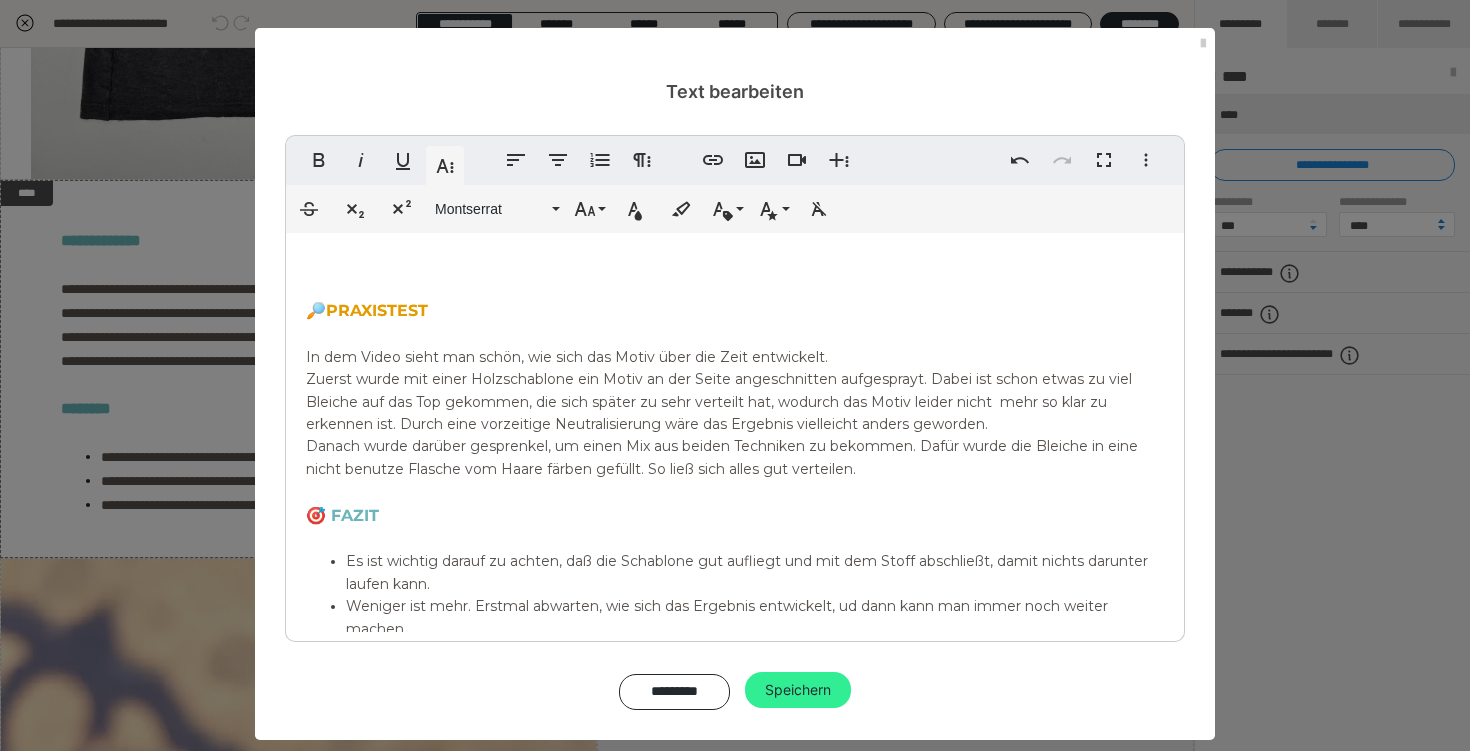 click on "Speichern" at bounding box center (798, 690) 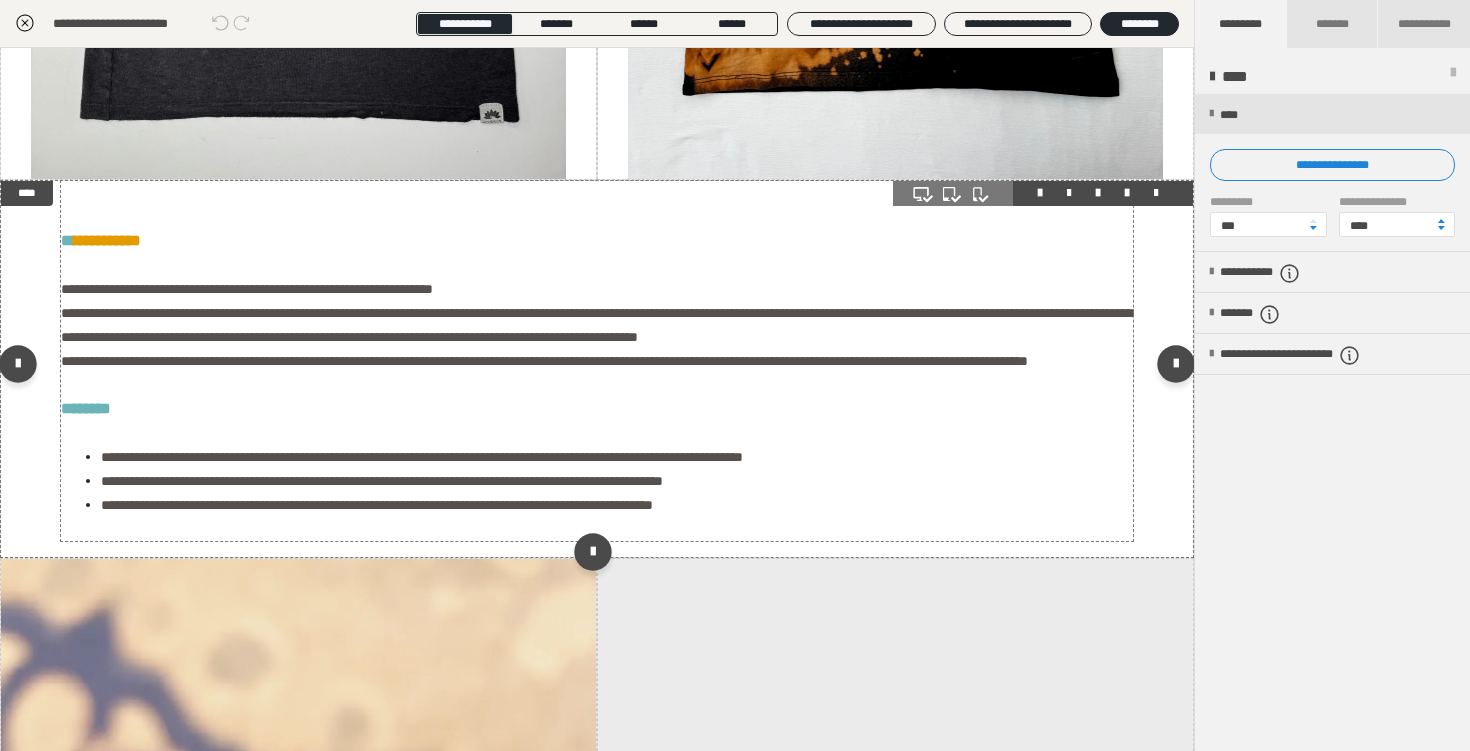 click on "**********" at bounding box center [597, 361] 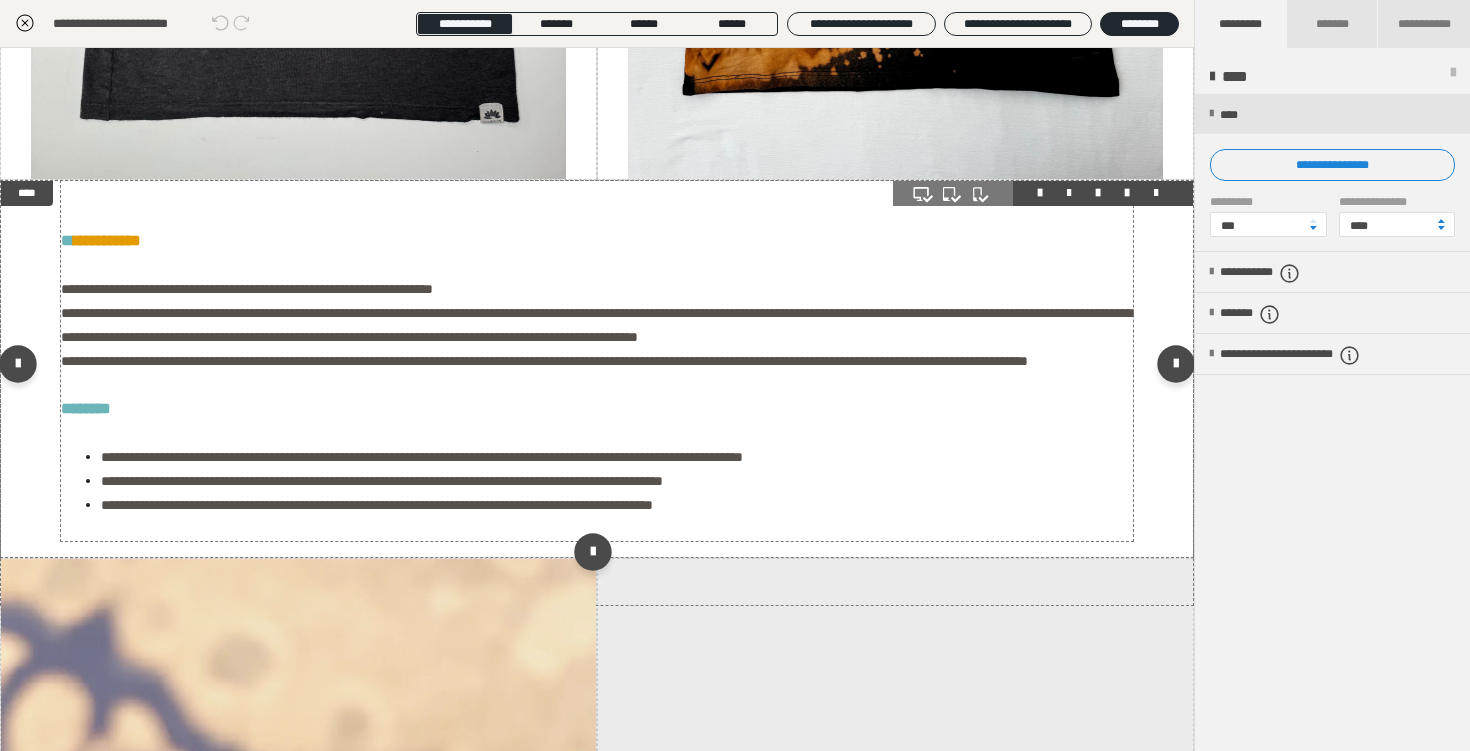 click on "**********" at bounding box center (597, 361) 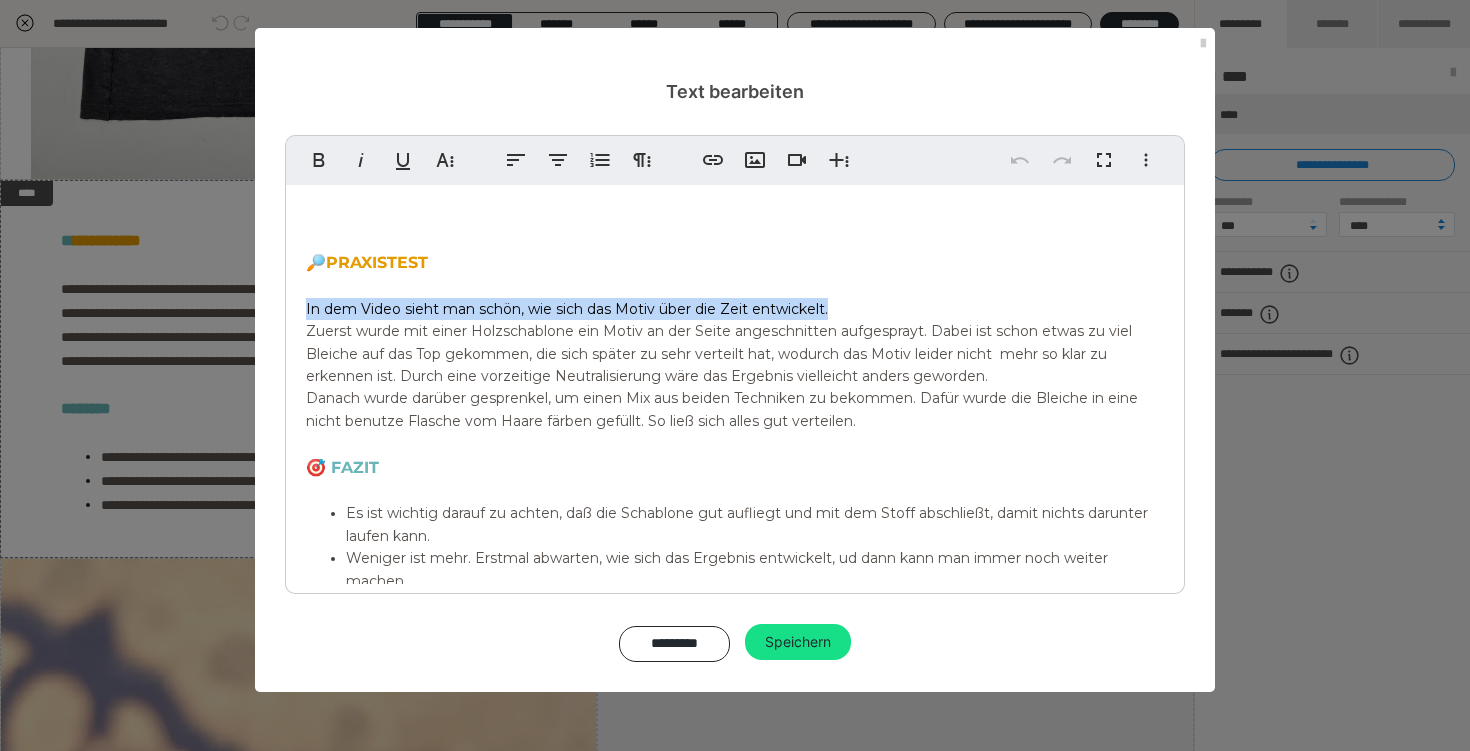 drag, startPoint x: 839, startPoint y: 309, endPoint x: 265, endPoint y: 315, distance: 574.0314 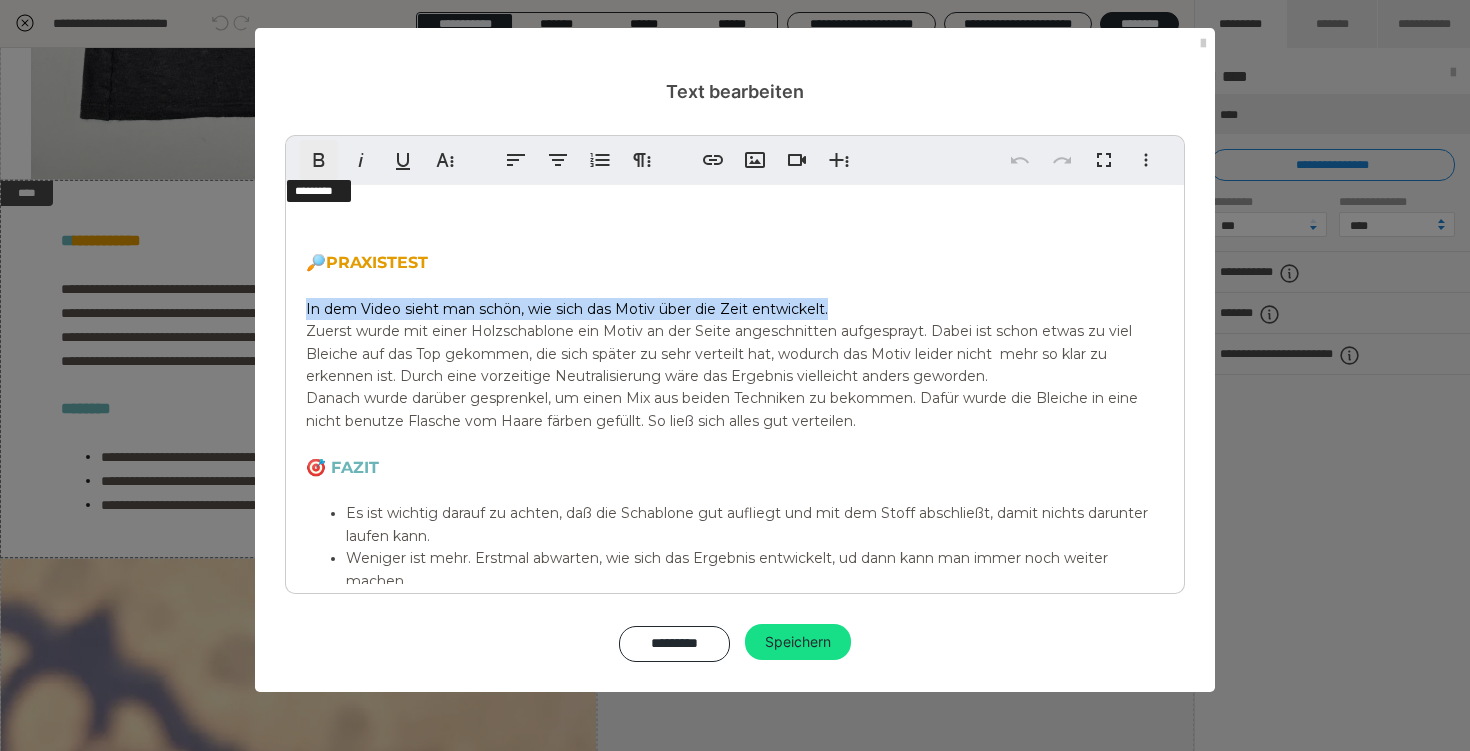 click 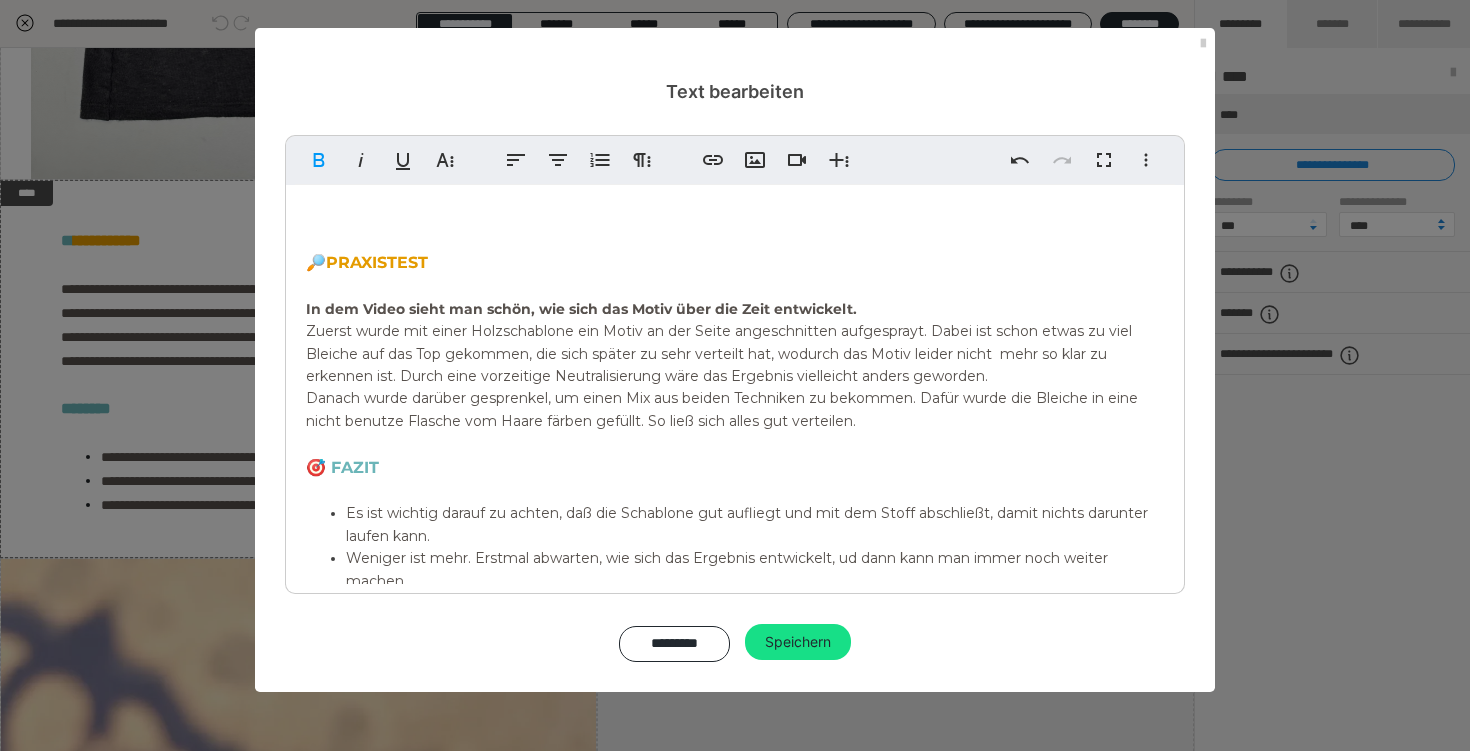click on "🔎  PRAXISTEST In dem Video sieht man schön, wie sich das Motiv über die Zeit entwickelt. Zuerst wurde mit einer Holzschablone ein Motiv an der Seite angeschnitten aufgesprayt. Dabei ist schon etwas zu viel Bleiche auf das Top gekommen, die sich später zu sehr verteilt hat, wodurch das Motiv leider nicht  mehr so klar zu erkennen ist. Durch eine vorzeitige Neutralisierung wäre das Ergebnis vielleicht anders geworden.  Danach wurde darüber gesprenkel, um einen Mix aus beiden Techniken zu bekommen. Dafür wurde die Bleiche in eine nicht benutze Flasche vom Haare färben gefüllt. So ließ sich alles gut verteilen.  🎯 FAZIT   Es ist wichtig darauf zu achten, daß die Schablone gut aufliegt und mit dem Stoff abschließt, damit nichts darunter laufen kann.  Weniger ist mehr. Erstmal abwarten, wie sich das Ergebnis entwickelt, ud dann kann man immer noch weiter machen. Rechtzeitig neutralisieren! Auch mal zwischendurch, wenn man mehrere Techniken miteinander kombinieren möchte." at bounding box center [735, 440] 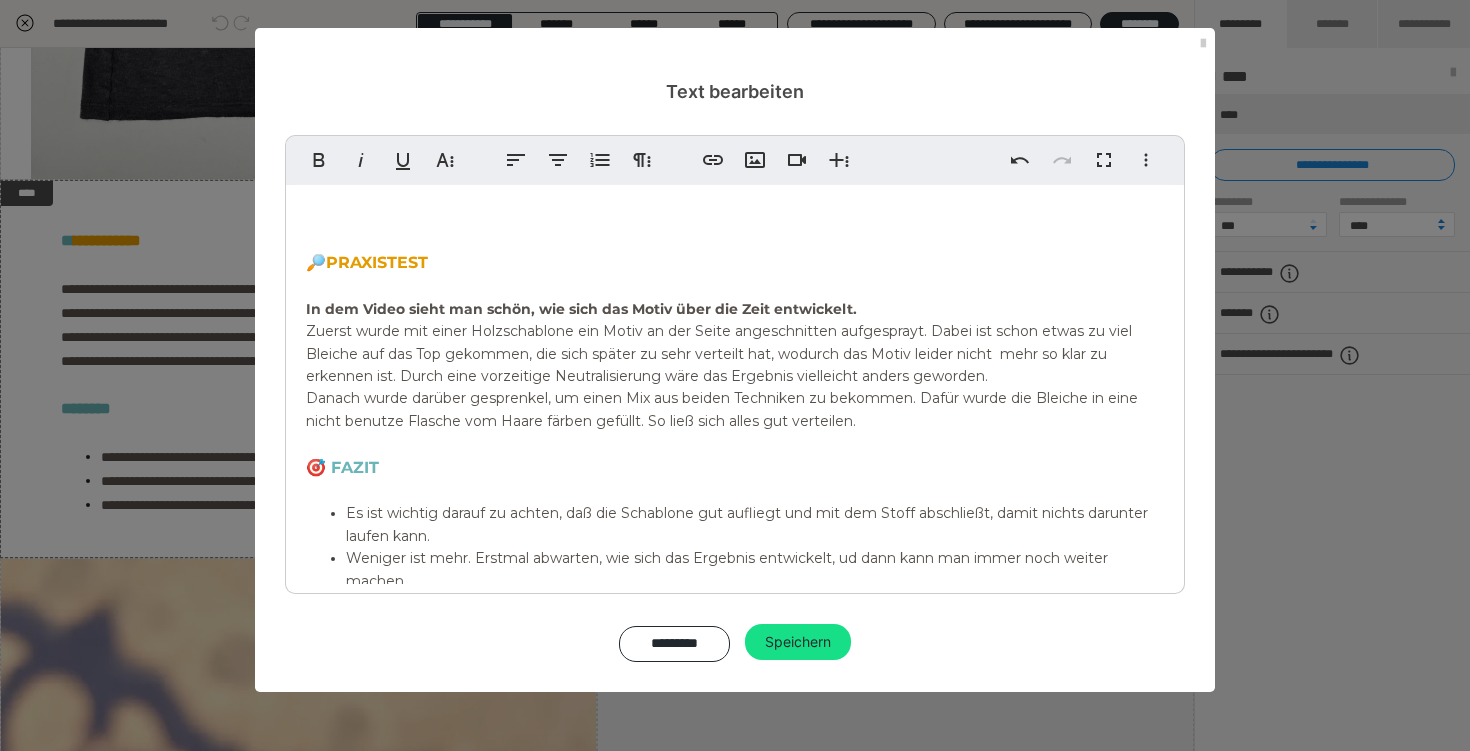 click on "Zuerst wurde mit einer Holzschablone ein Motiv an der Seite angeschnitten aufgesprayt. Dabei ist schon etwas zu viel Bleiche auf das Top gekommen, die sich später zu sehr verteilt hat, wodurch das Motiv leider nicht  mehr so klar zu erkennen ist. Durch eine vorzeitige Neutralisierung wäre das Ergebnis vielleicht anders geworden." at bounding box center [719, 353] 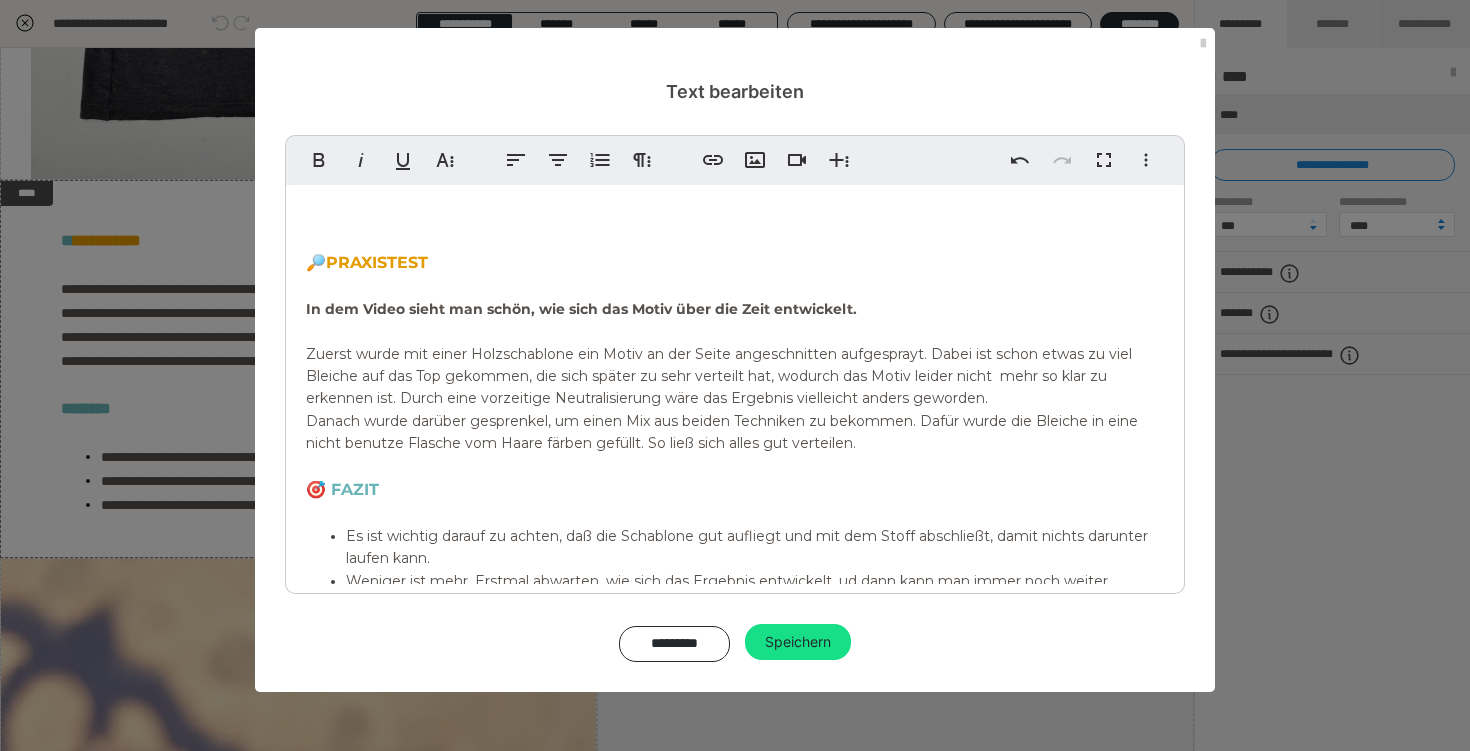 click on "Danach wurde darüber gesprenkel, um einen Mix aus beiden Techniken zu bekommen. Dafür wurde die Bleiche in eine nicht benutze Flasche vom Haare färben gefüllt. So ließ sich alles gut verteilen." at bounding box center (722, 432) 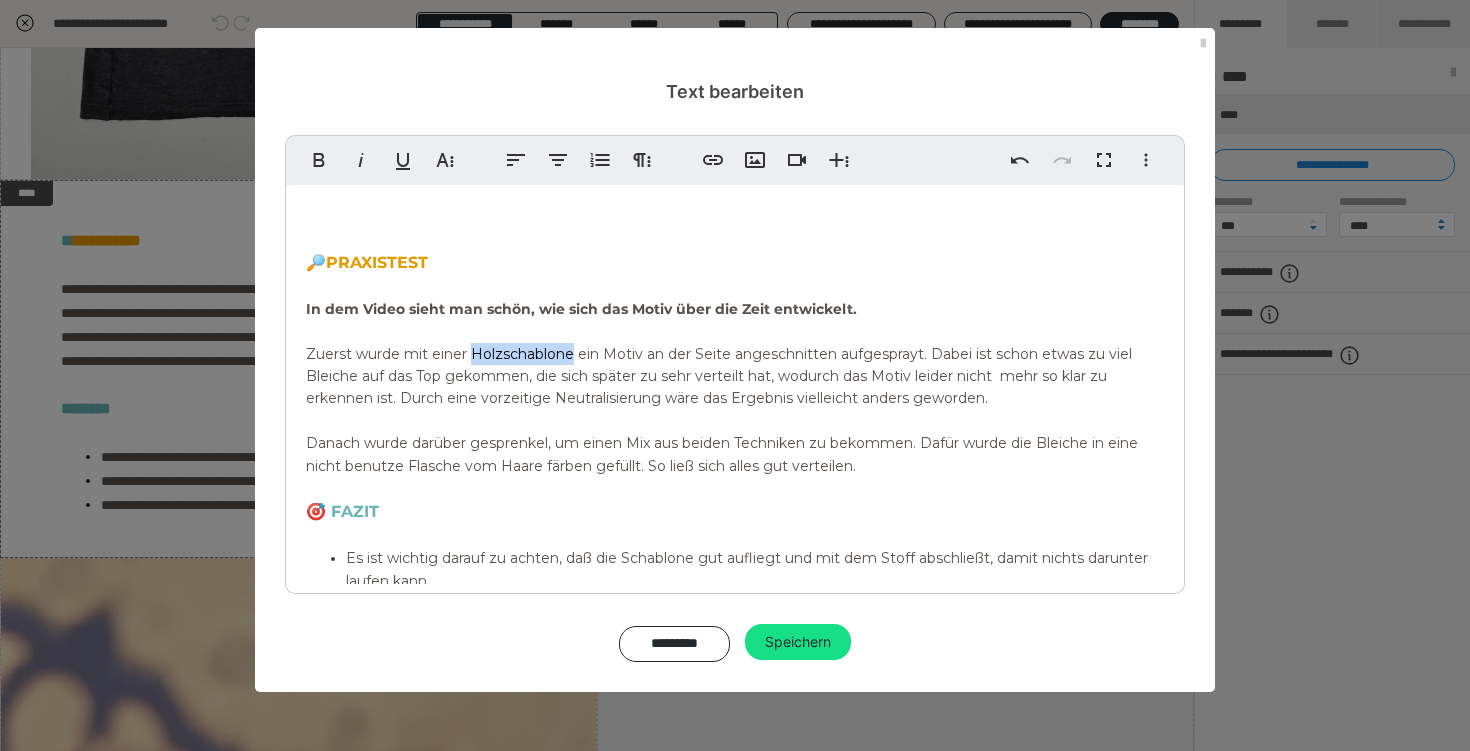 drag, startPoint x: 572, startPoint y: 357, endPoint x: 472, endPoint y: 353, distance: 100.07997 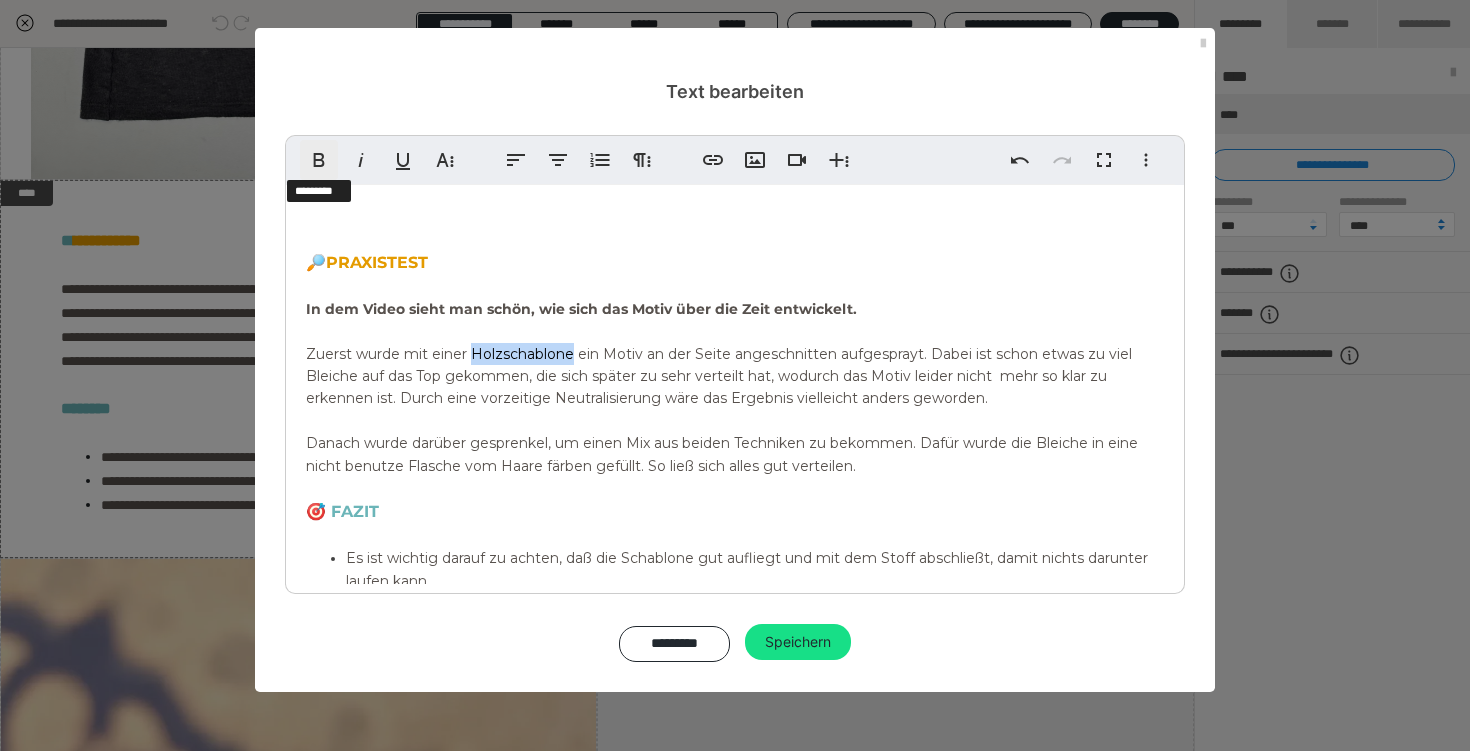 click 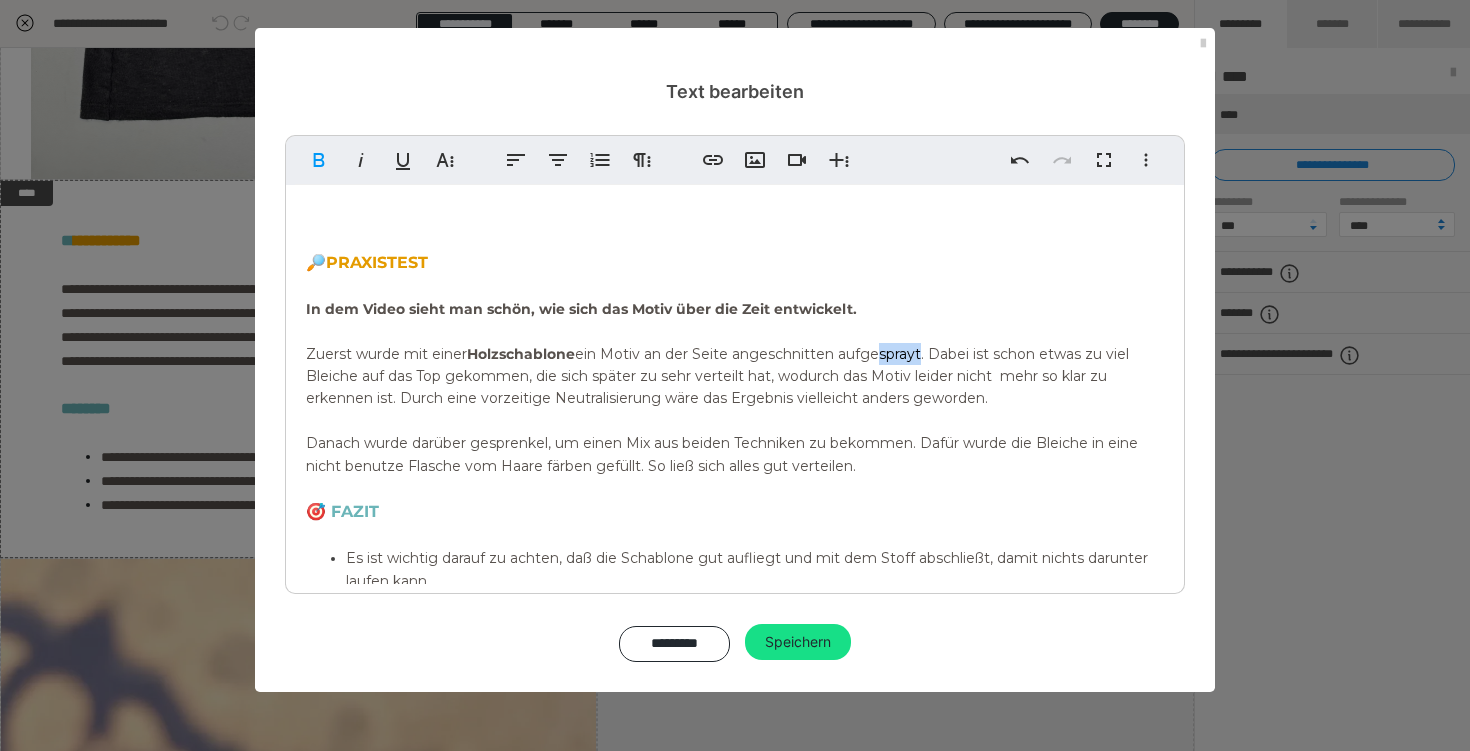 drag, startPoint x: 922, startPoint y: 356, endPoint x: 872, endPoint y: 356, distance: 50 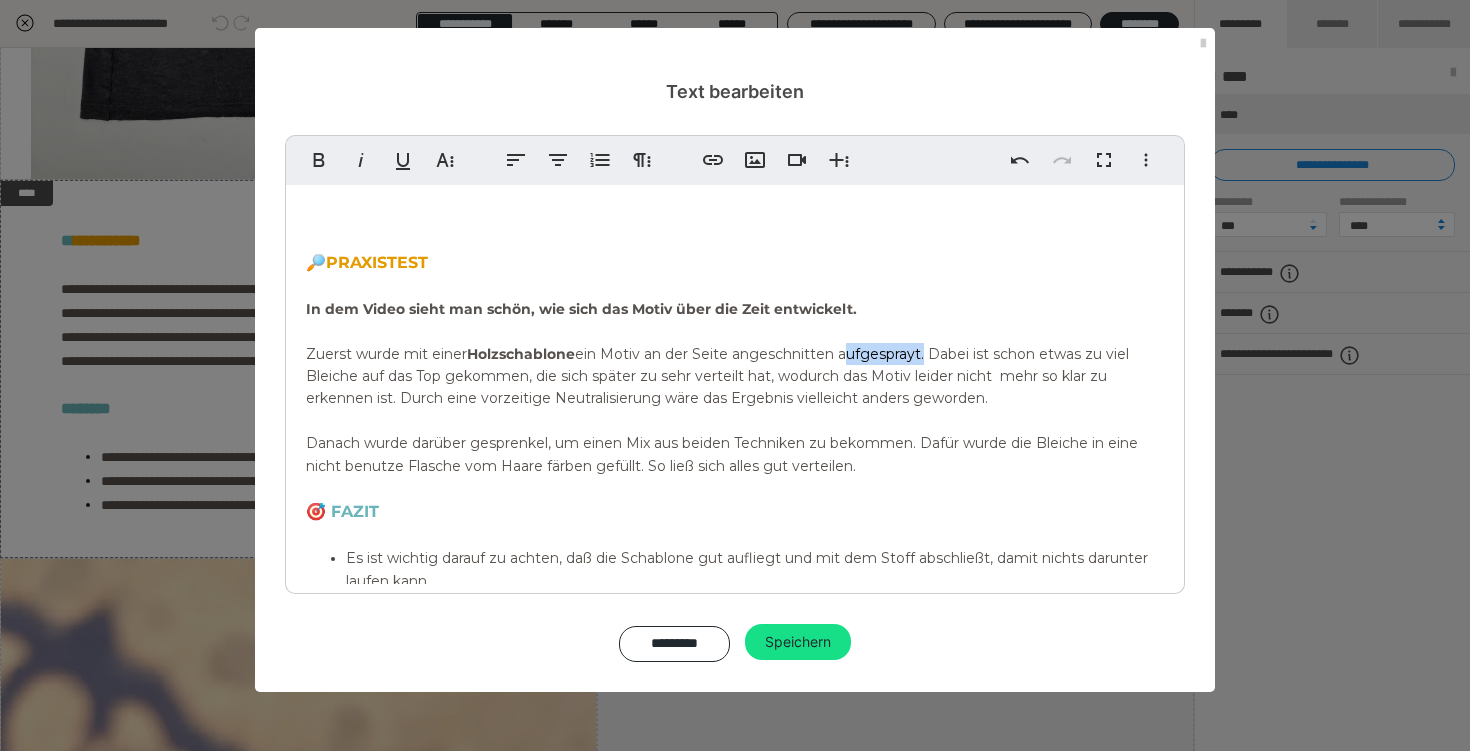 drag, startPoint x: 925, startPoint y: 356, endPoint x: 842, endPoint y: 362, distance: 83.21658 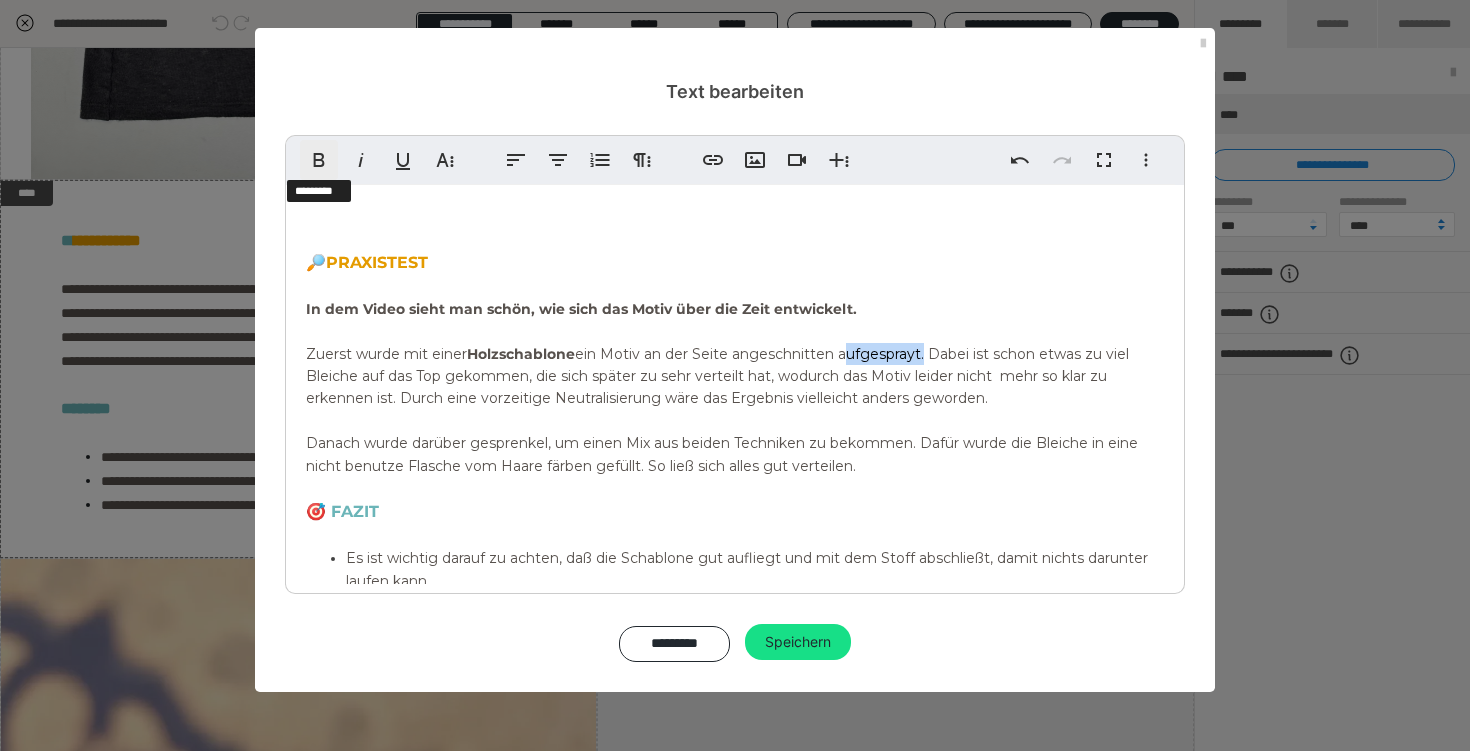 click 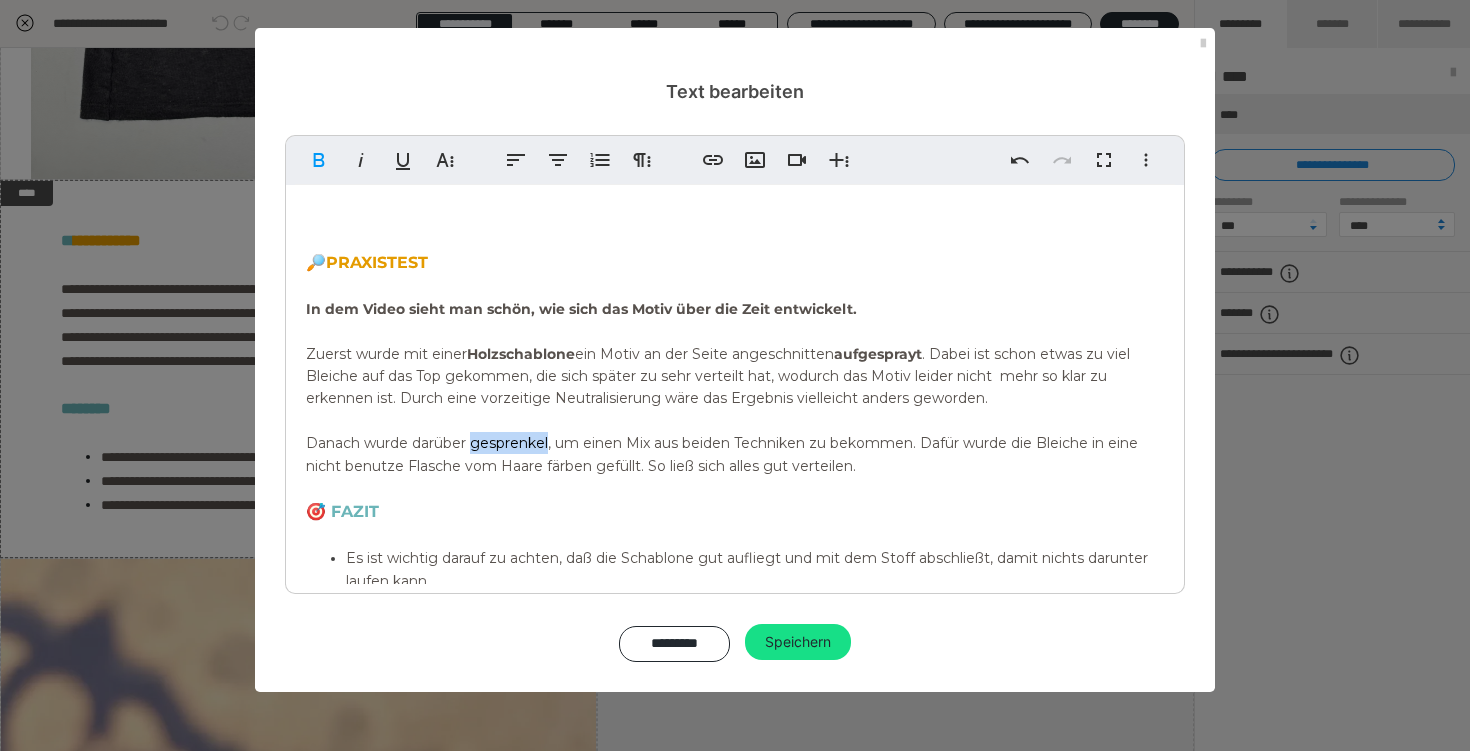 drag, startPoint x: 550, startPoint y: 448, endPoint x: 475, endPoint y: 448, distance: 75 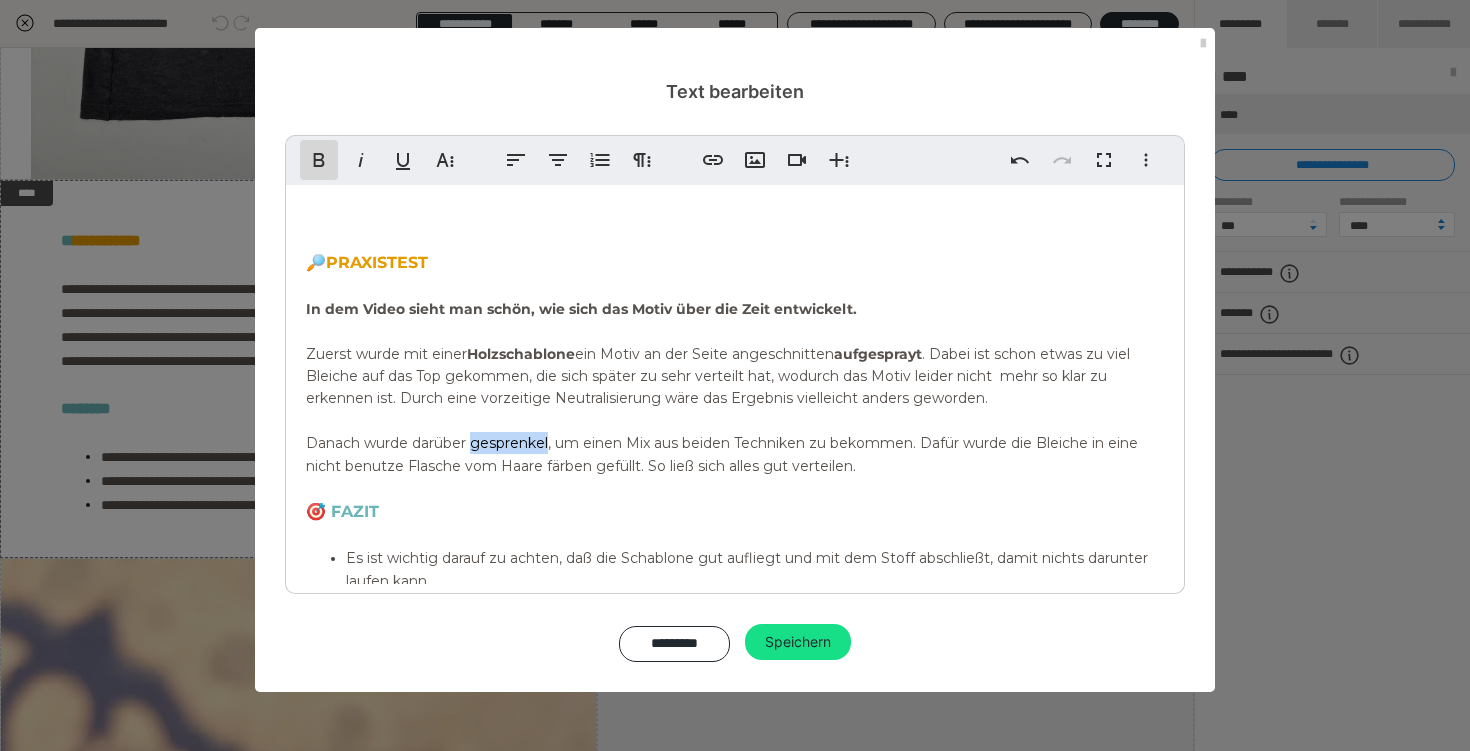 click 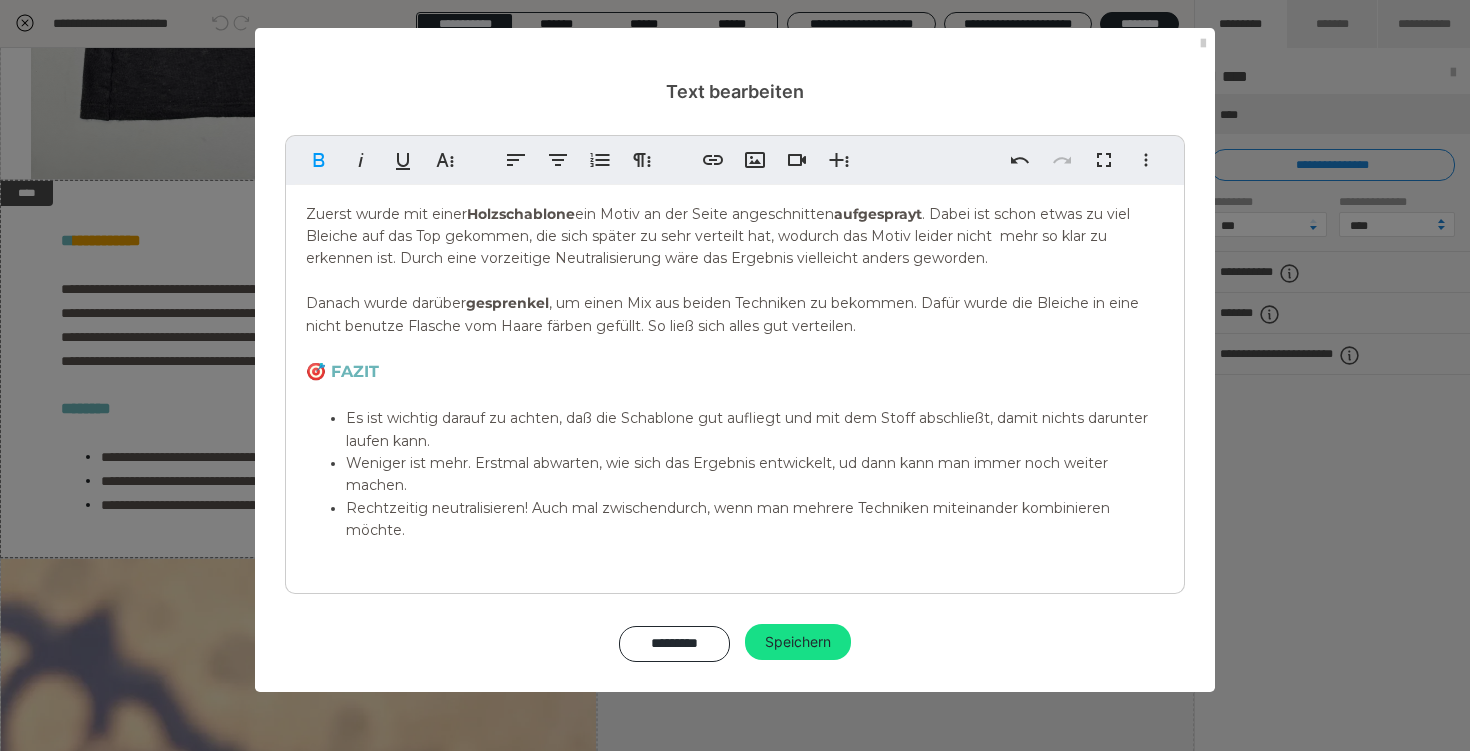 scroll, scrollTop: 156, scrollLeft: 0, axis: vertical 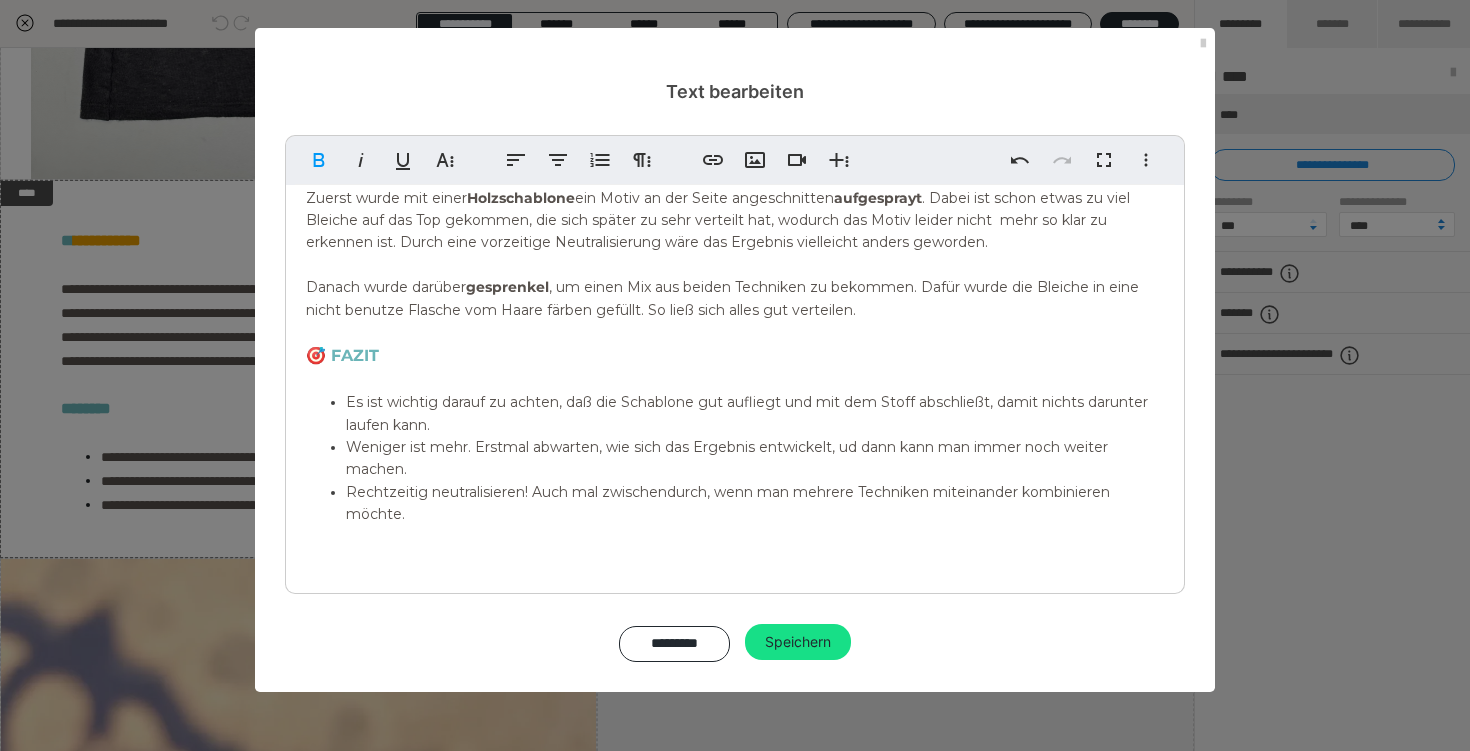 click on "🔎   PRAXISTEST In dem Video sieht man schön, wie sich das Motiv über die Zeit entwickelt. Zuerst wurde mit einer  Holzschablone  ein Motiv an der Seite angeschnitten  aufgesprayt . Dabei ist schon etwas zu viel Bleiche auf das Top gekommen, die sich später zu sehr verteilt hat, wodurch das Motiv leider nicht  mehr so klar zu erkennen ist. Durch eine vorzeitige Neutralisierung wäre das Ergebnis vielleicht anders geworden.  Danach wurde darüber  gesprenkel , um einen Mix aus beiden Techniken zu bekommen. Dafür wurde die Bleiche in eine nicht benutze Flasche vom Haare färben gefüllt. So ließ sich alles gut verteilen.  🎯 FAZIT   Es ist wichtig darauf zu achten, daß die Schablone gut aufliegt und mit dem Stoff abschließt, damit nichts darunter laufen kann.  Weniger ist mehr. Erstmal abwarten, wie sich das Ergebnis entwickelt, ud dann kann man immer noch weiter machen. Rechtzeitig neutralisieren! Auch mal zwischendurch, wenn man mehrere Techniken miteinander kombinieren möchte." at bounding box center (735, 306) 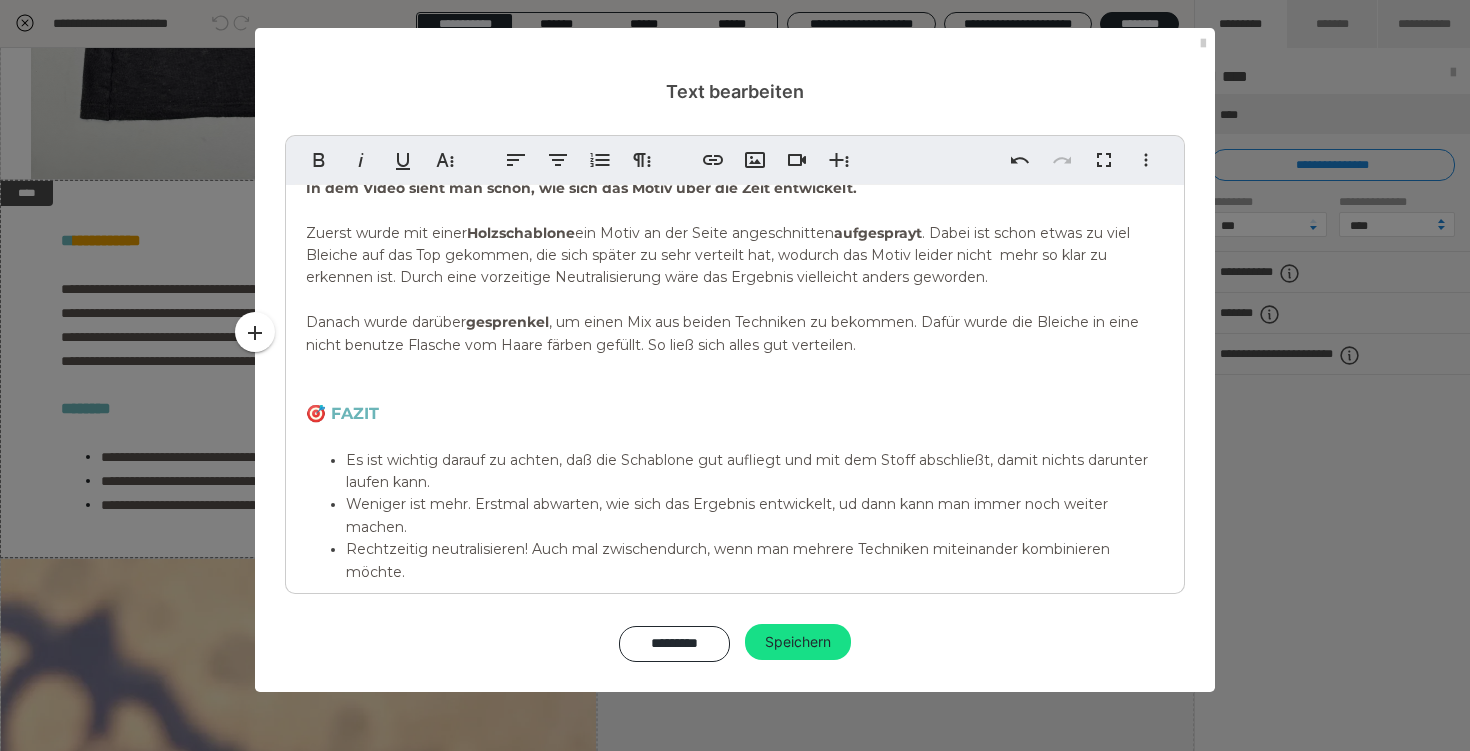 scroll, scrollTop: 178, scrollLeft: 0, axis: vertical 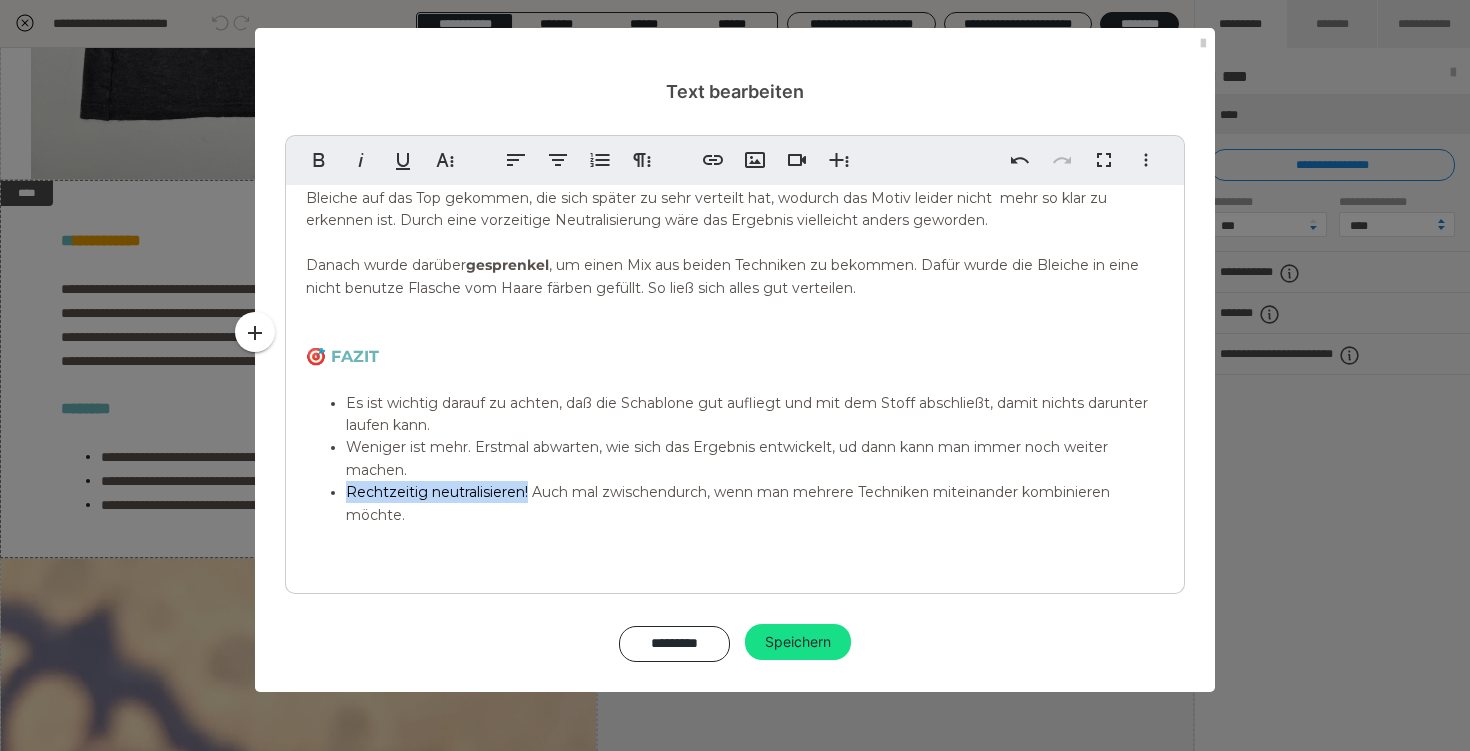 drag, startPoint x: 529, startPoint y: 493, endPoint x: 351, endPoint y: 494, distance: 178.0028 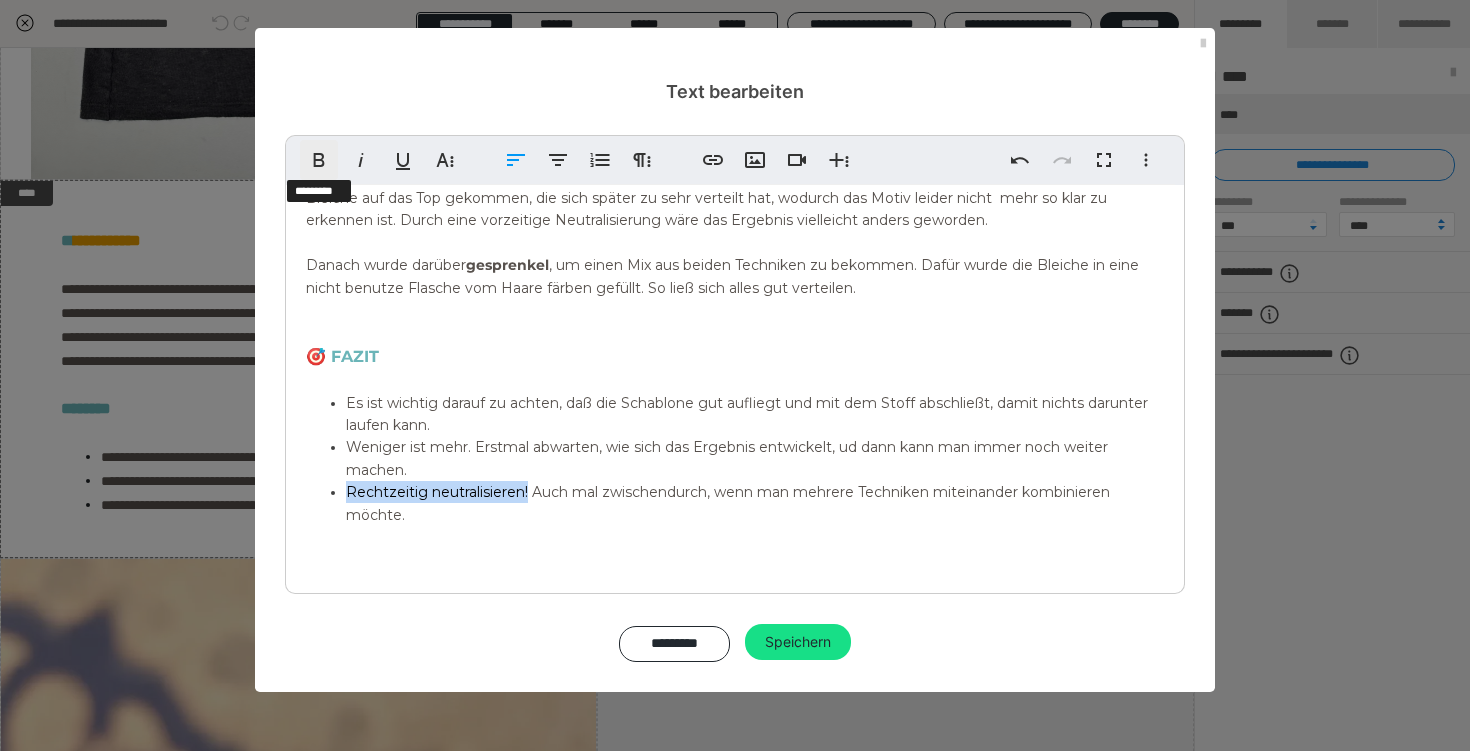 click 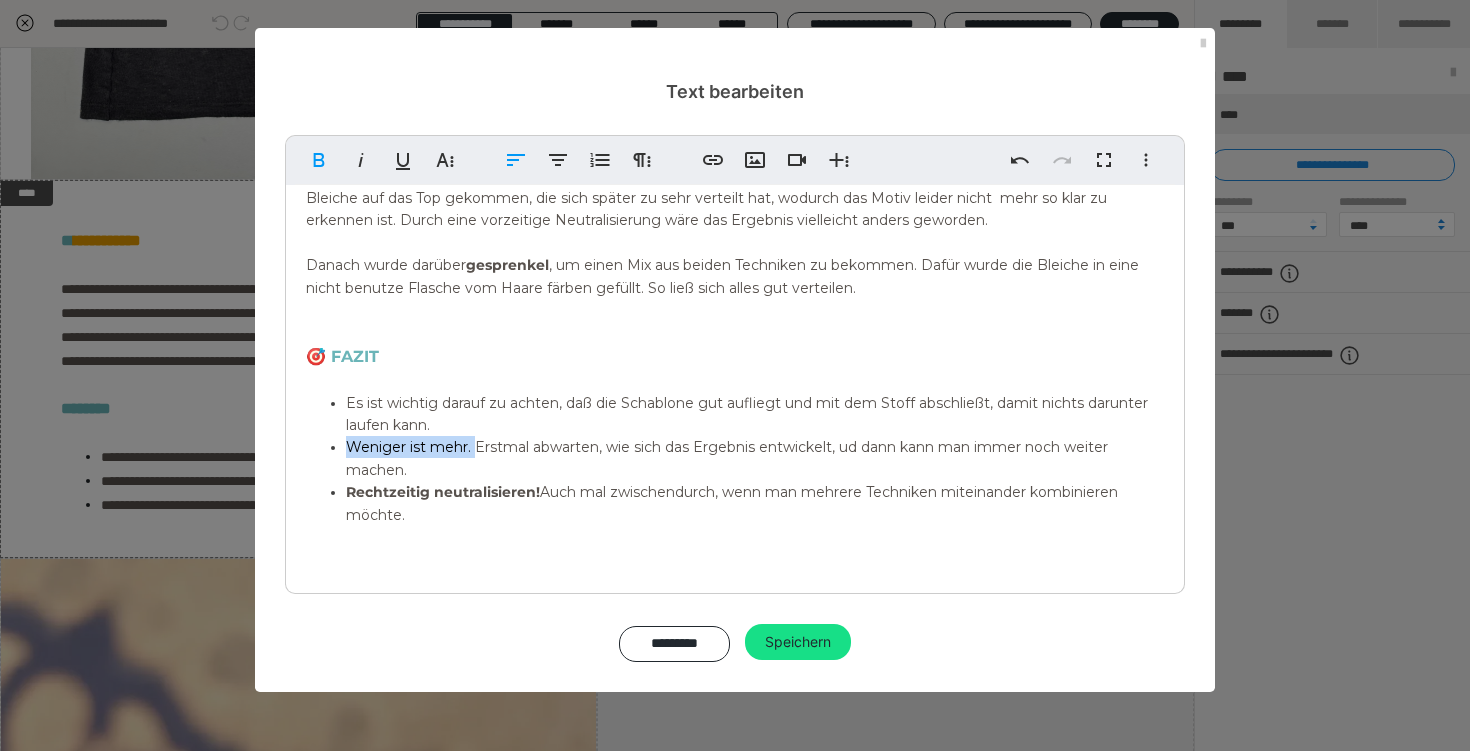 drag, startPoint x: 473, startPoint y: 449, endPoint x: 347, endPoint y: 449, distance: 126 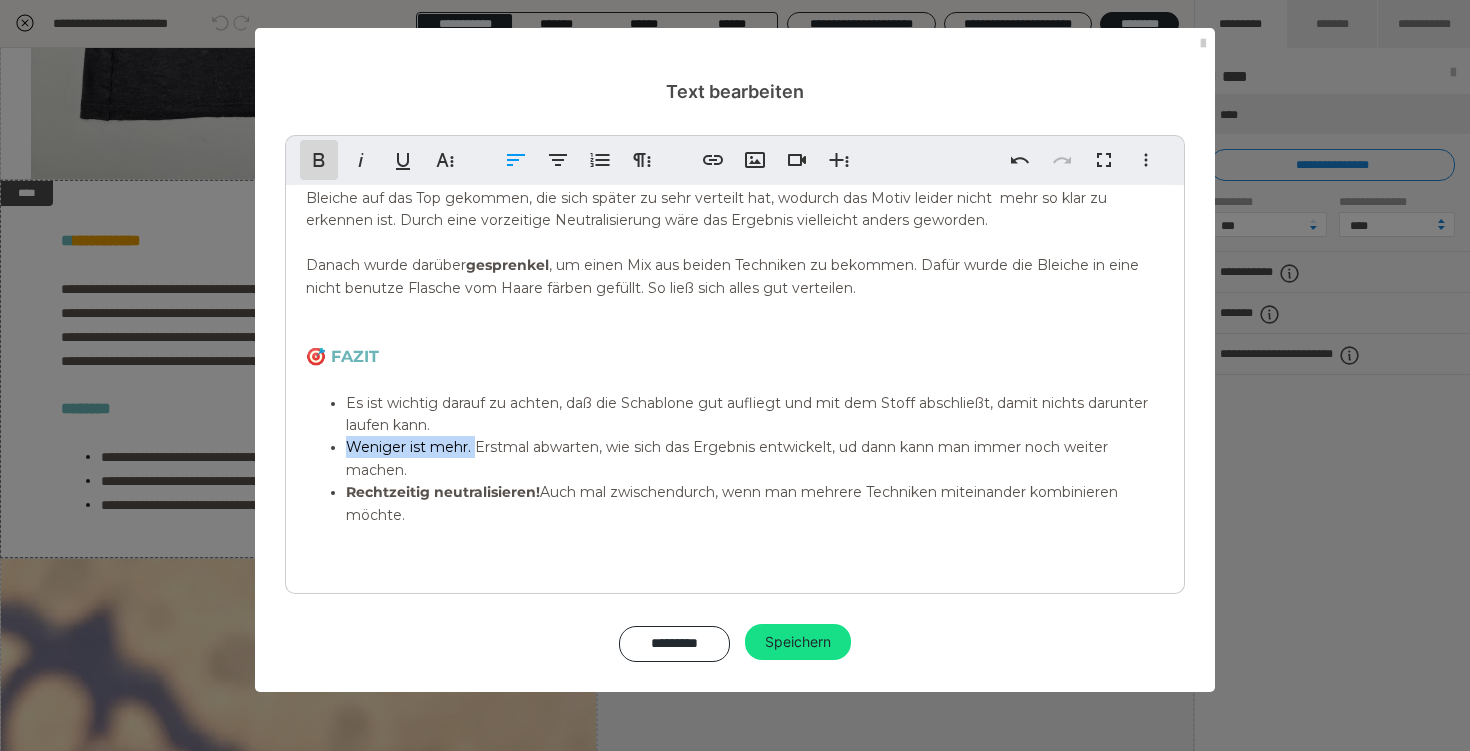 click 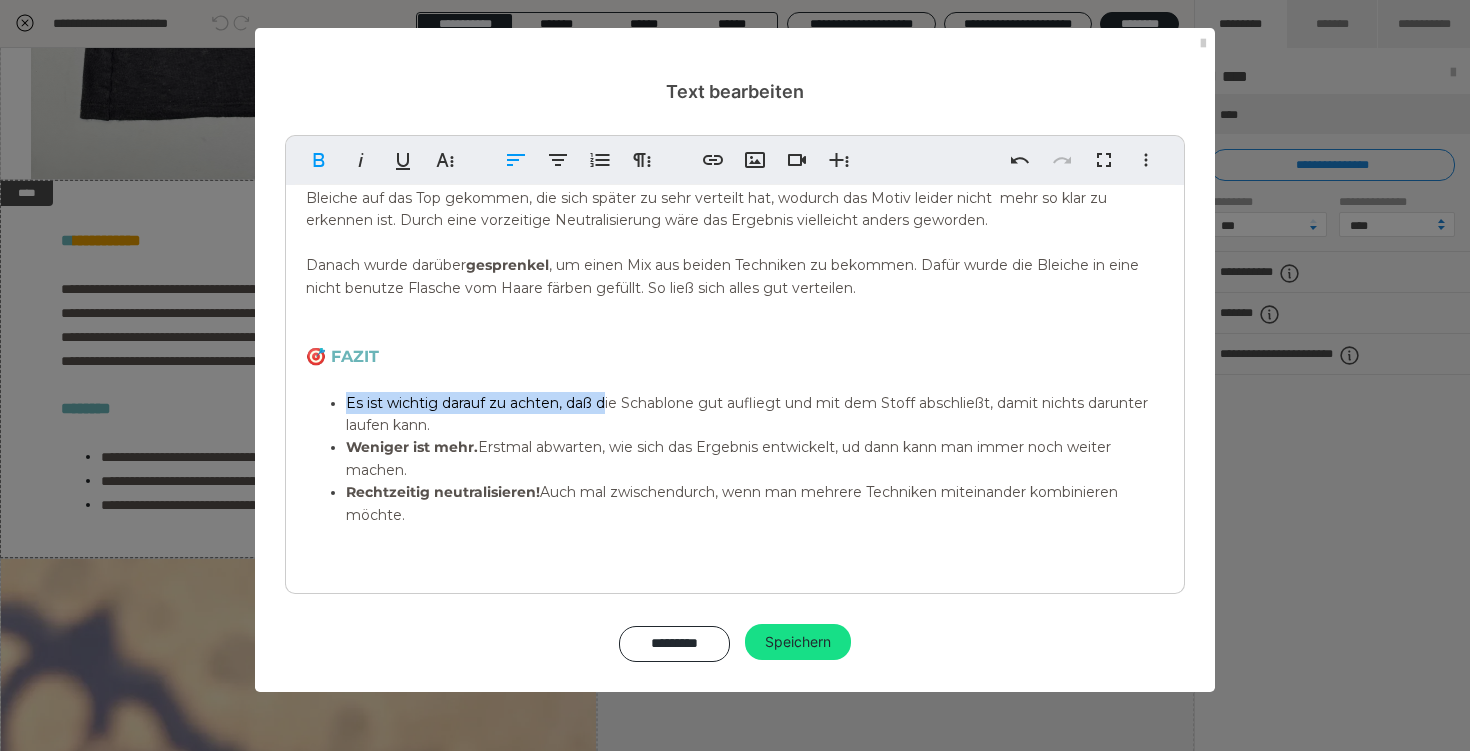 drag, startPoint x: 605, startPoint y: 403, endPoint x: 347, endPoint y: 404, distance: 258.00195 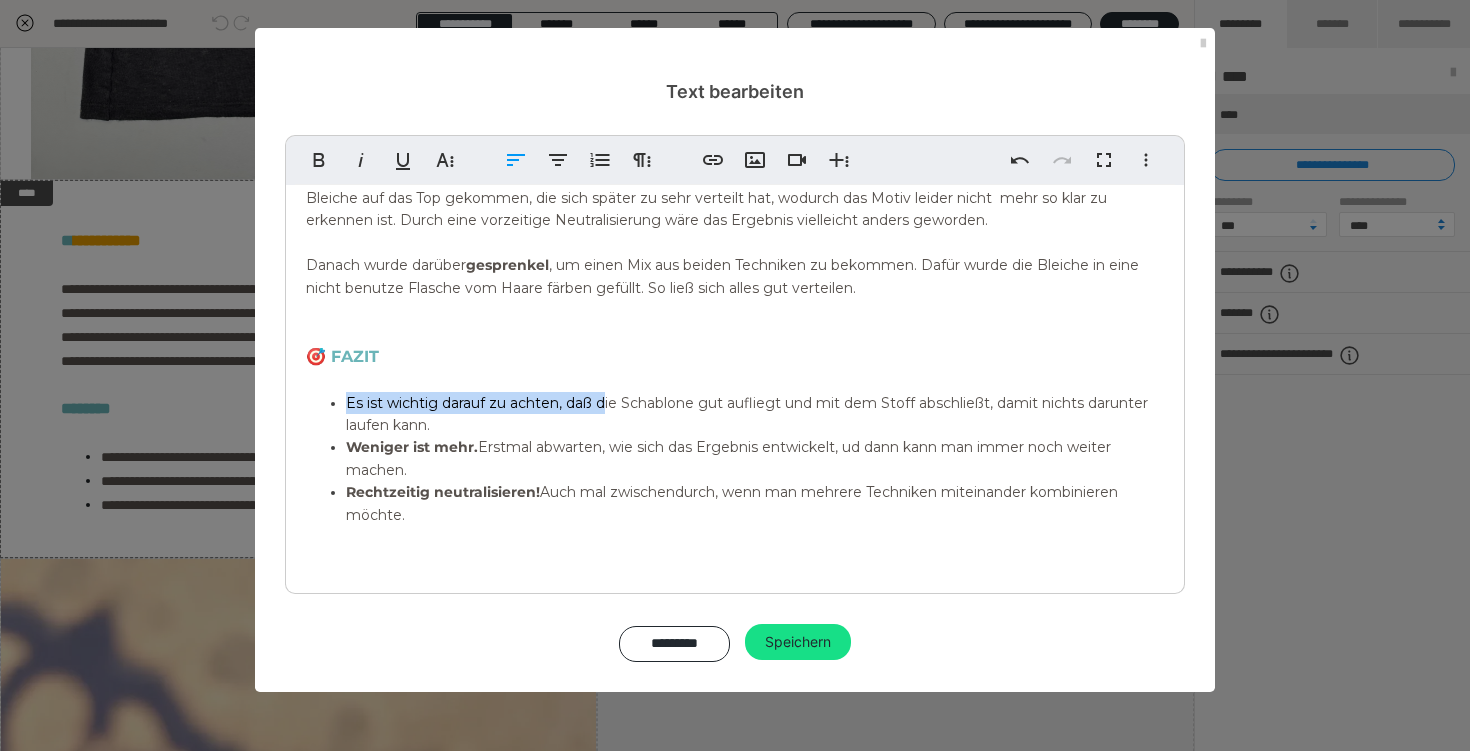 type 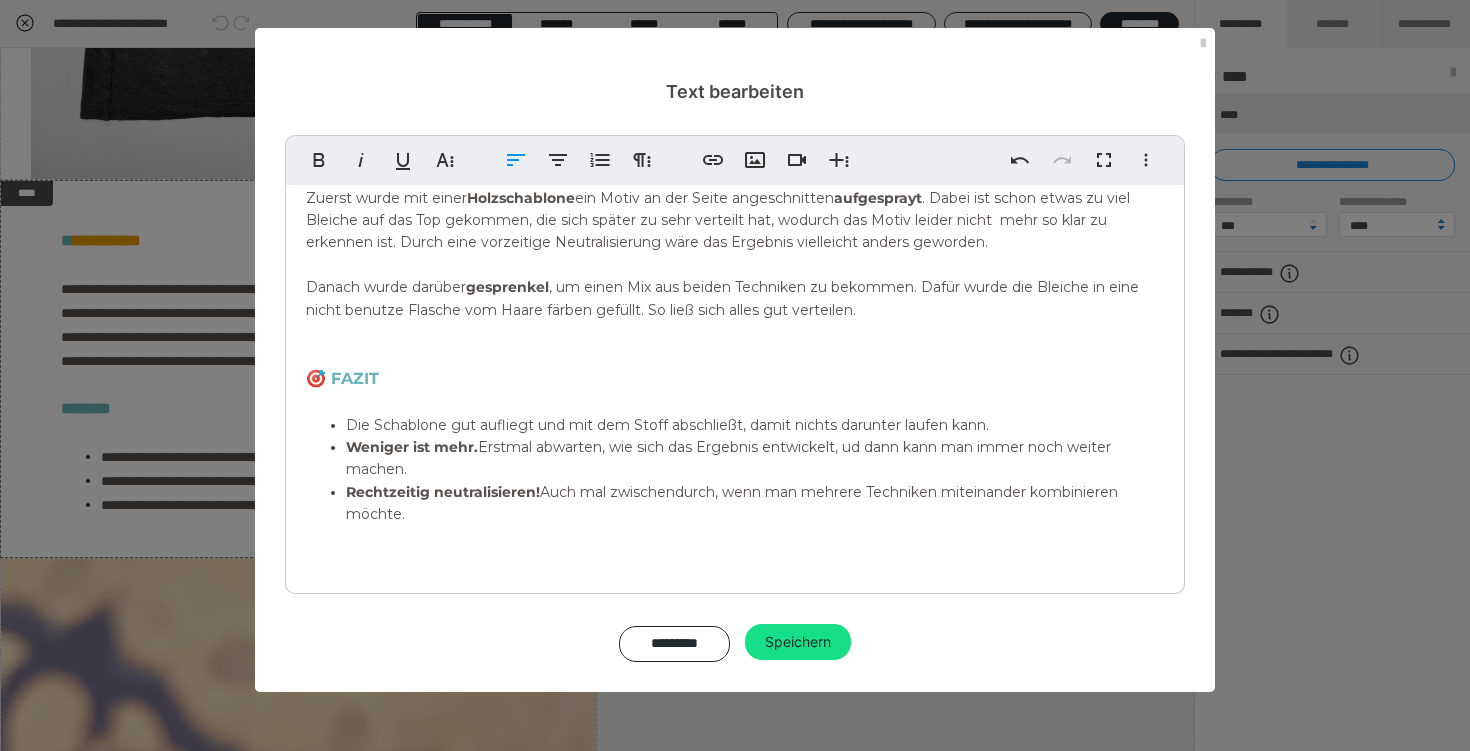 scroll, scrollTop: 156, scrollLeft: 0, axis: vertical 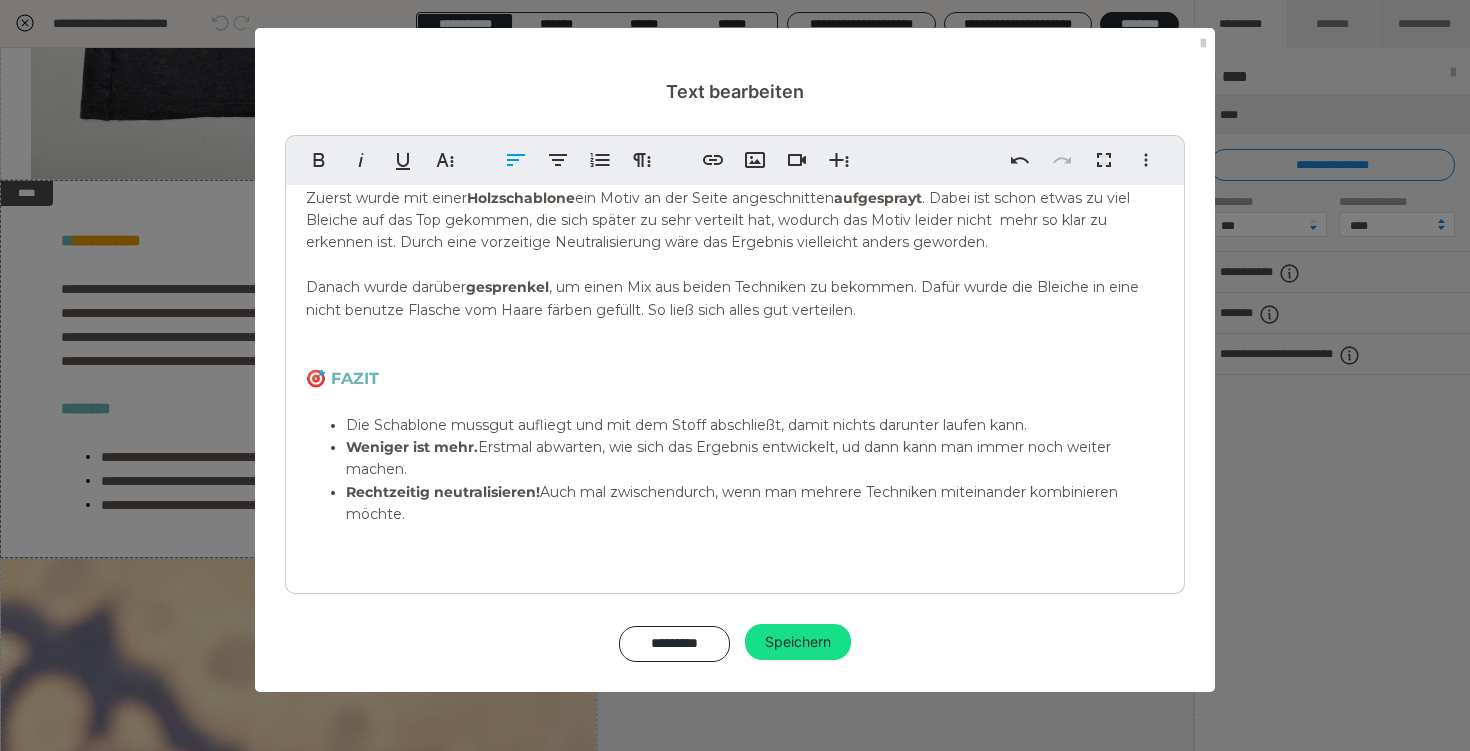 click on "Die Schablone muss  gut aufliegt und mit dem Stoff abschließt, damit nichts darunter laufen kann." at bounding box center (686, 425) 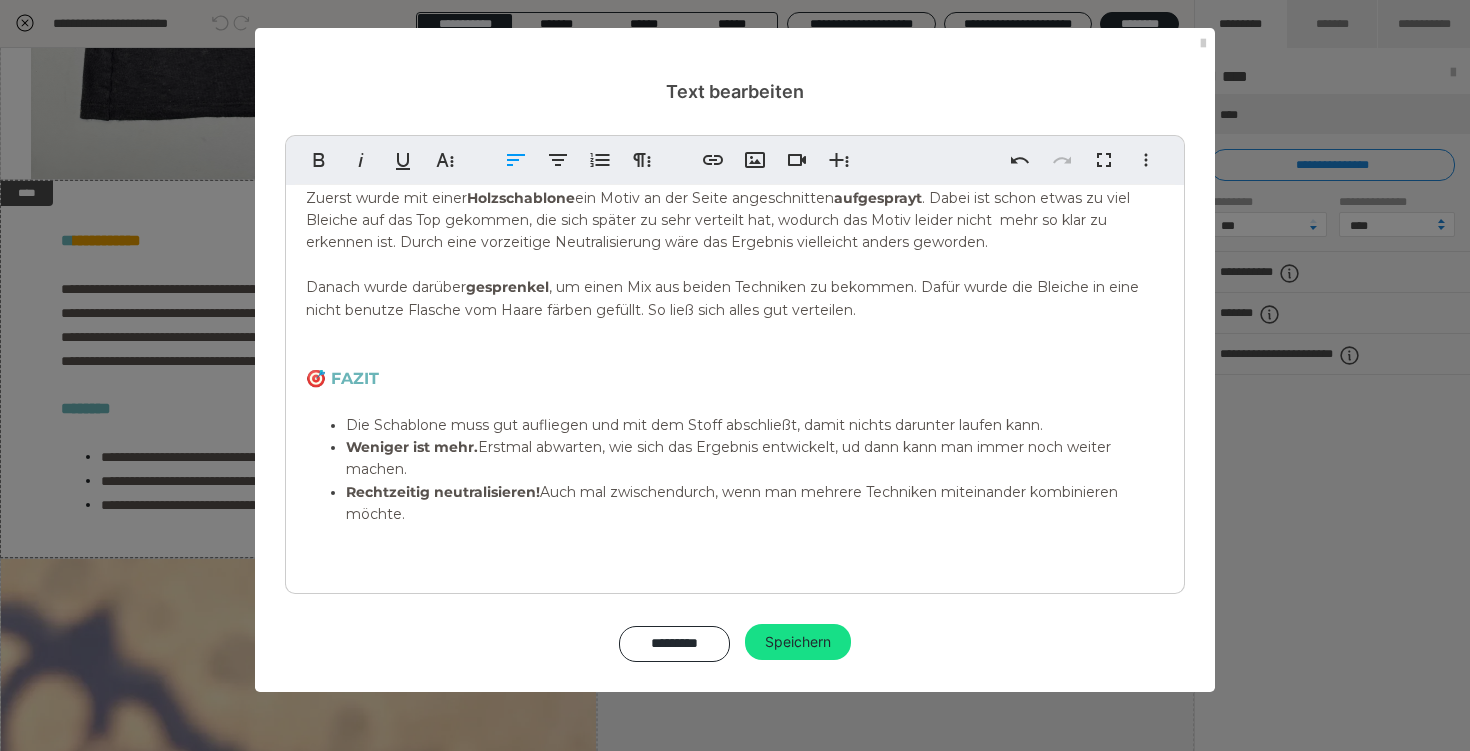 click on "Die Schablone muss gut aufliegen und mit dem Stoff abschließt, damit nichts darunter laufen kann." at bounding box center [694, 425] 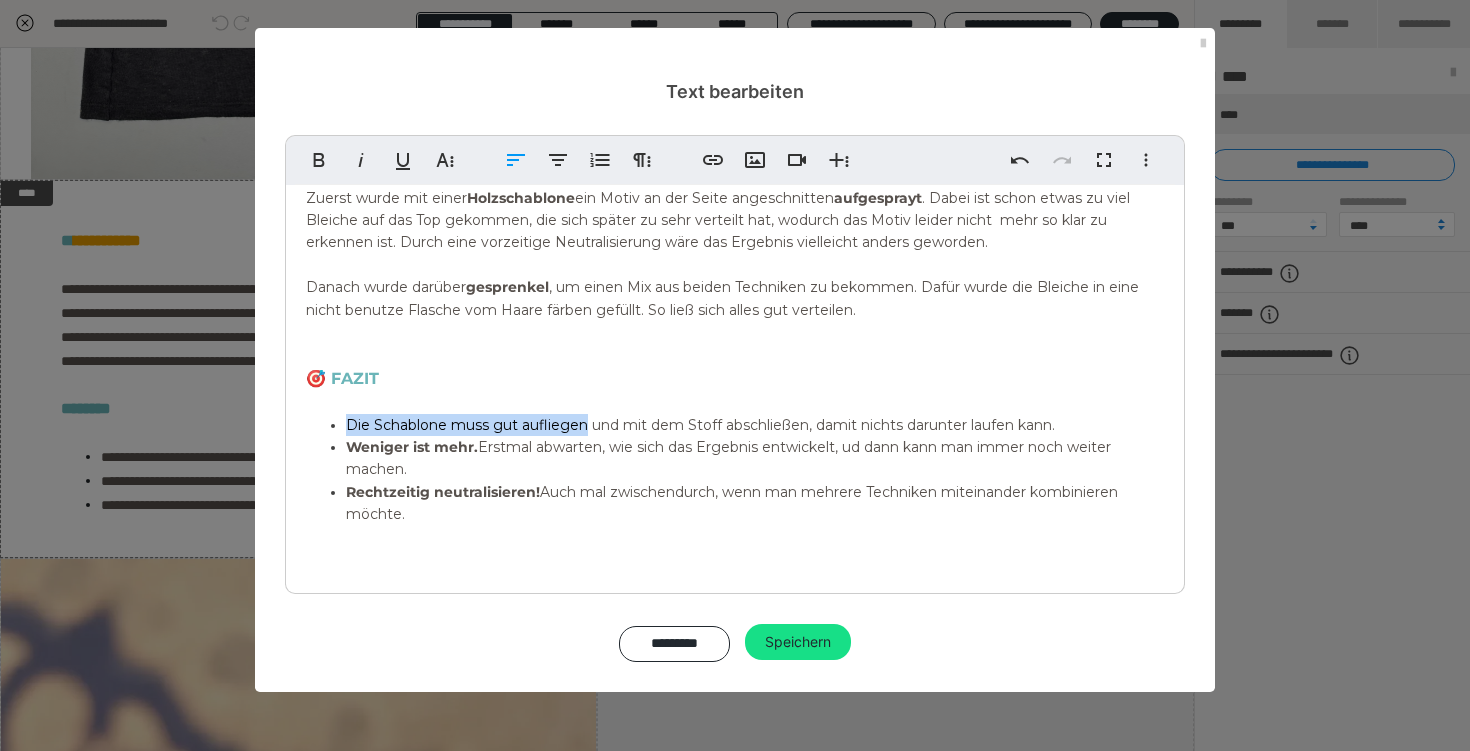 drag, startPoint x: 586, startPoint y: 421, endPoint x: 349, endPoint y: 419, distance: 237.00844 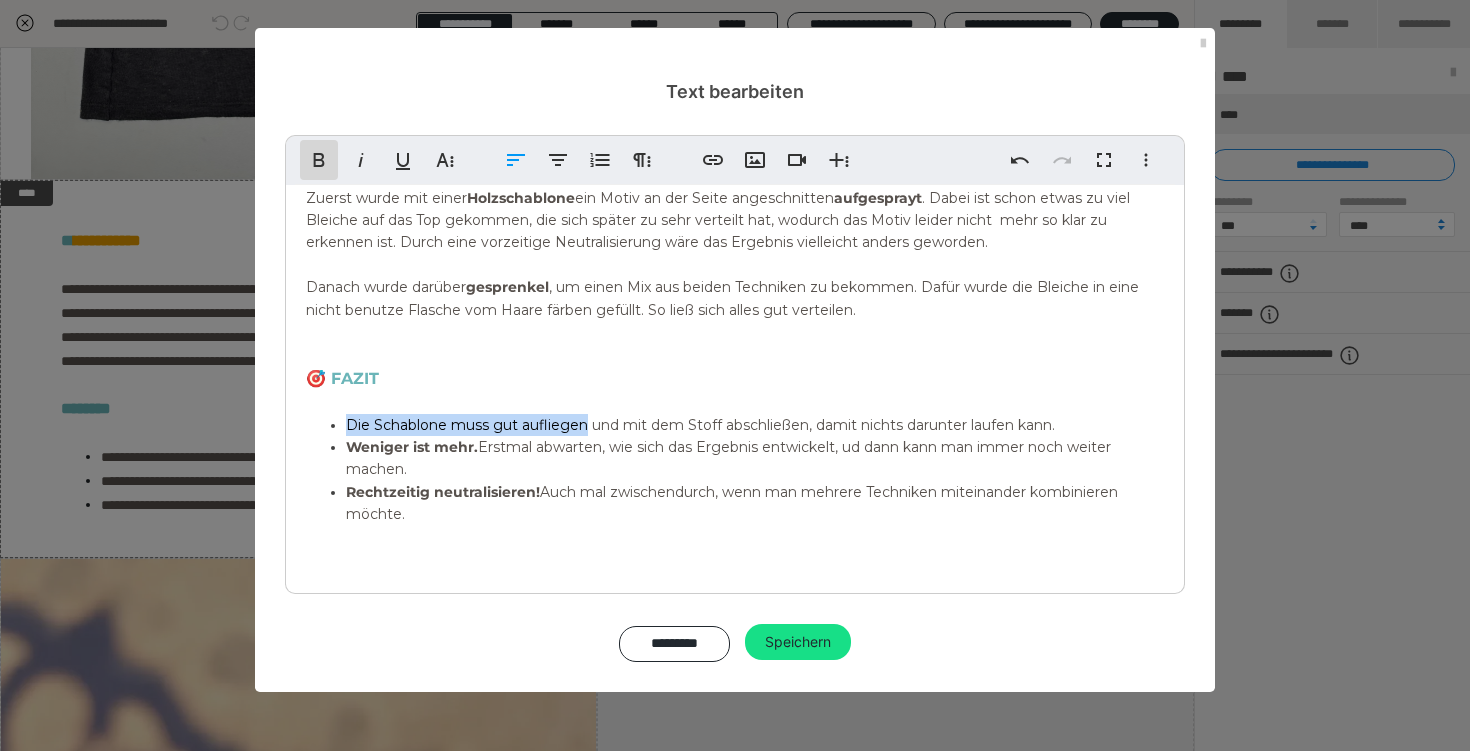 click 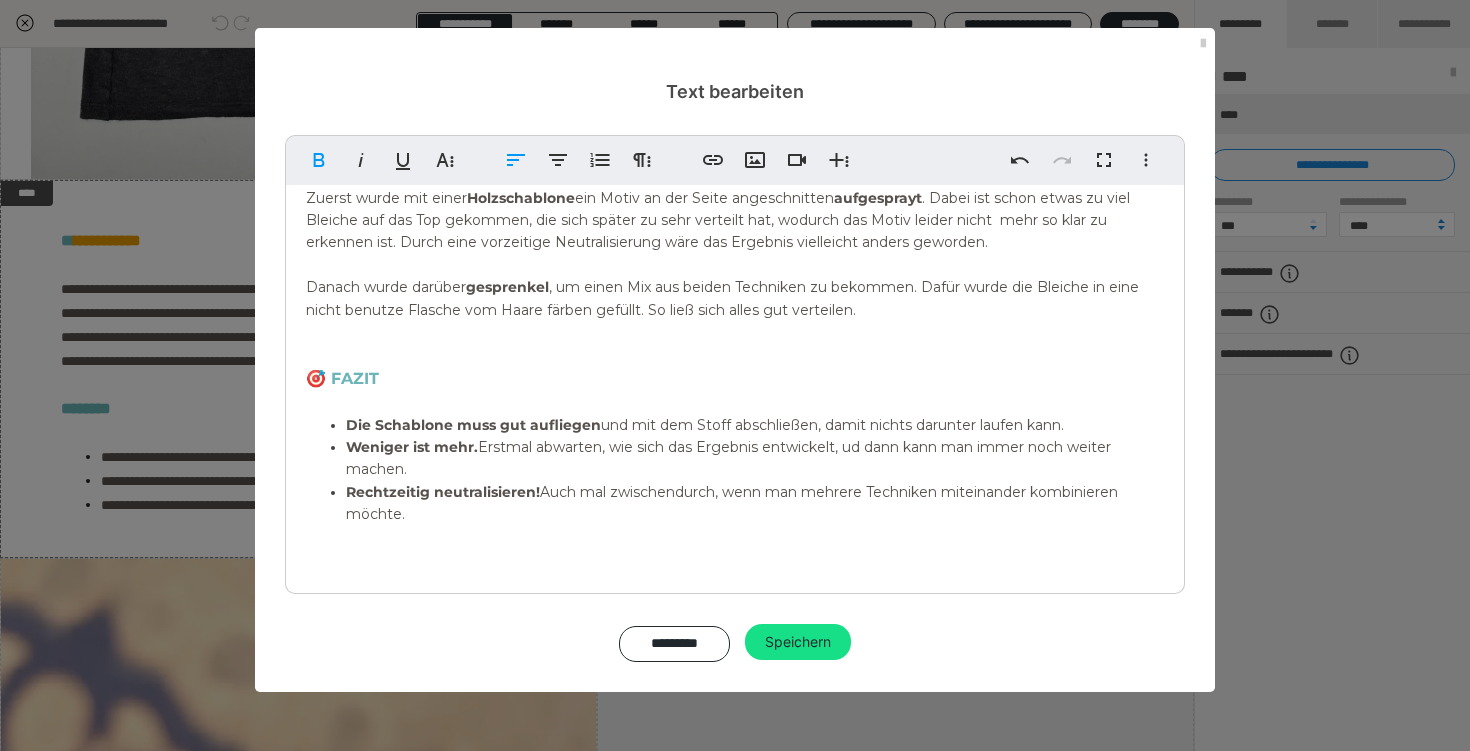 click on "Weniger ist mehr.  Erstmal abwarten, wie sich das Ergebnis entwickelt, ud dann kann man immer noch weiter machen." at bounding box center (755, 458) 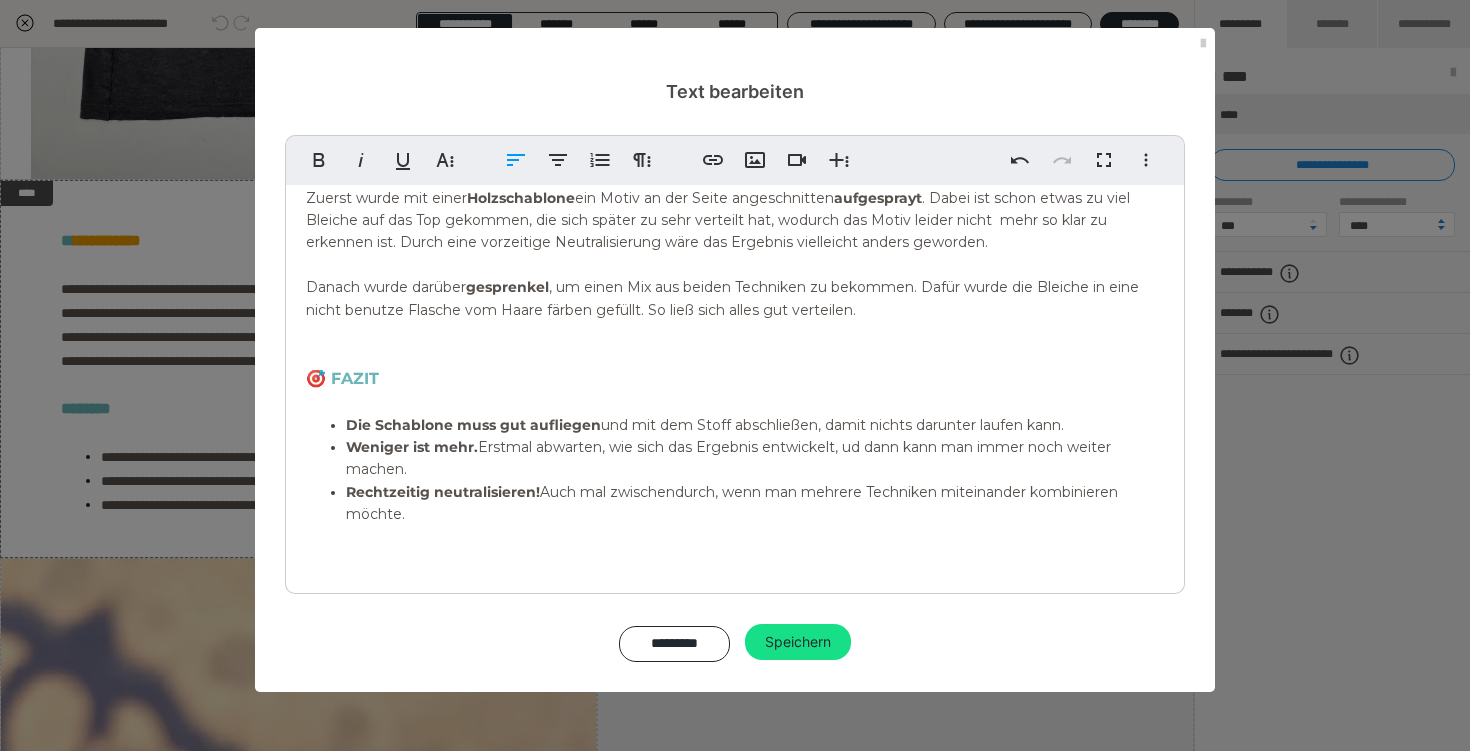 click on "Die Schablone muss gut aufliegen  und mit dem Stoff abschließen, damit nichts darunter laufen kann." at bounding box center [755, 425] 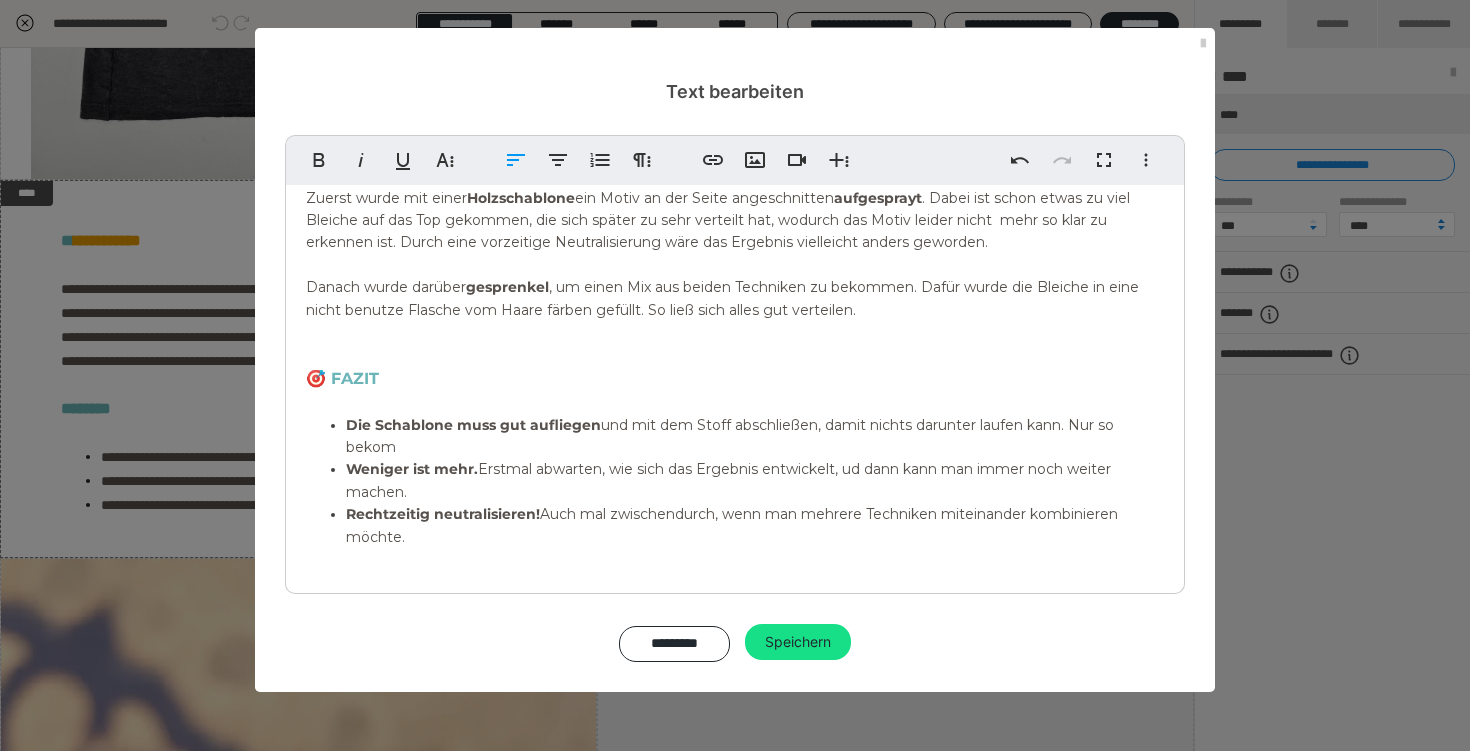 scroll, scrollTop: 178, scrollLeft: 0, axis: vertical 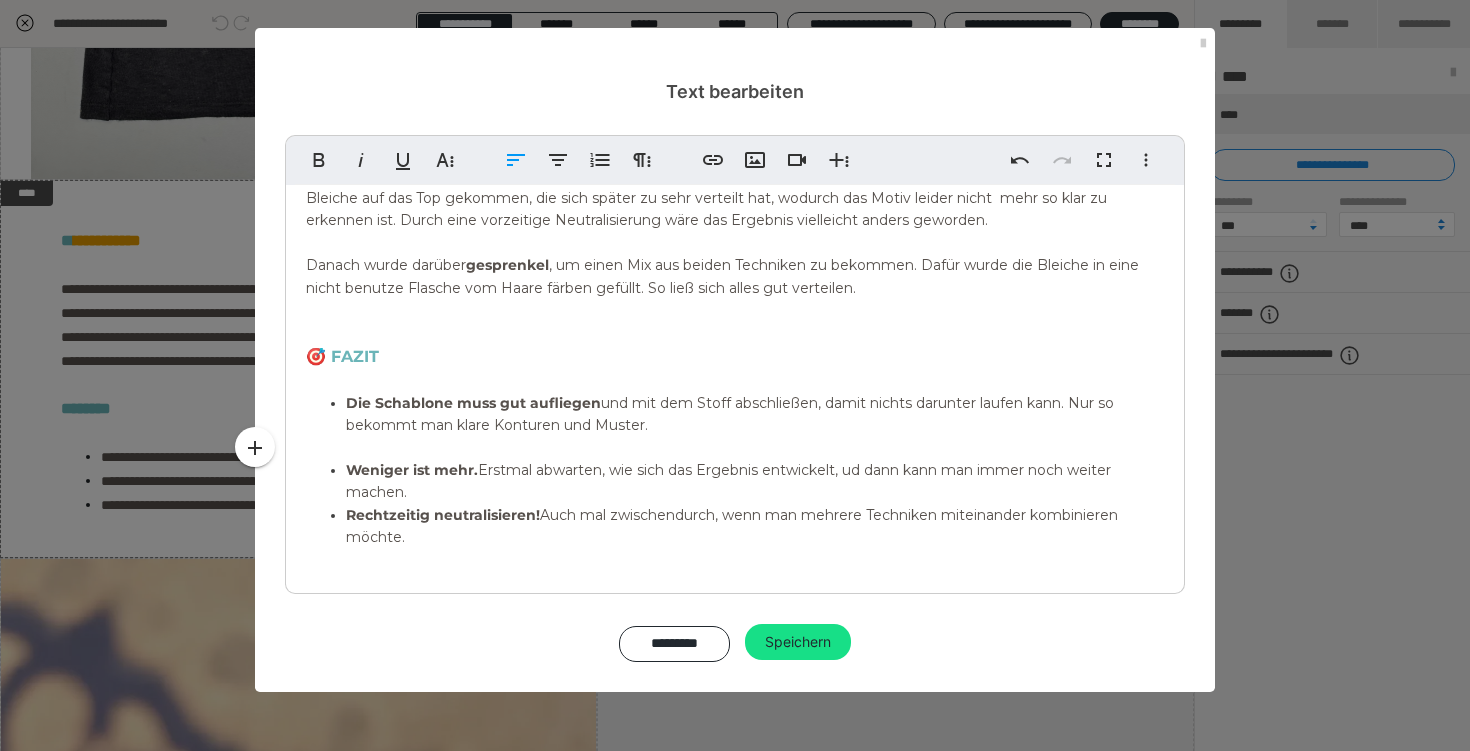 click on "Weniger ist mehr.  Erstmal abwarten, wie sich das Ergebnis entwickelt, ud dann kann man immer noch weiter machen." at bounding box center [755, 481] 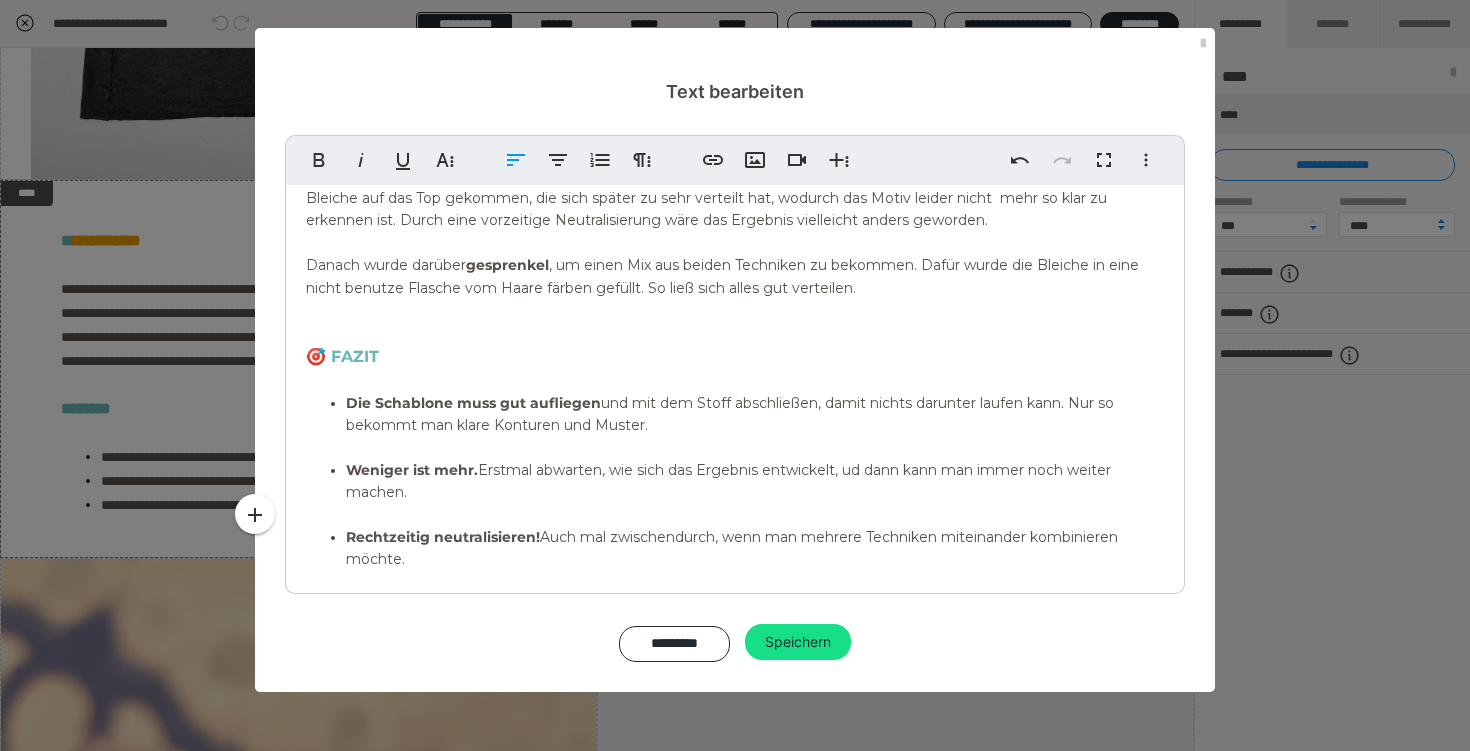 click on "Weniger ist mehr.  Erstmal abwarten, wie sich das Ergebnis entwickelt, ud dann kann man immer noch weiter machen." at bounding box center (728, 481) 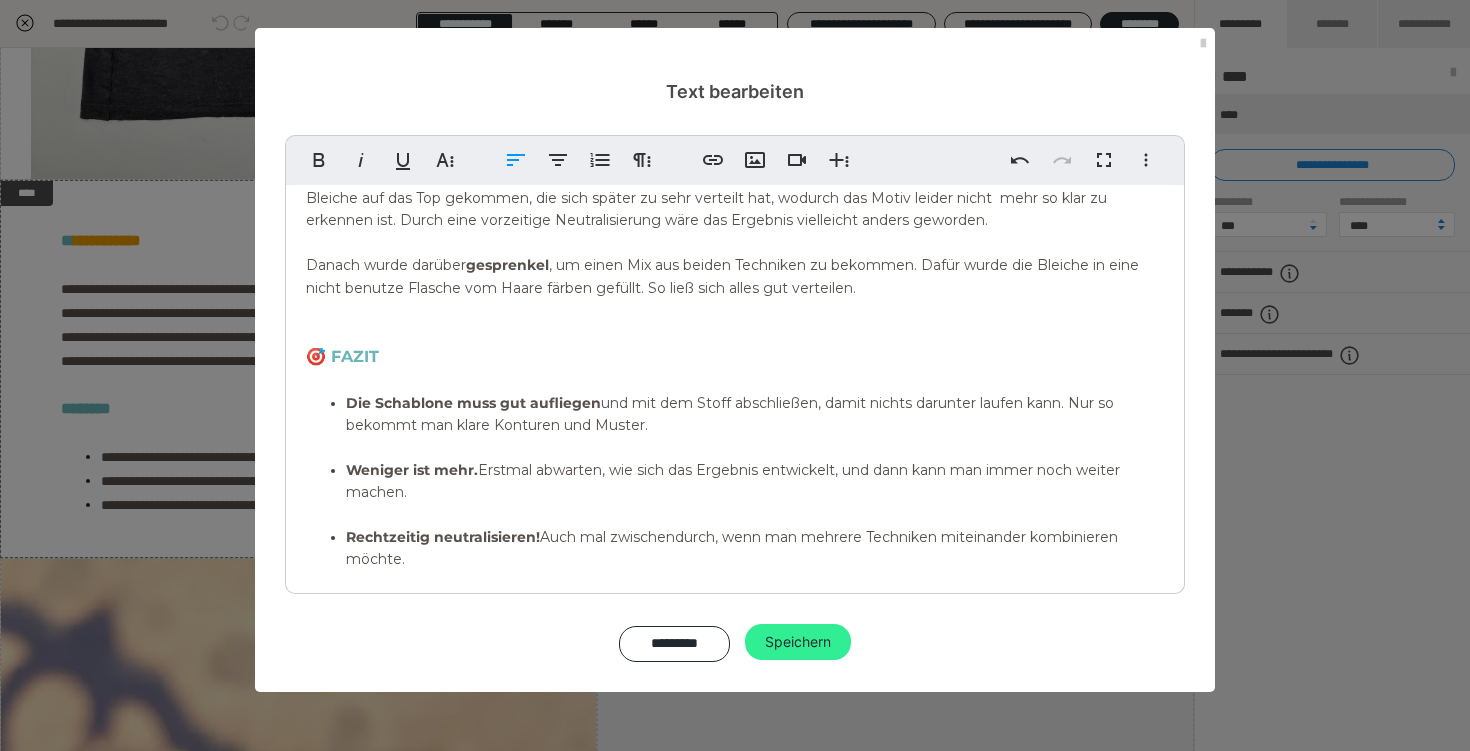 click on "Speichern" at bounding box center [798, 642] 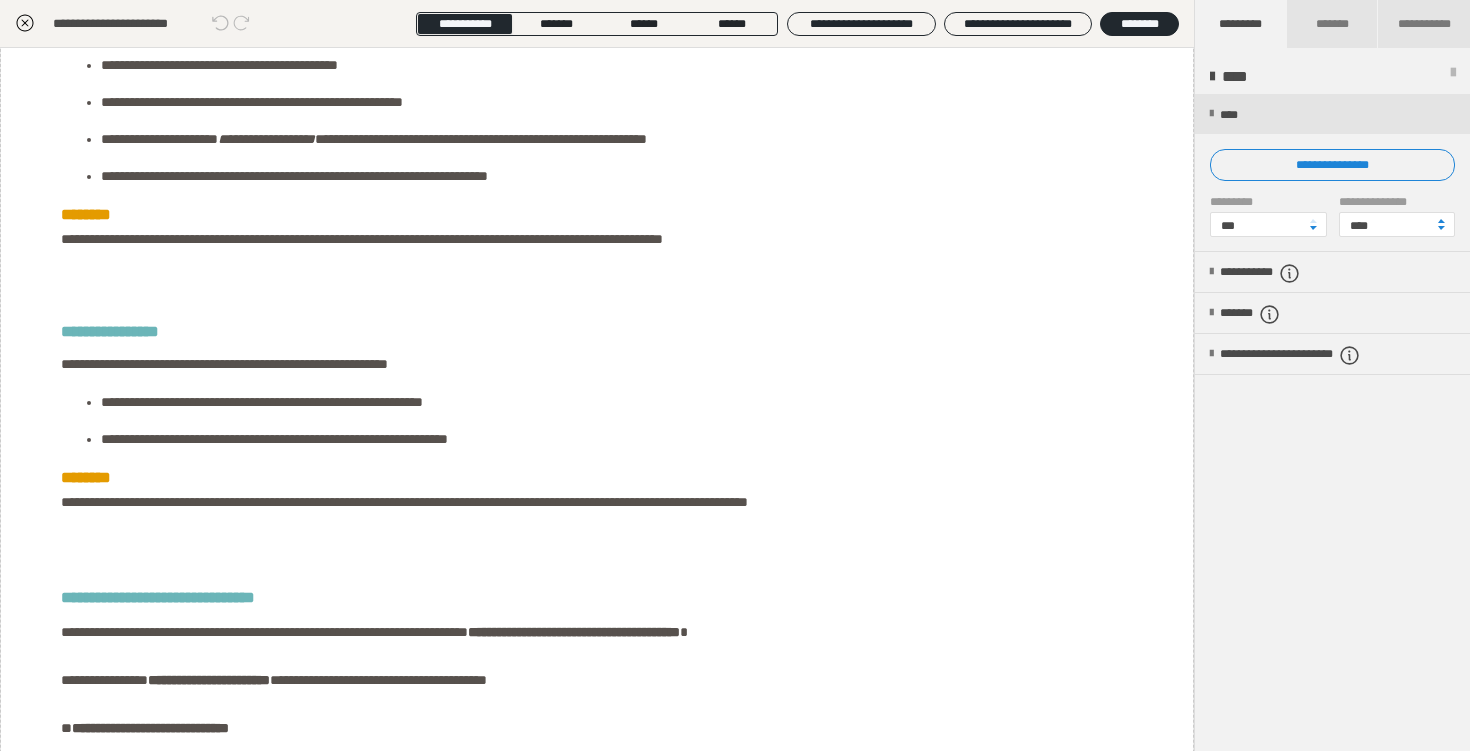 scroll, scrollTop: 0, scrollLeft: 0, axis: both 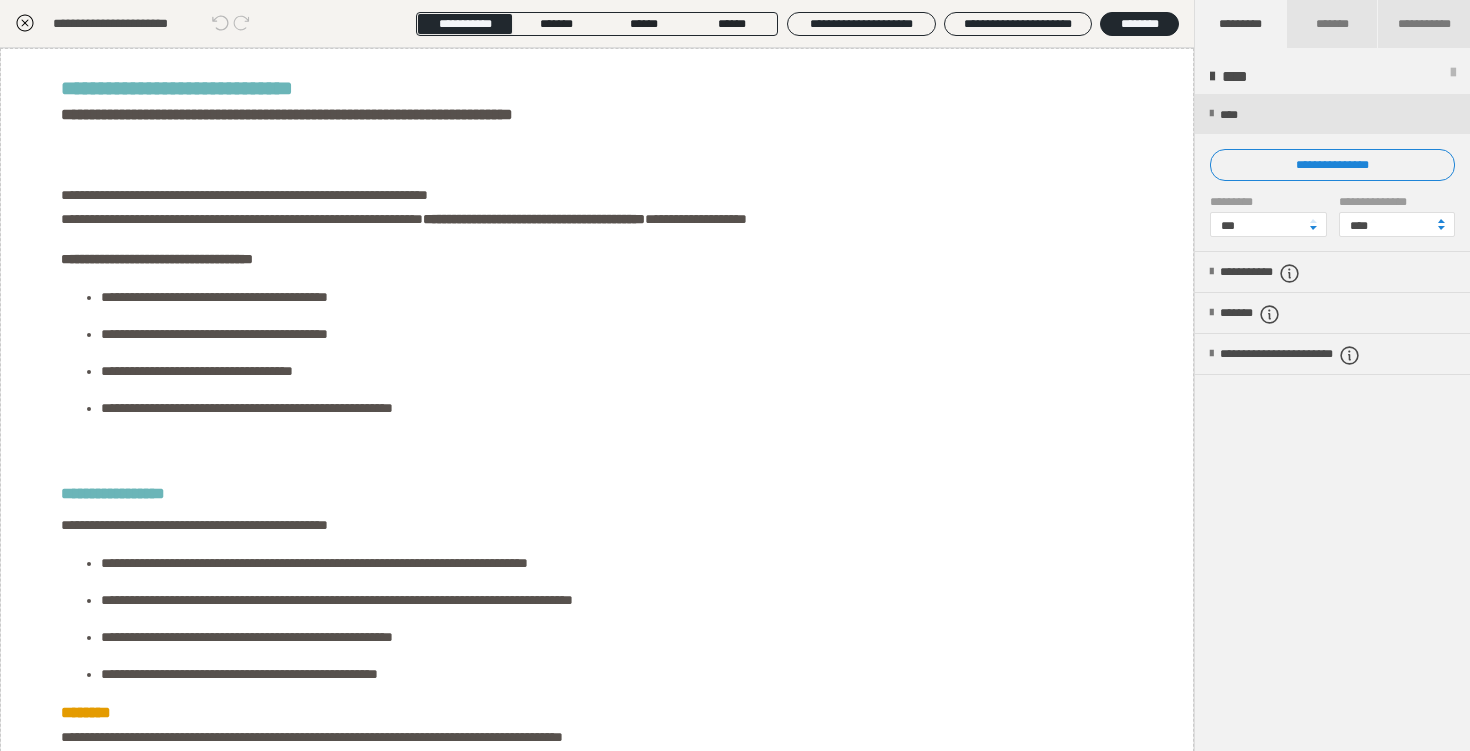 click 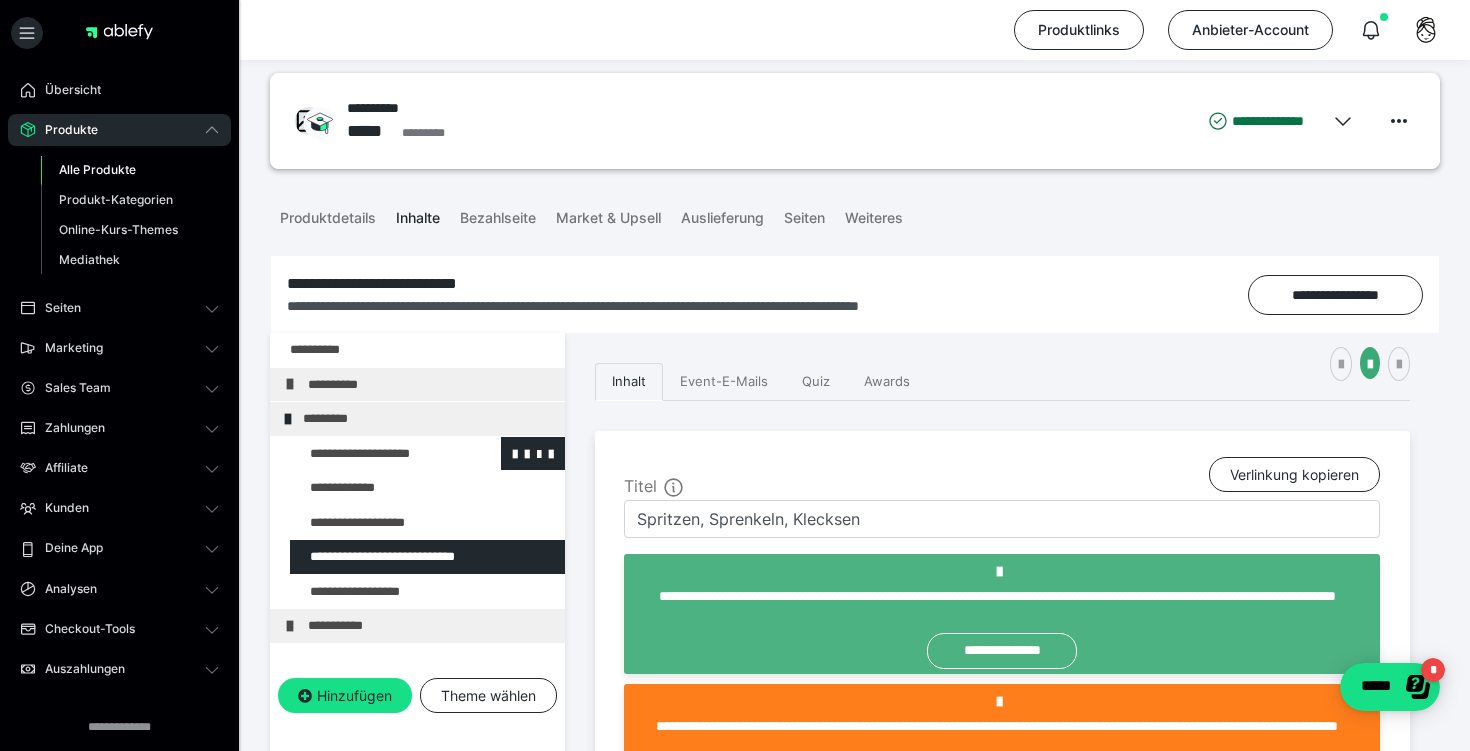 scroll, scrollTop: 26, scrollLeft: 0, axis: vertical 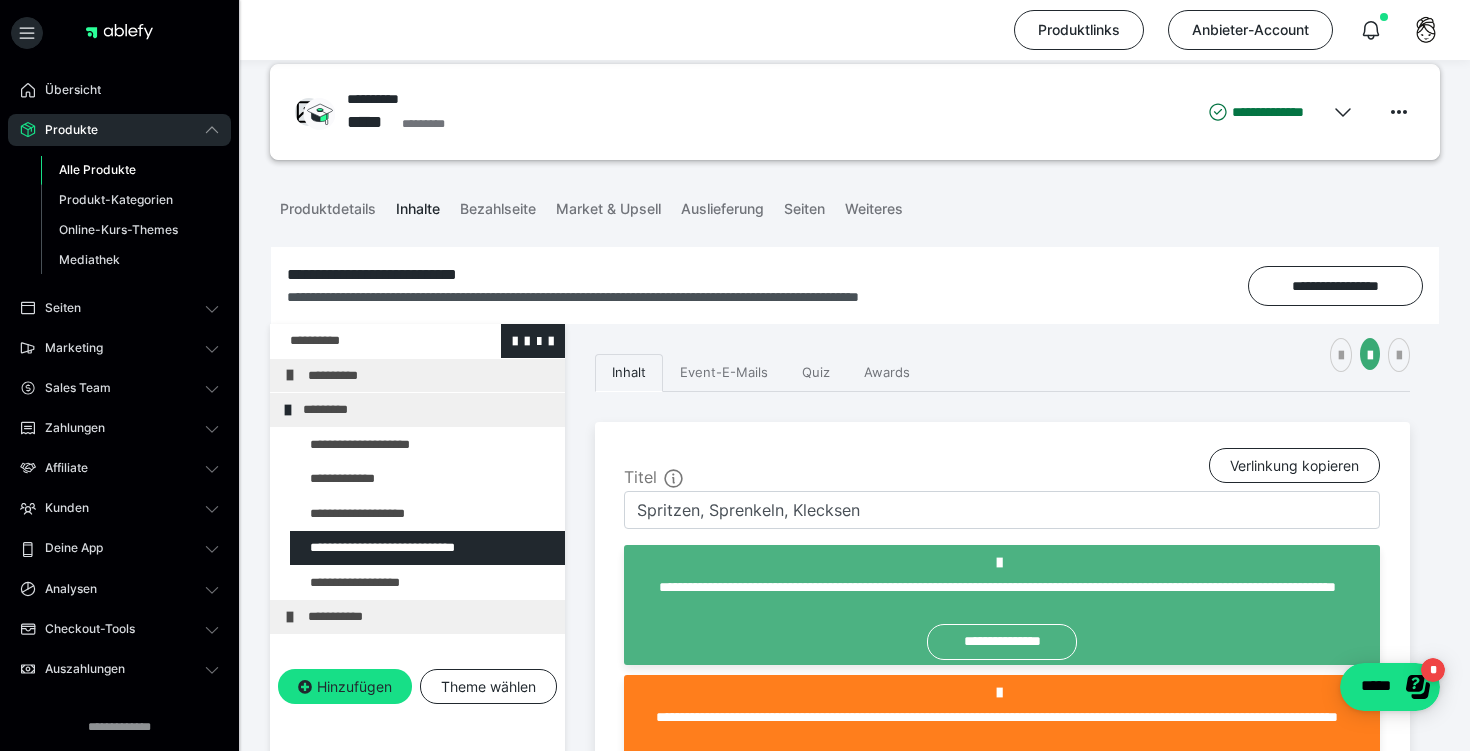 click at bounding box center [365, 341] 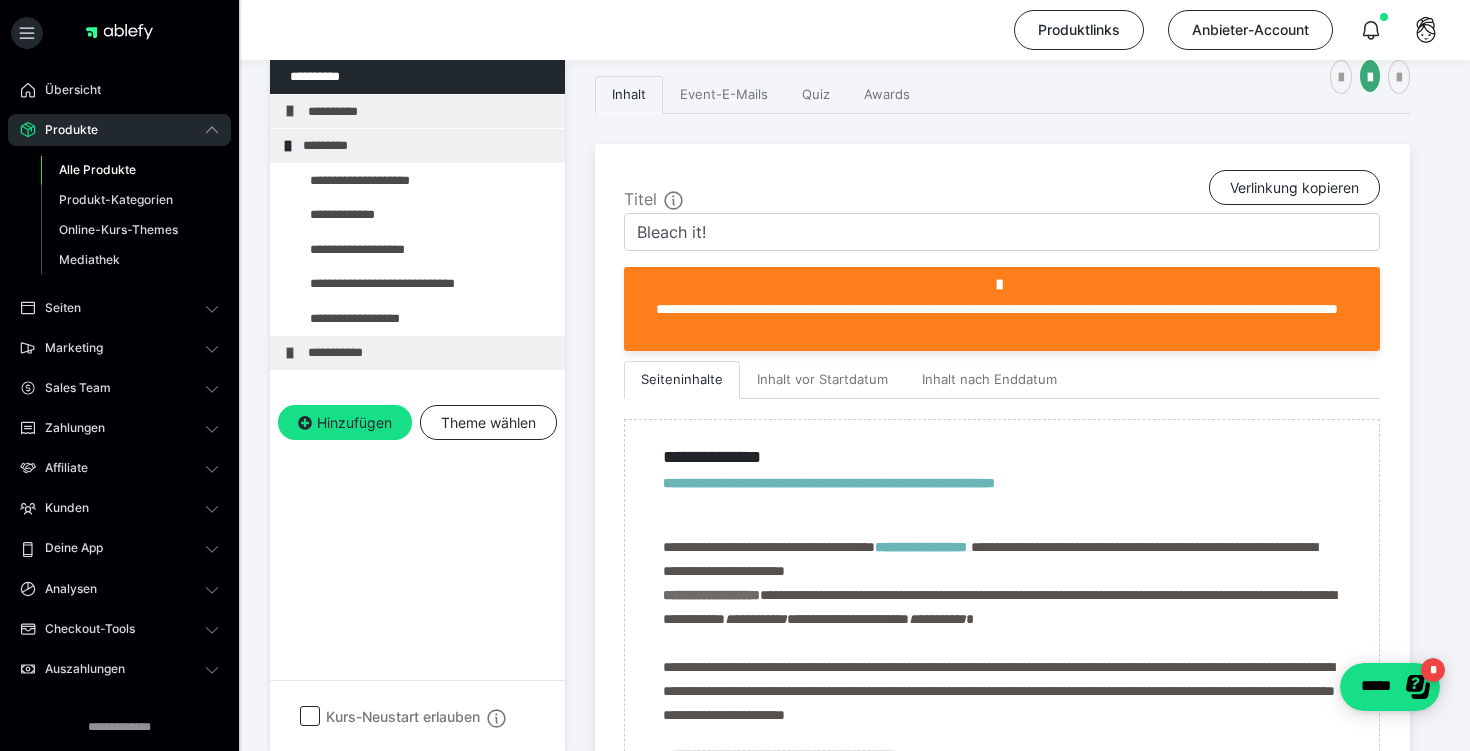 scroll, scrollTop: 308, scrollLeft: 0, axis: vertical 